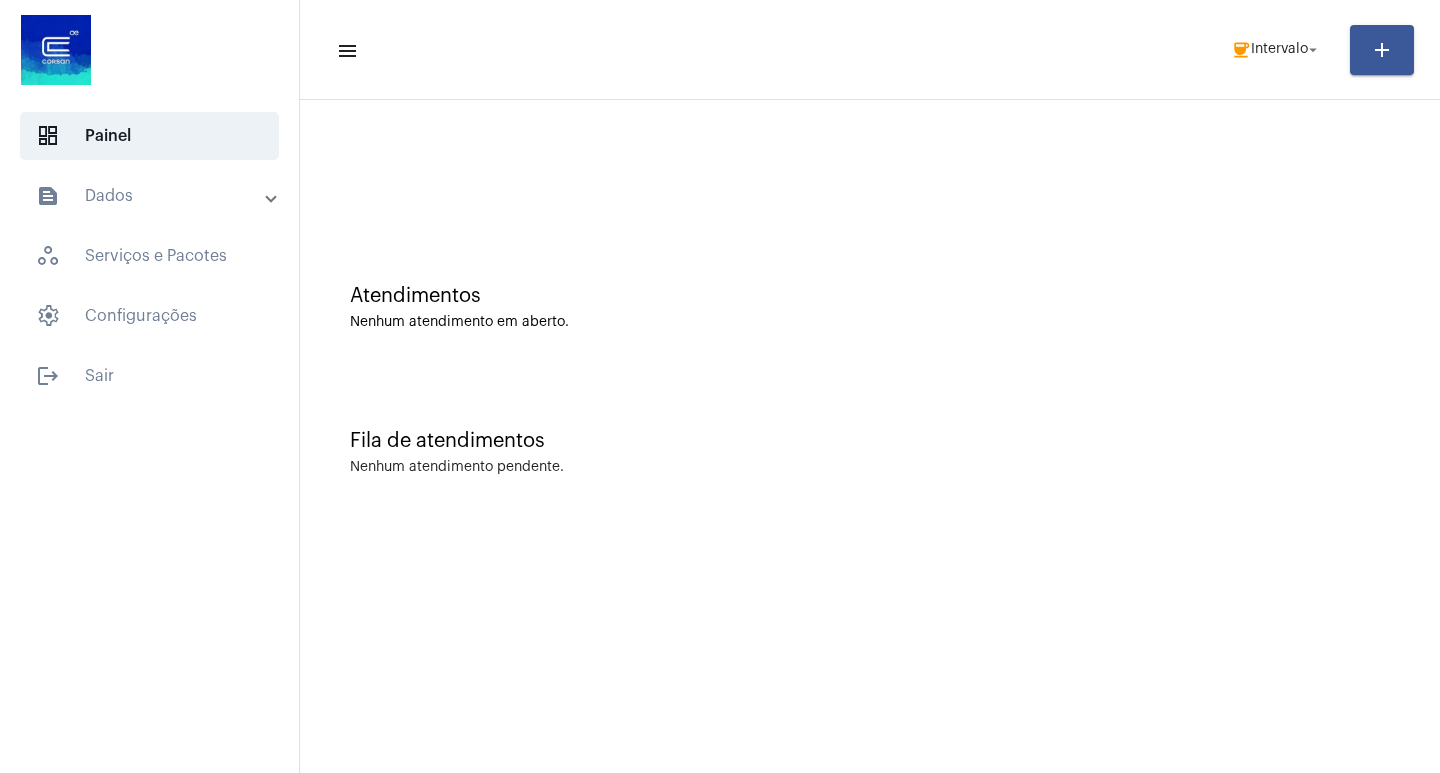 scroll, scrollTop: 0, scrollLeft: 0, axis: both 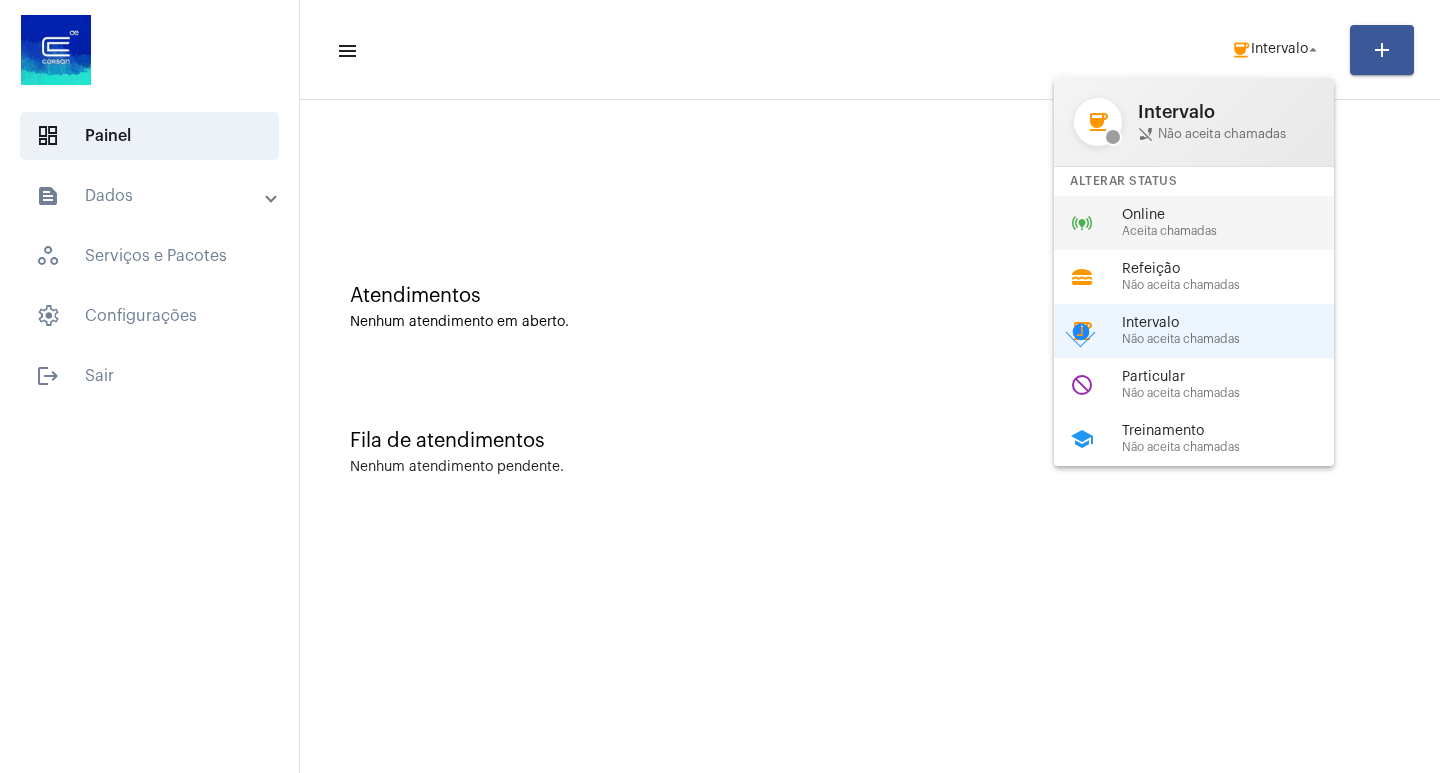 click on "Online" at bounding box center [1236, 215] 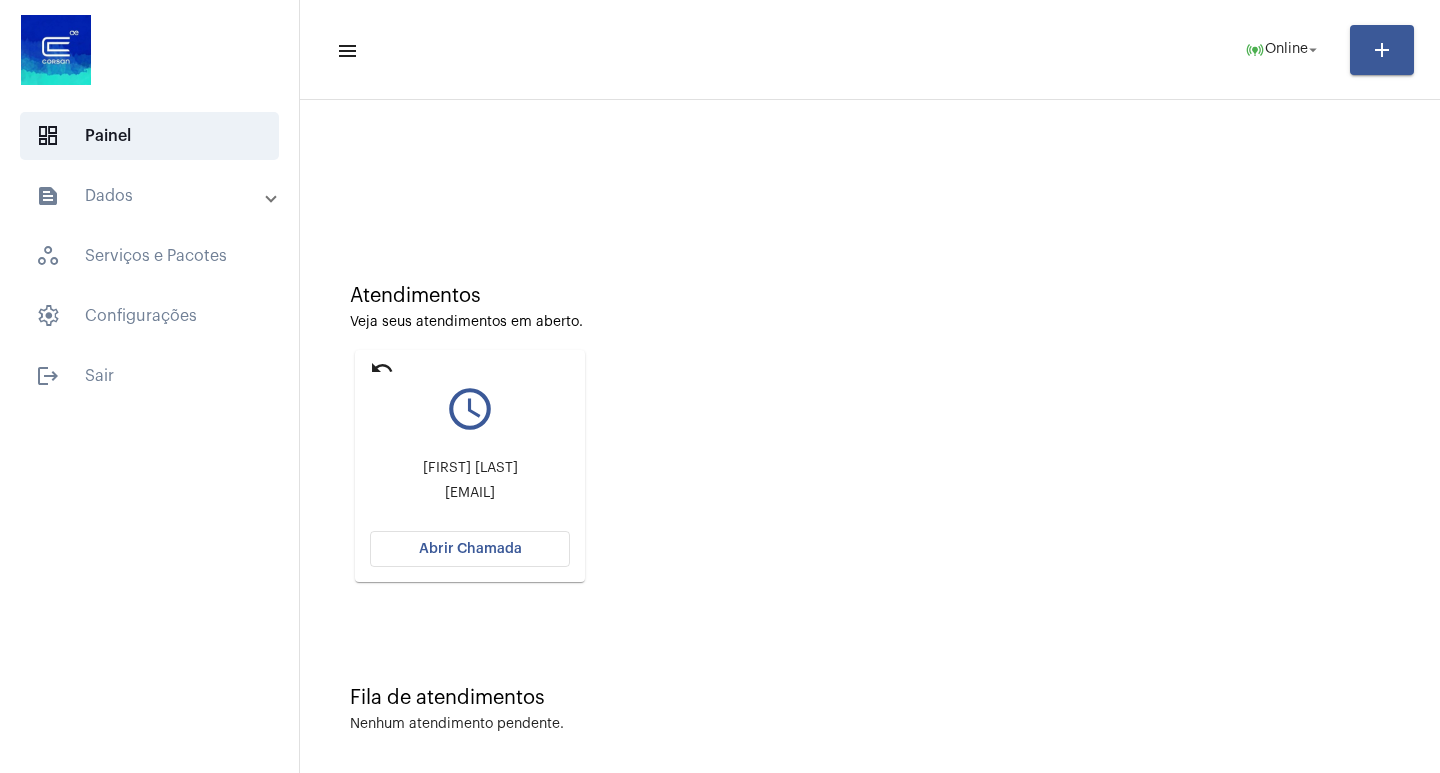 click on "Abrir Chamada" 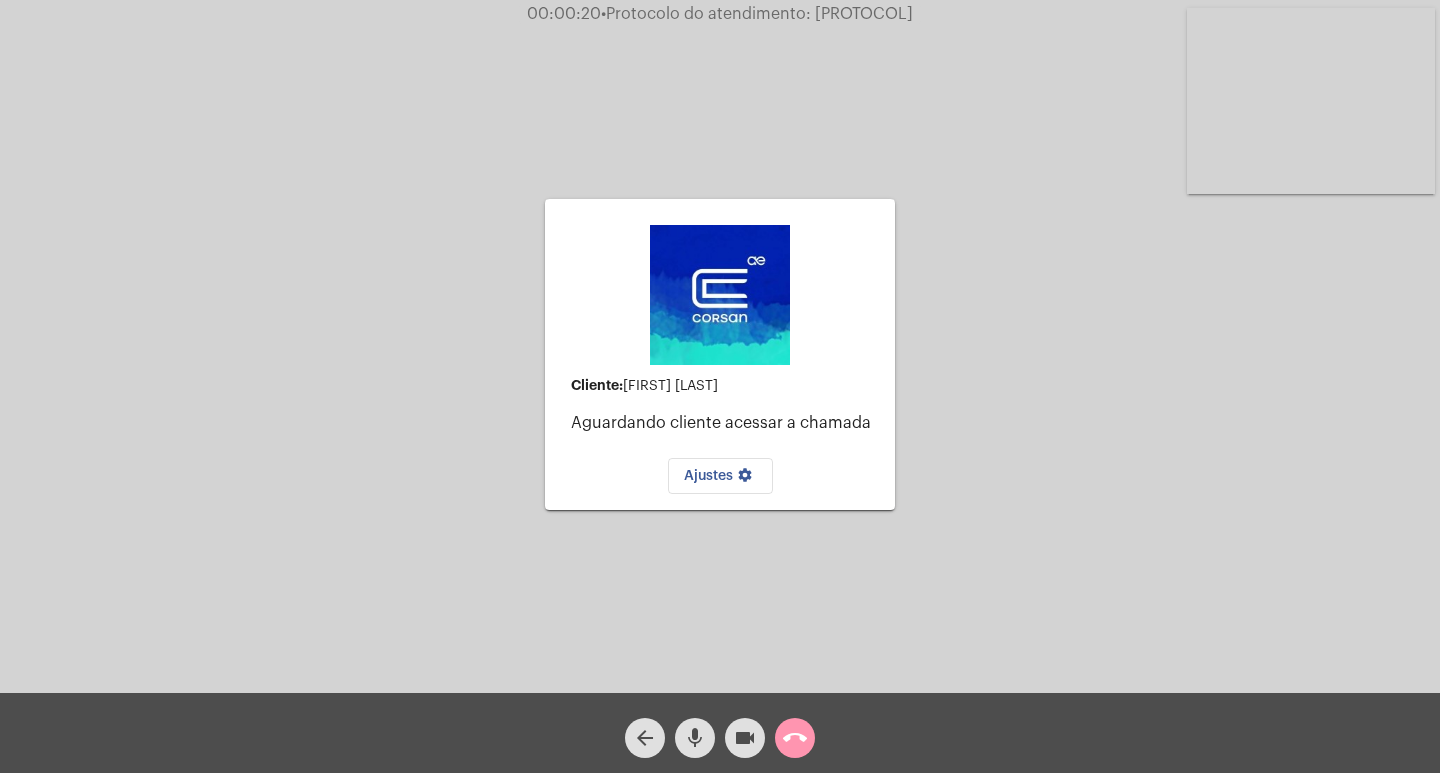 click on "Cliente: [FIRST] [LAST] Aguardando cliente acessar a chamada Ajustes settings Acessando Câmera e Microfone..." 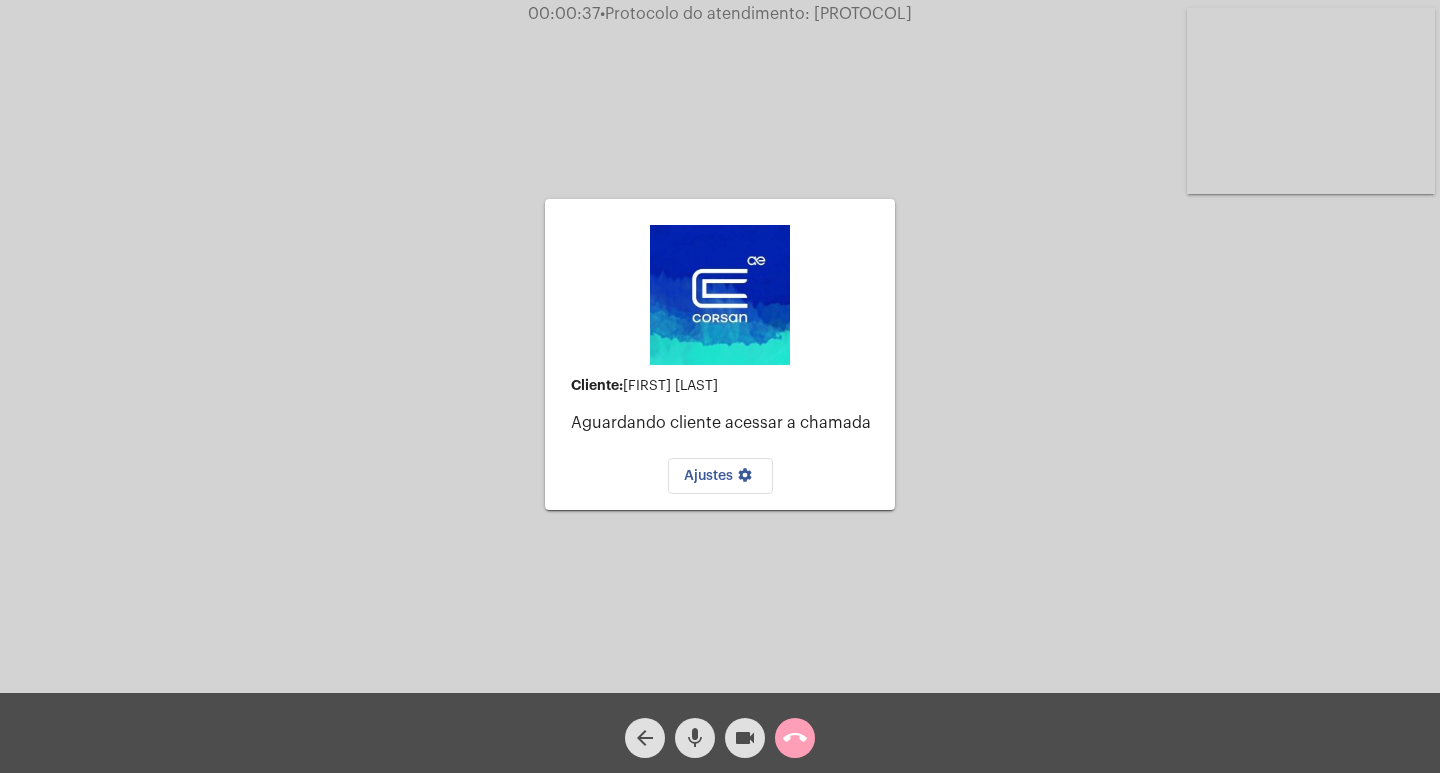 click on "call_end" 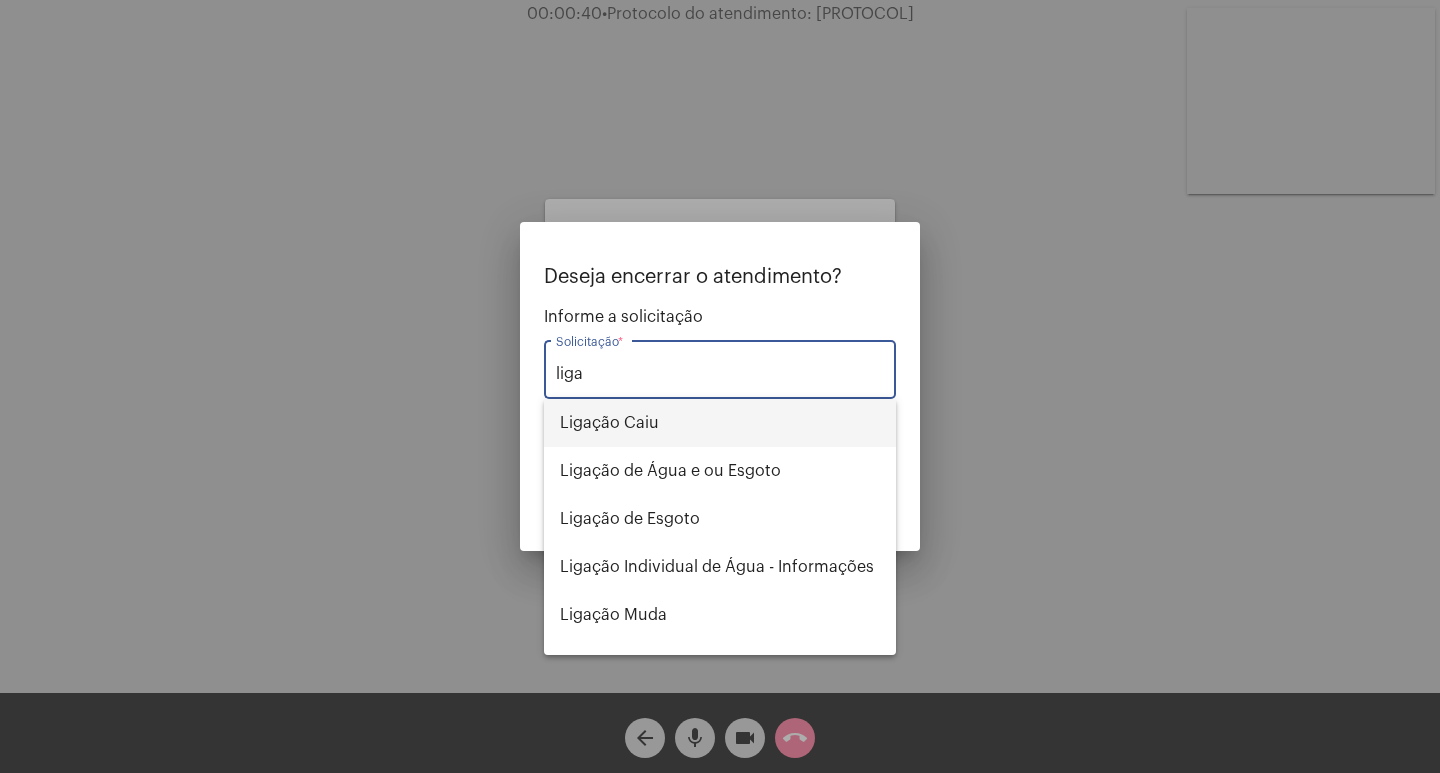 click on "Ligação Caiu" at bounding box center (720, 423) 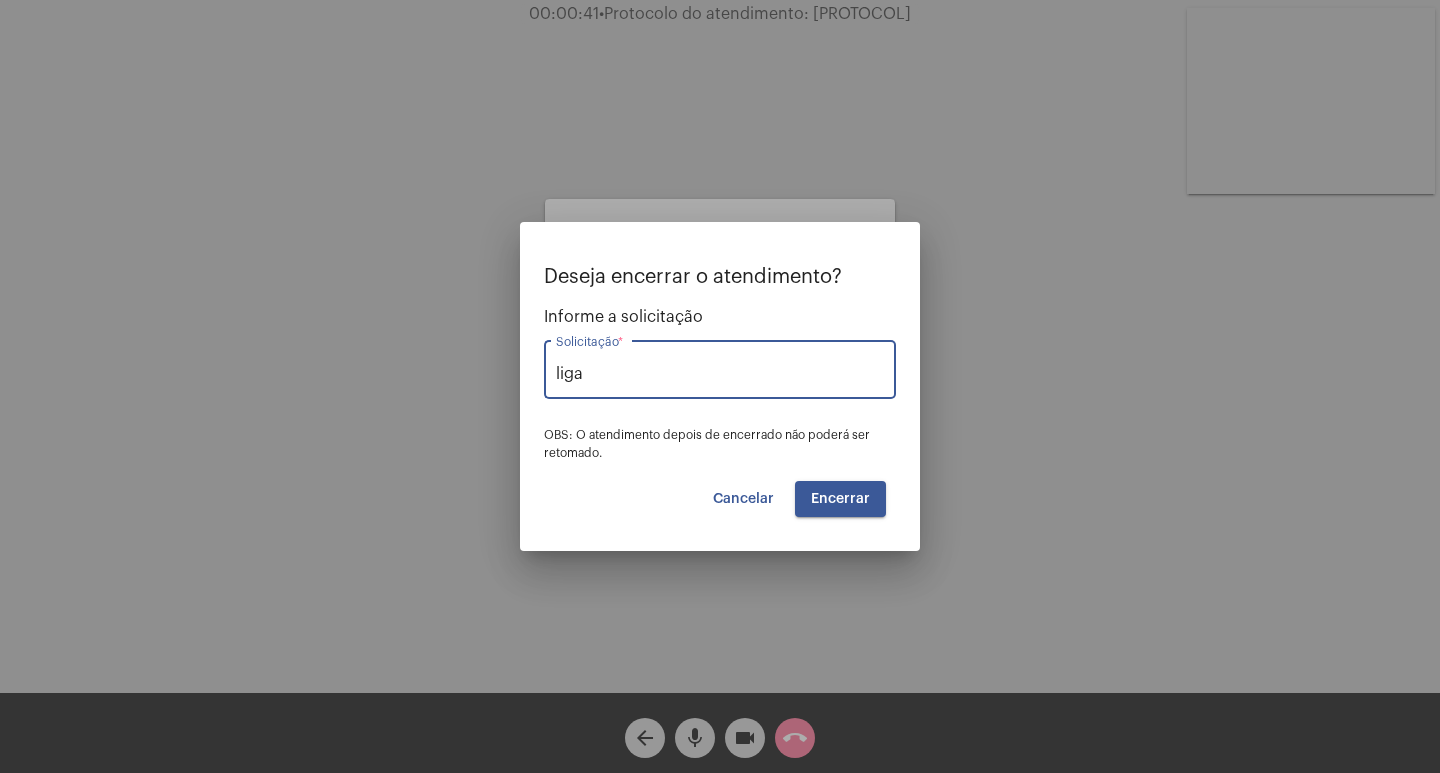 type on "Ligação Caiu" 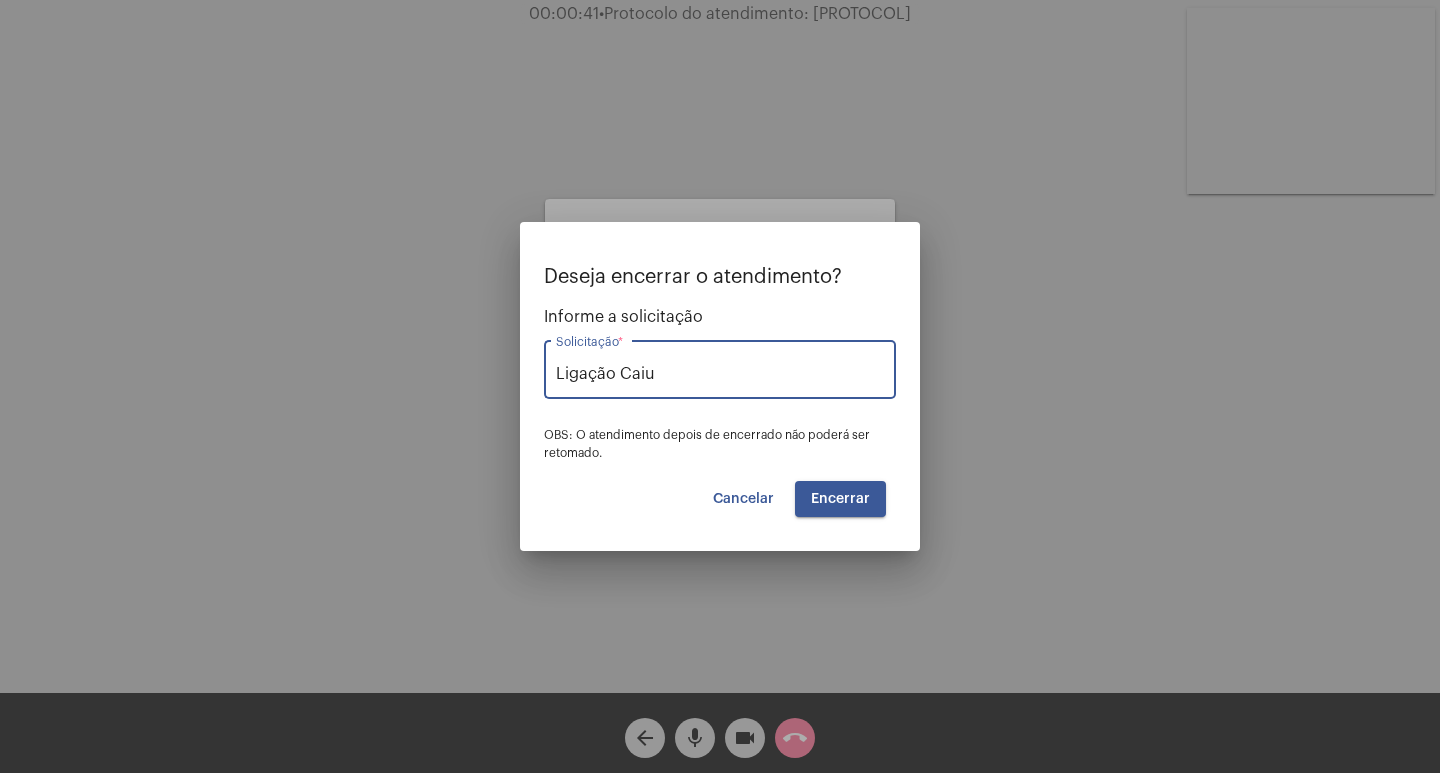 click on "Encerrar" at bounding box center [840, 499] 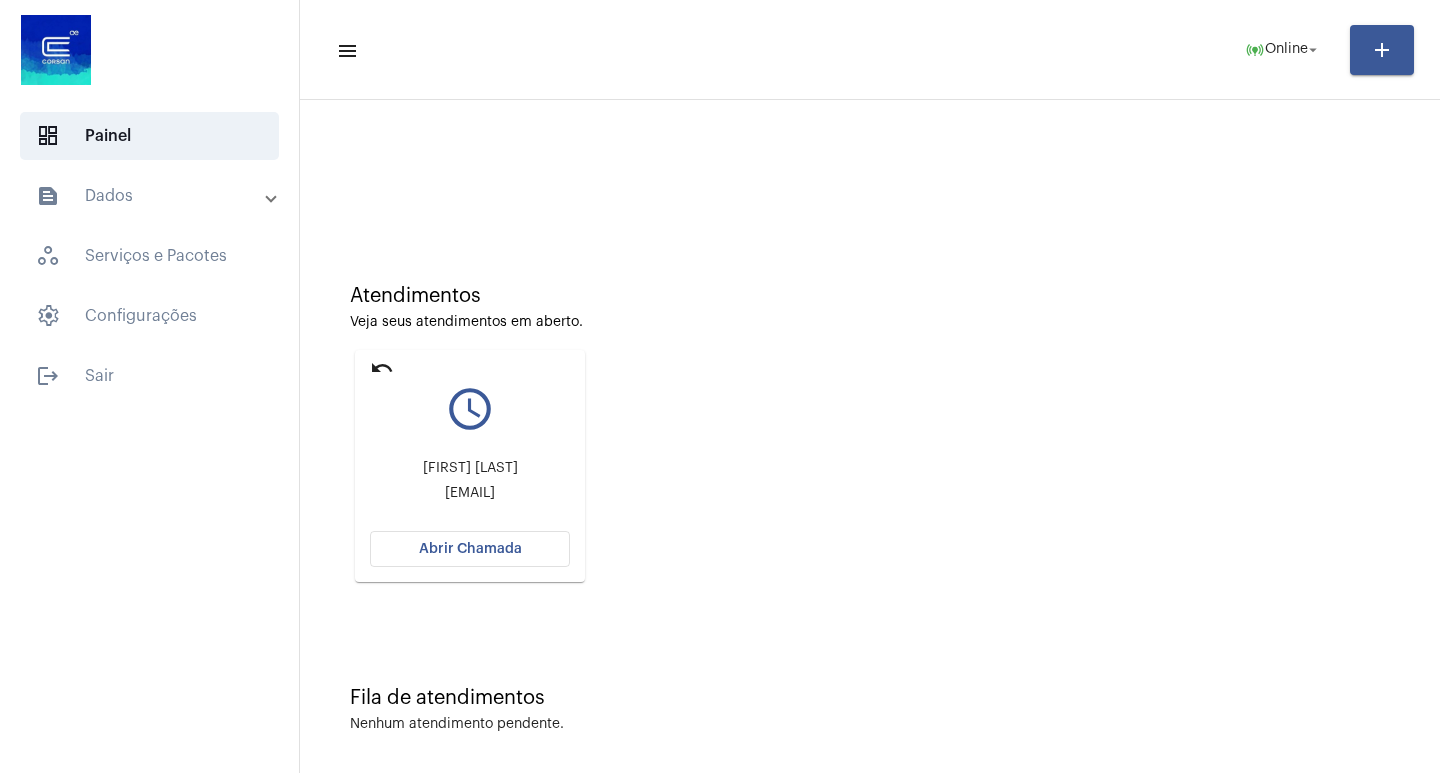 click on "Abrir Chamada" 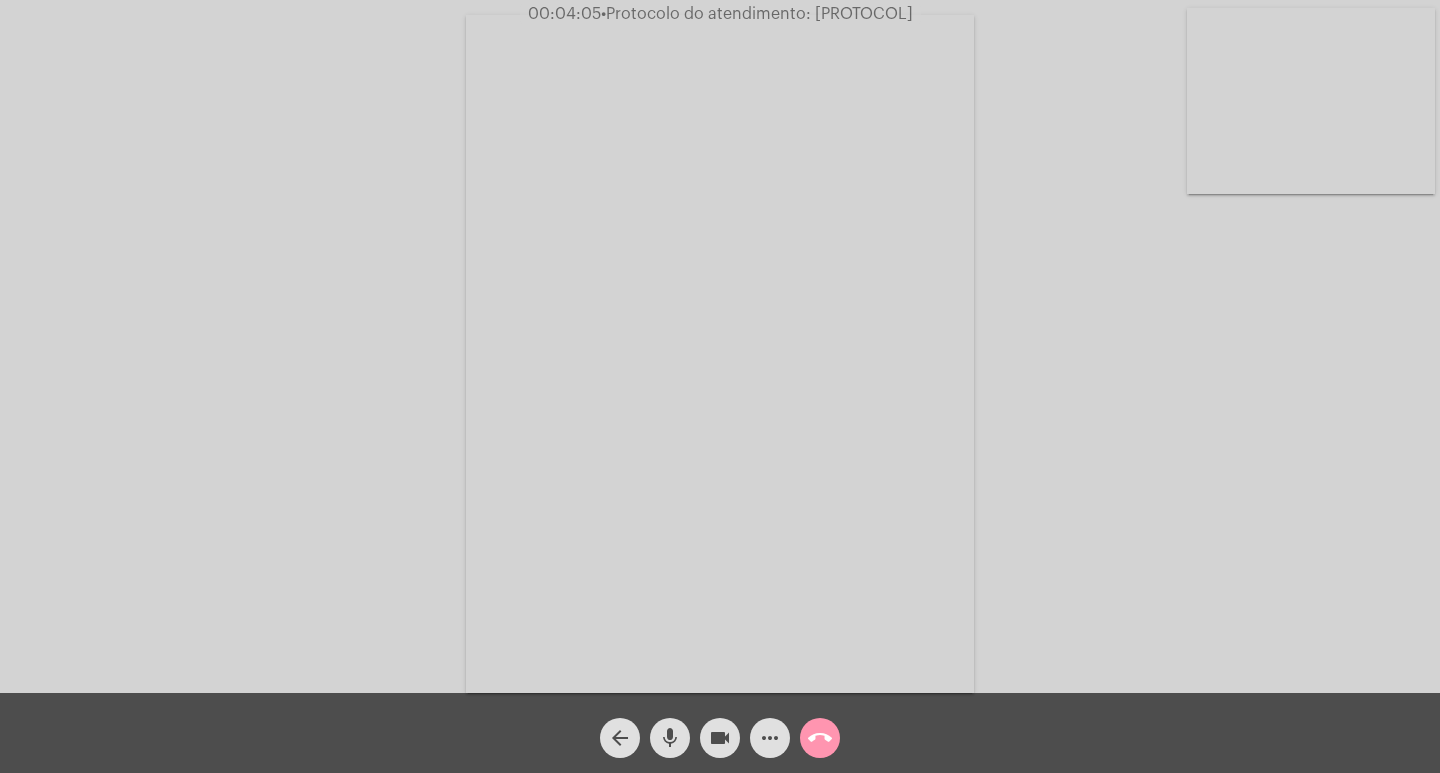 click on "more_horiz" 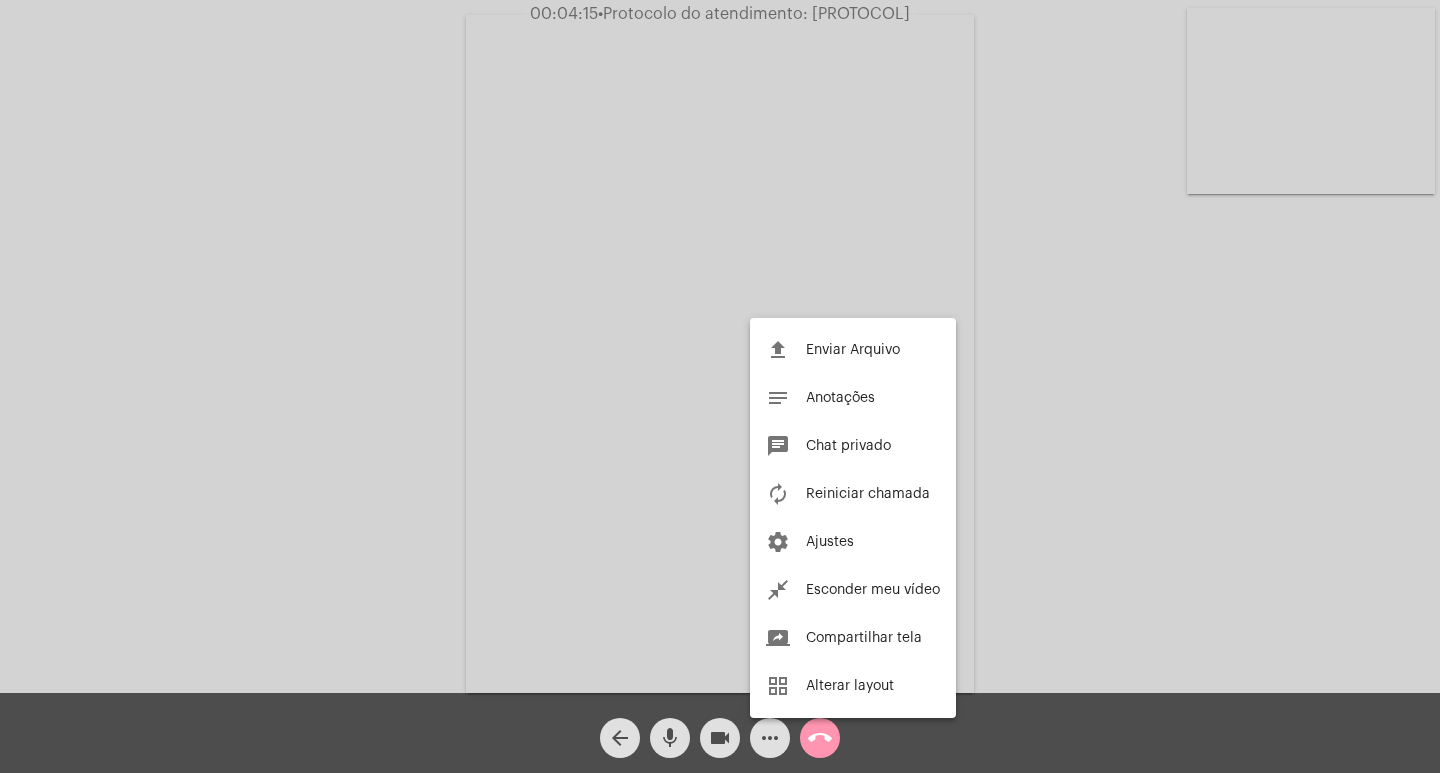 click at bounding box center (720, 386) 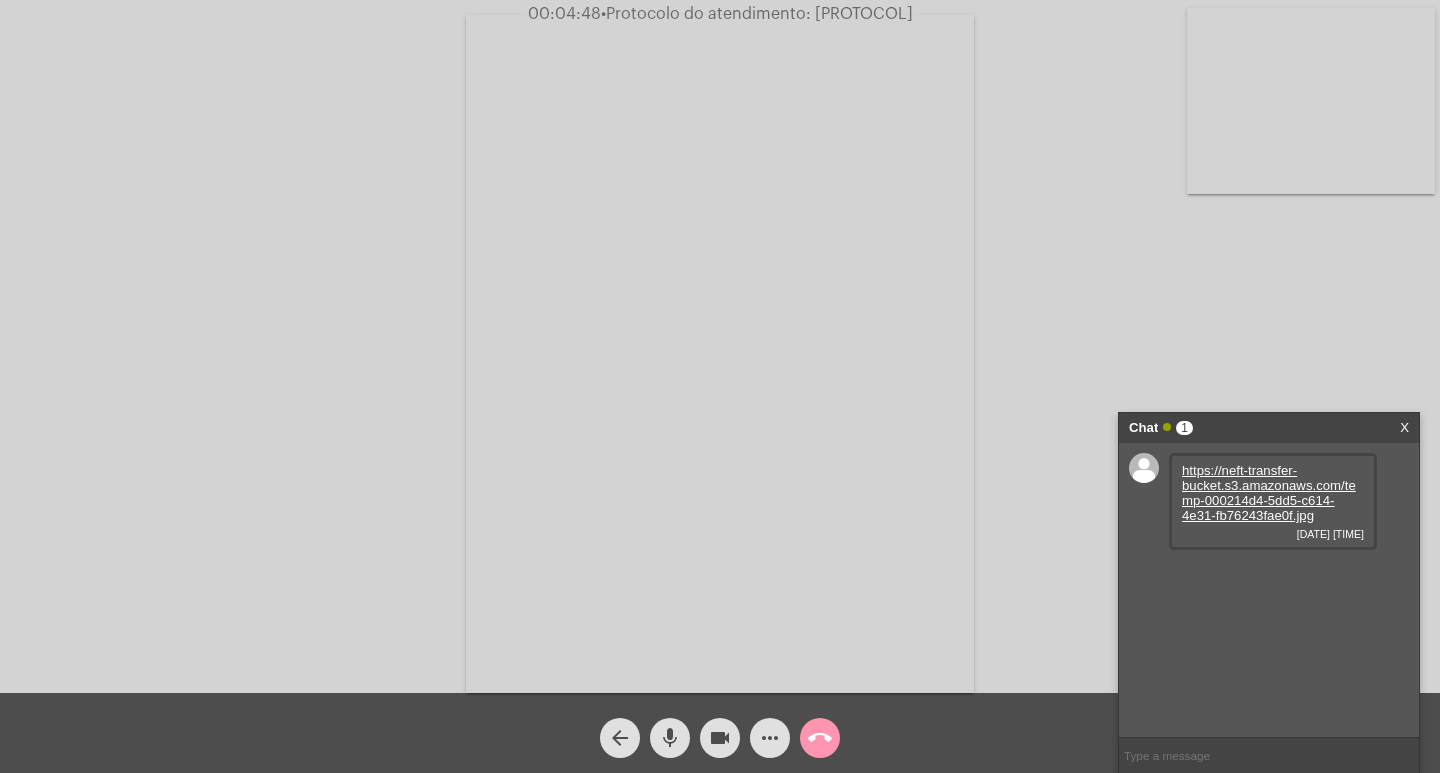 click on "https://neft-transfer-bucket.s3.amazonaws.com/temp-000214d4-5dd5-c614-4e31-fb76243fae0f.jpg" at bounding box center [1269, 493] 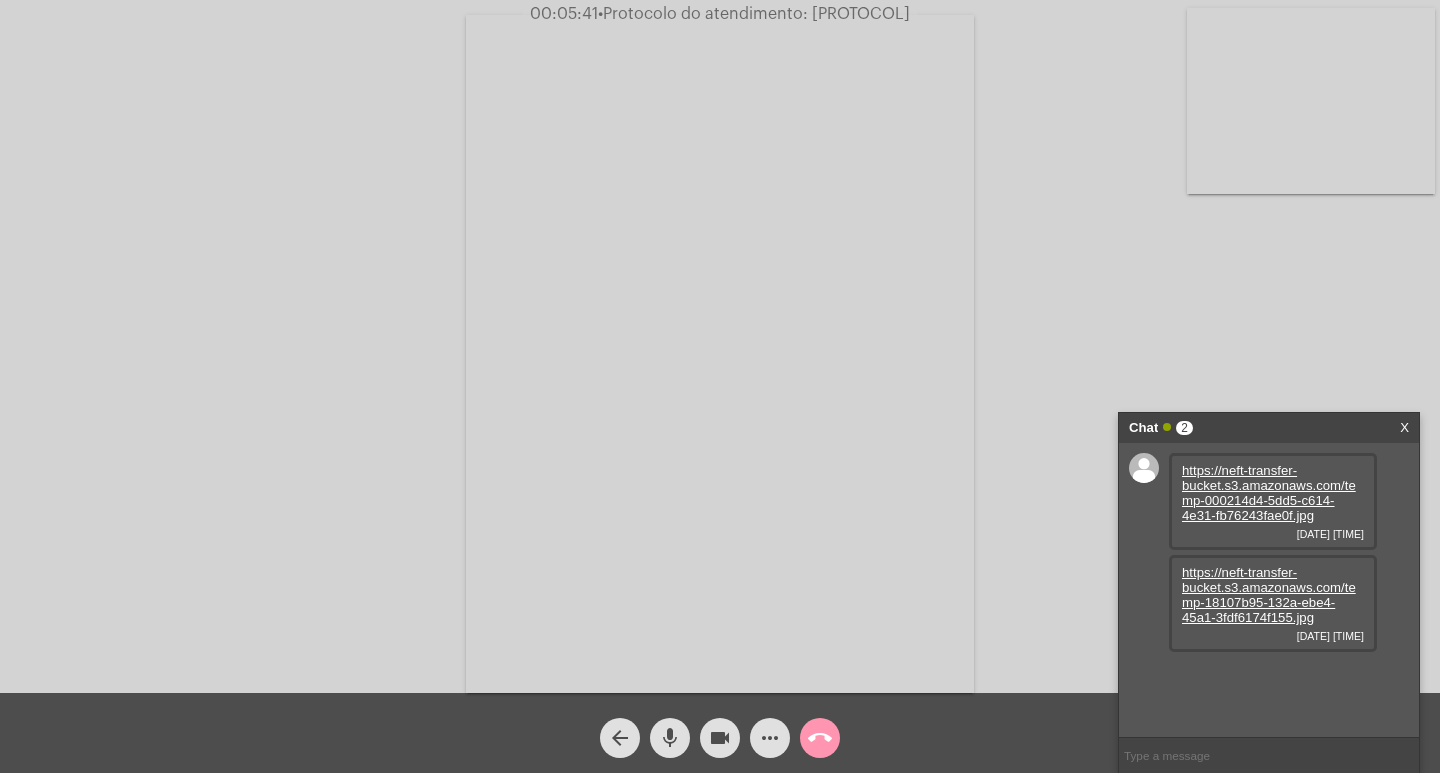 click on "https://neft-transfer-bucket.s3.amazonaws.com/temp-18107b95-132a-ebe4-45a1-3fdf6174f155.jpg" at bounding box center [1269, 595] 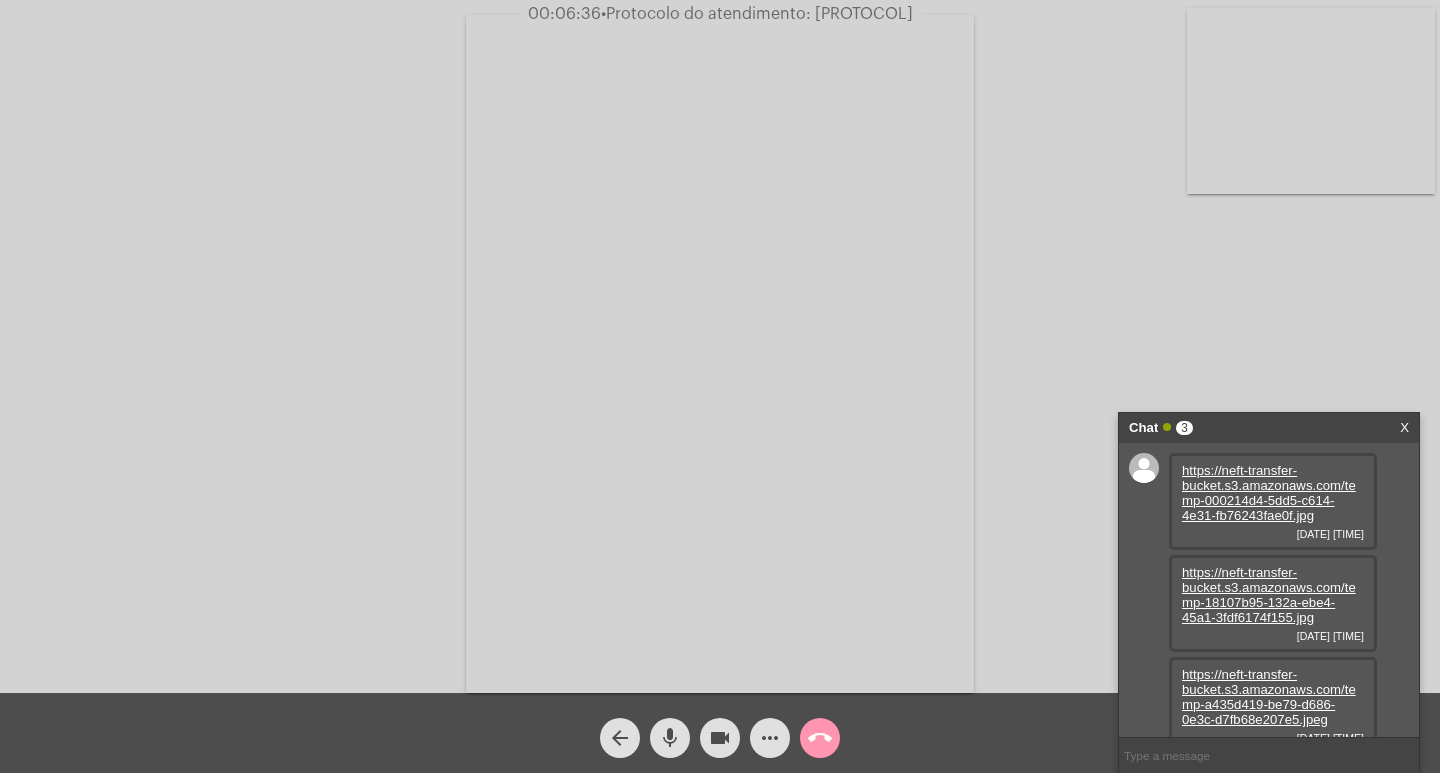 scroll, scrollTop: 17, scrollLeft: 0, axis: vertical 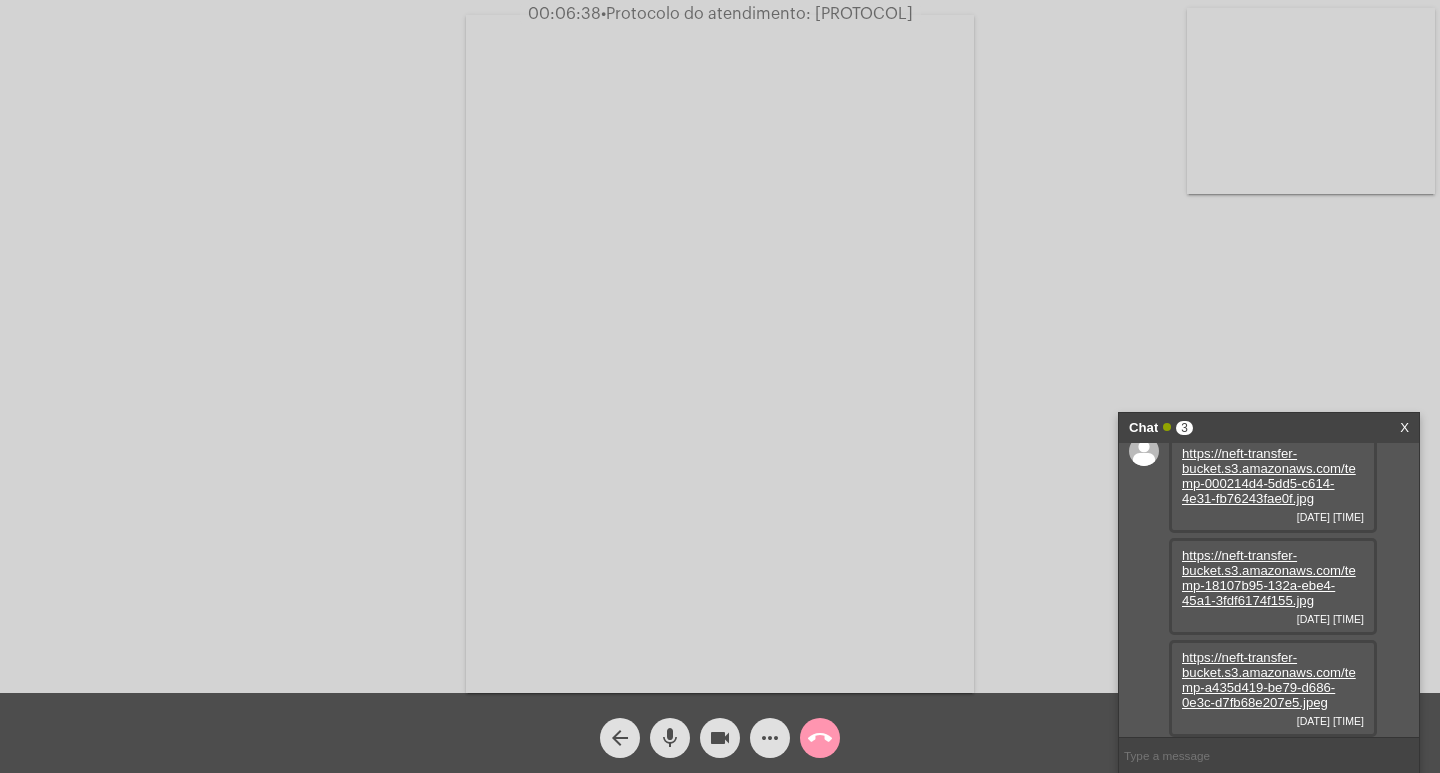 click on "https://neft-transfer-bucket.s3.amazonaws.com/temp-a435d419-be79-d686-0e3c-d7fb68e207e5.jpeg" at bounding box center (1269, 680) 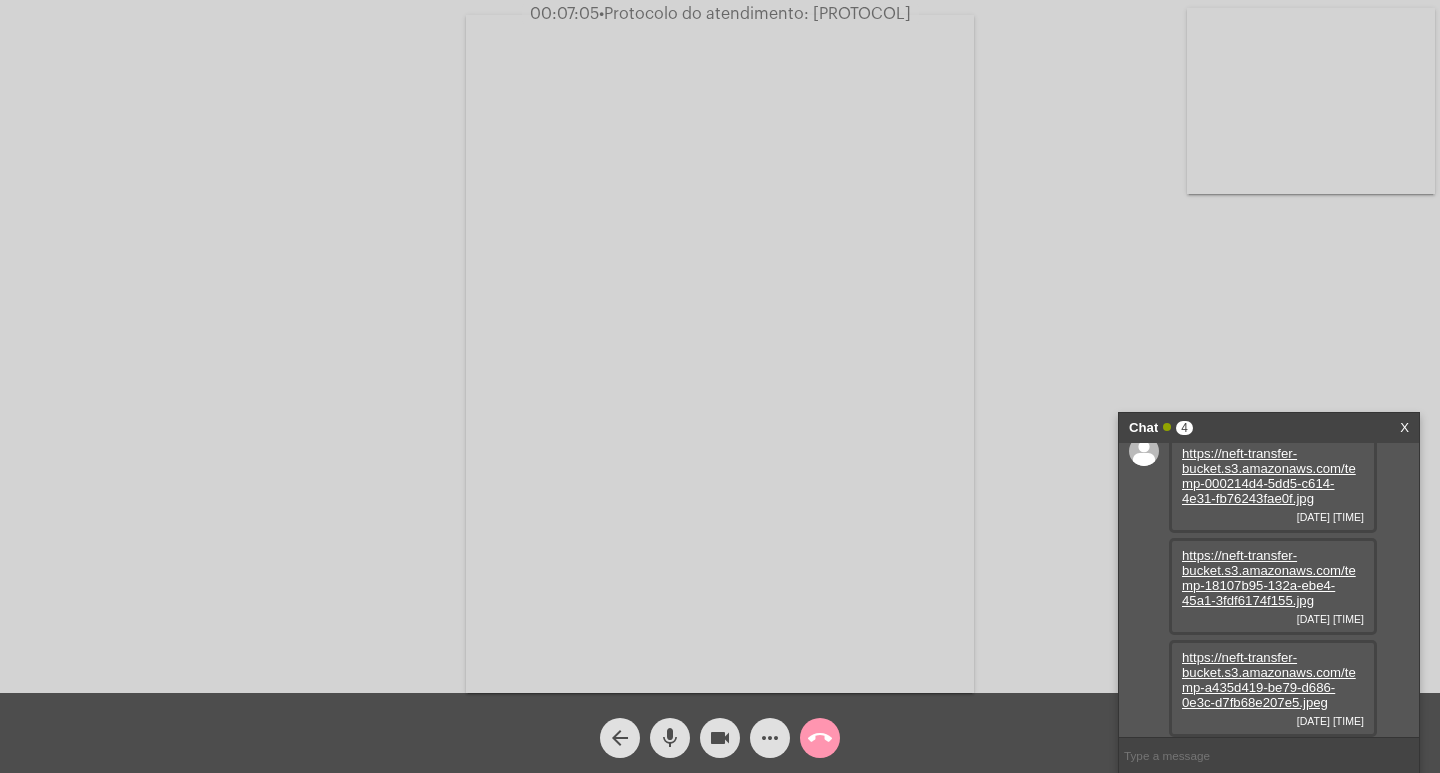 scroll, scrollTop: 119, scrollLeft: 0, axis: vertical 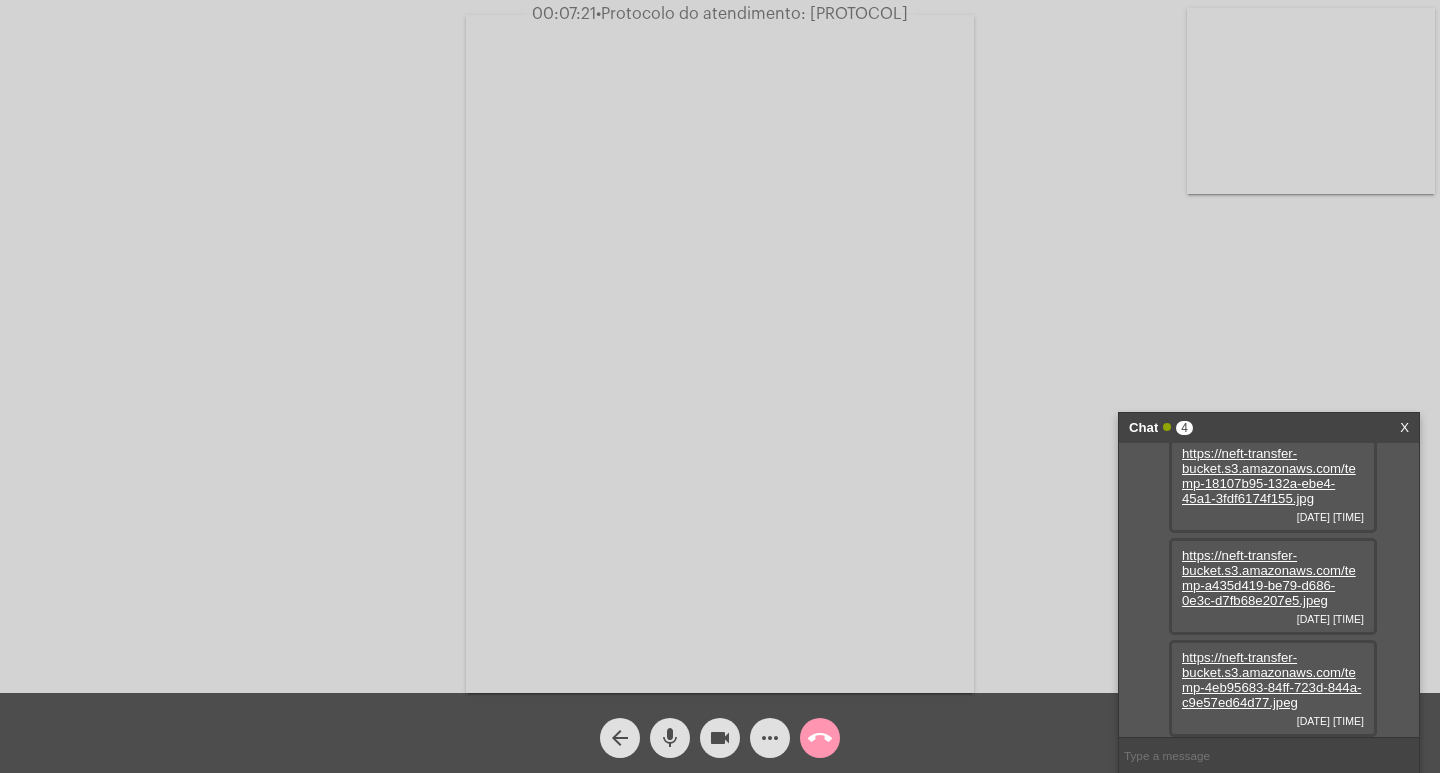 click on "https://neft-transfer-bucket.s3.amazonaws.com/temp-4eb95683-84ff-723d-844a-c9e57ed64d77.jpeg" at bounding box center (1271, 680) 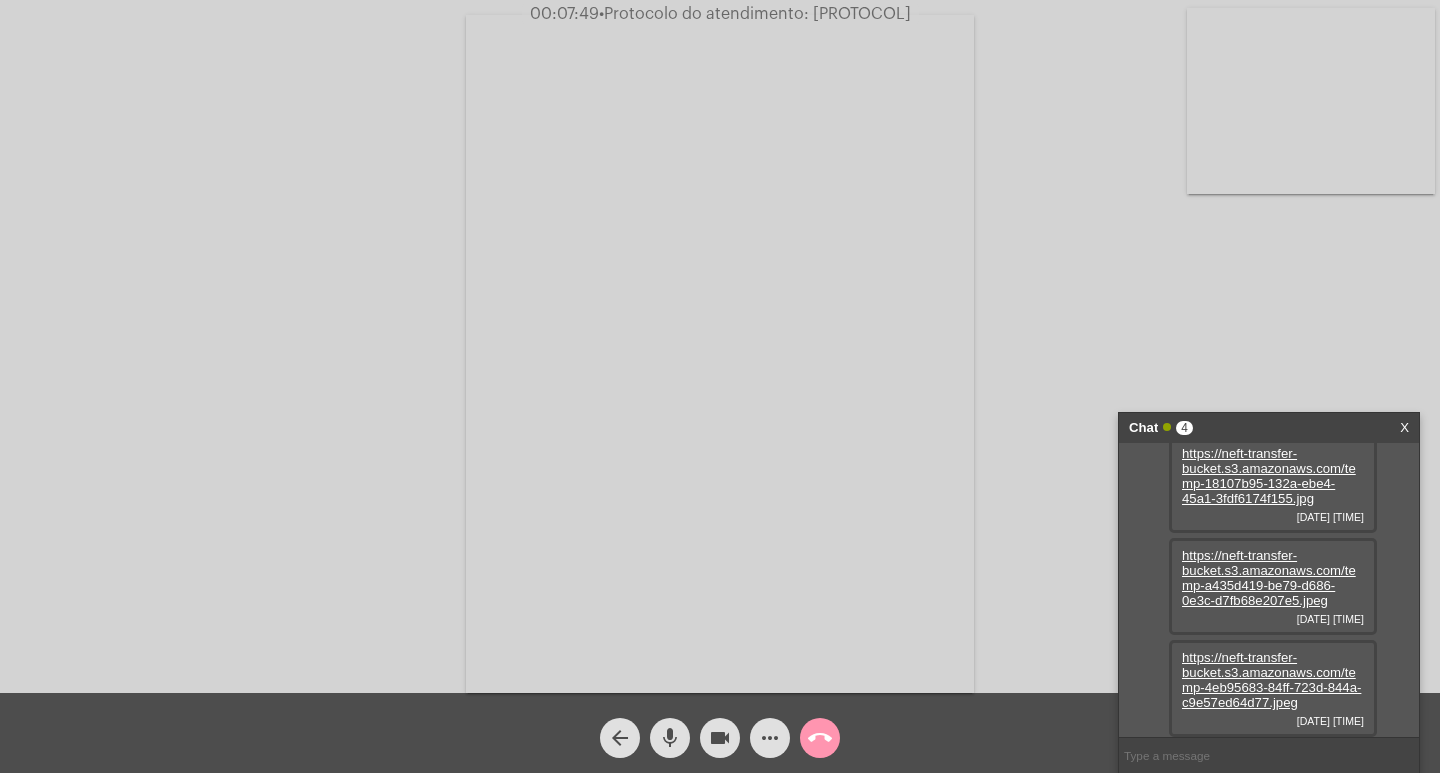 click on "Chat  4" at bounding box center [1248, 428] 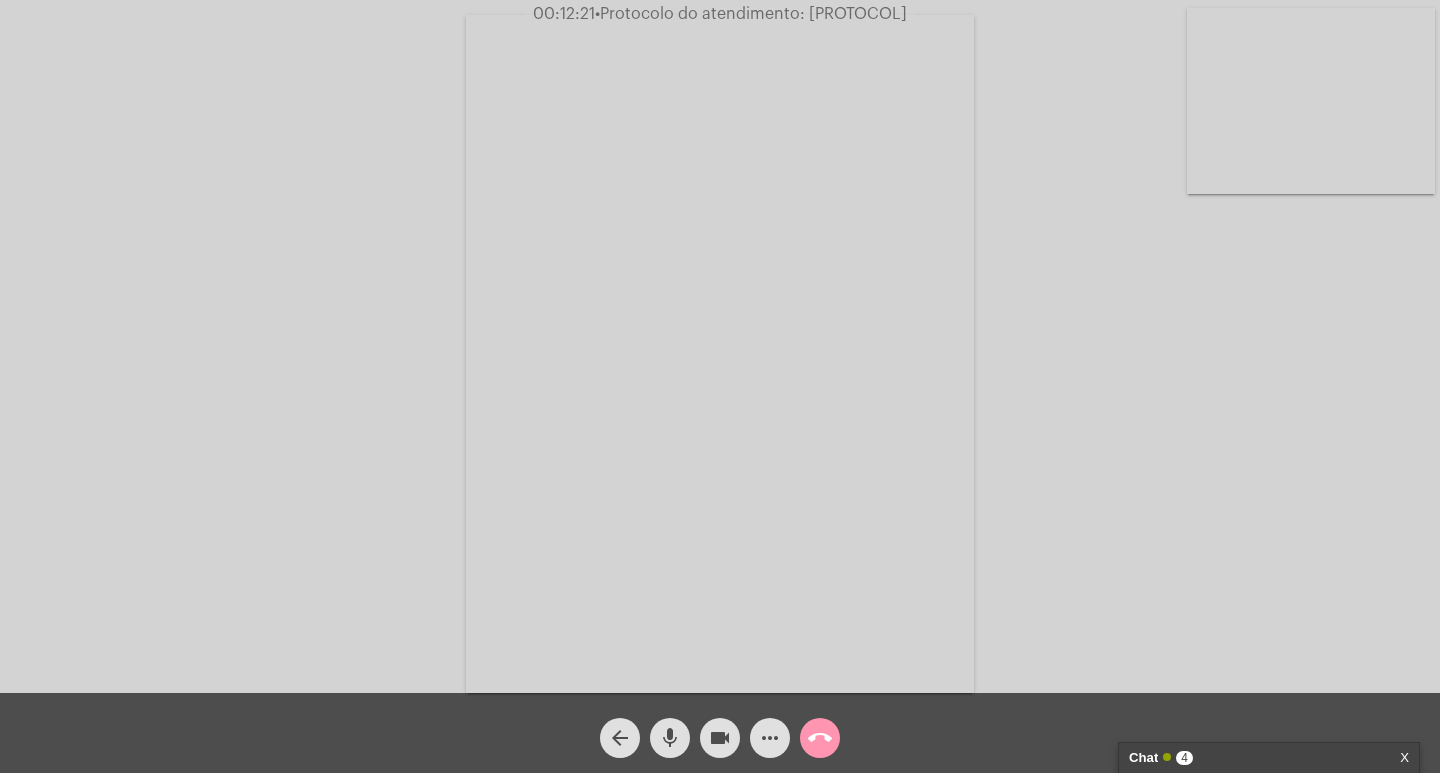 click at bounding box center (720, 354) 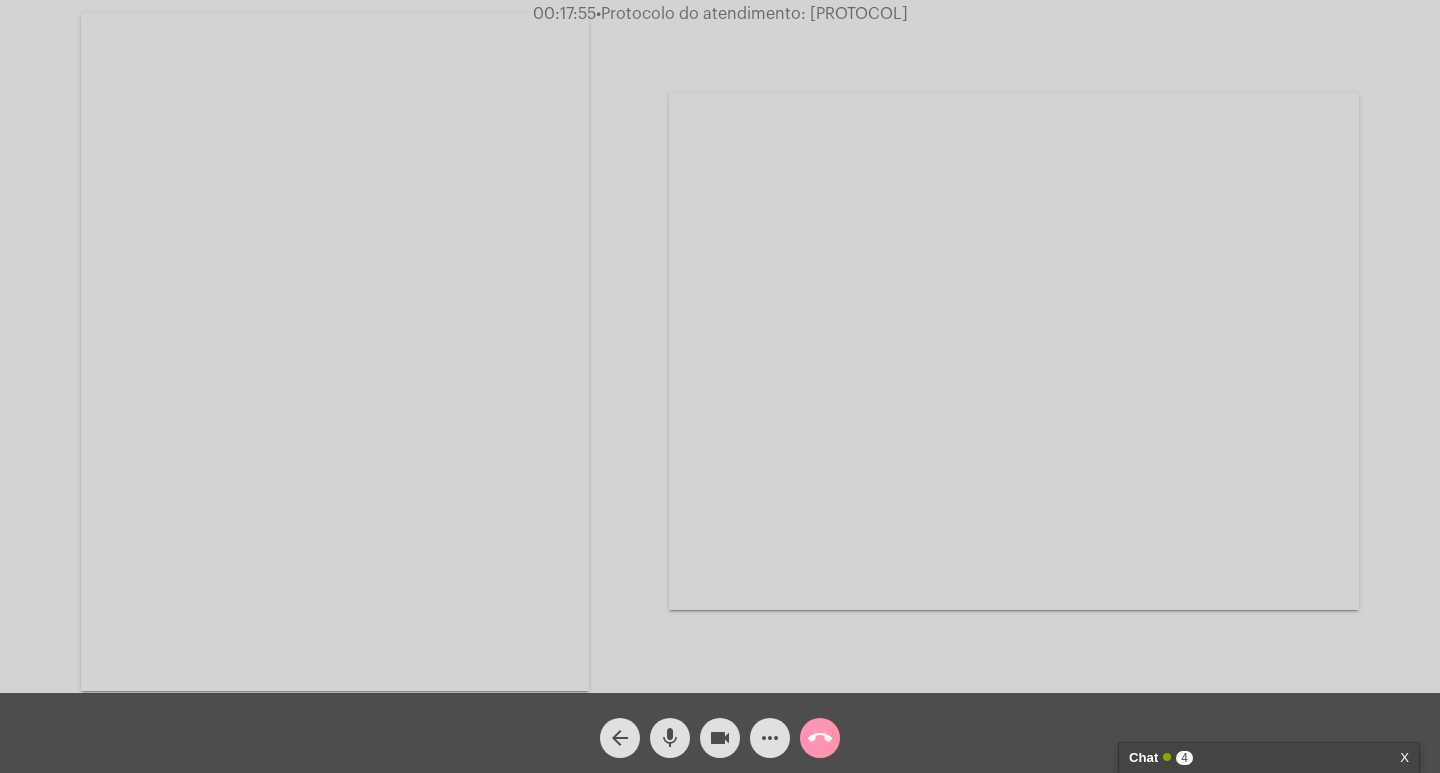 click on "more_horiz" 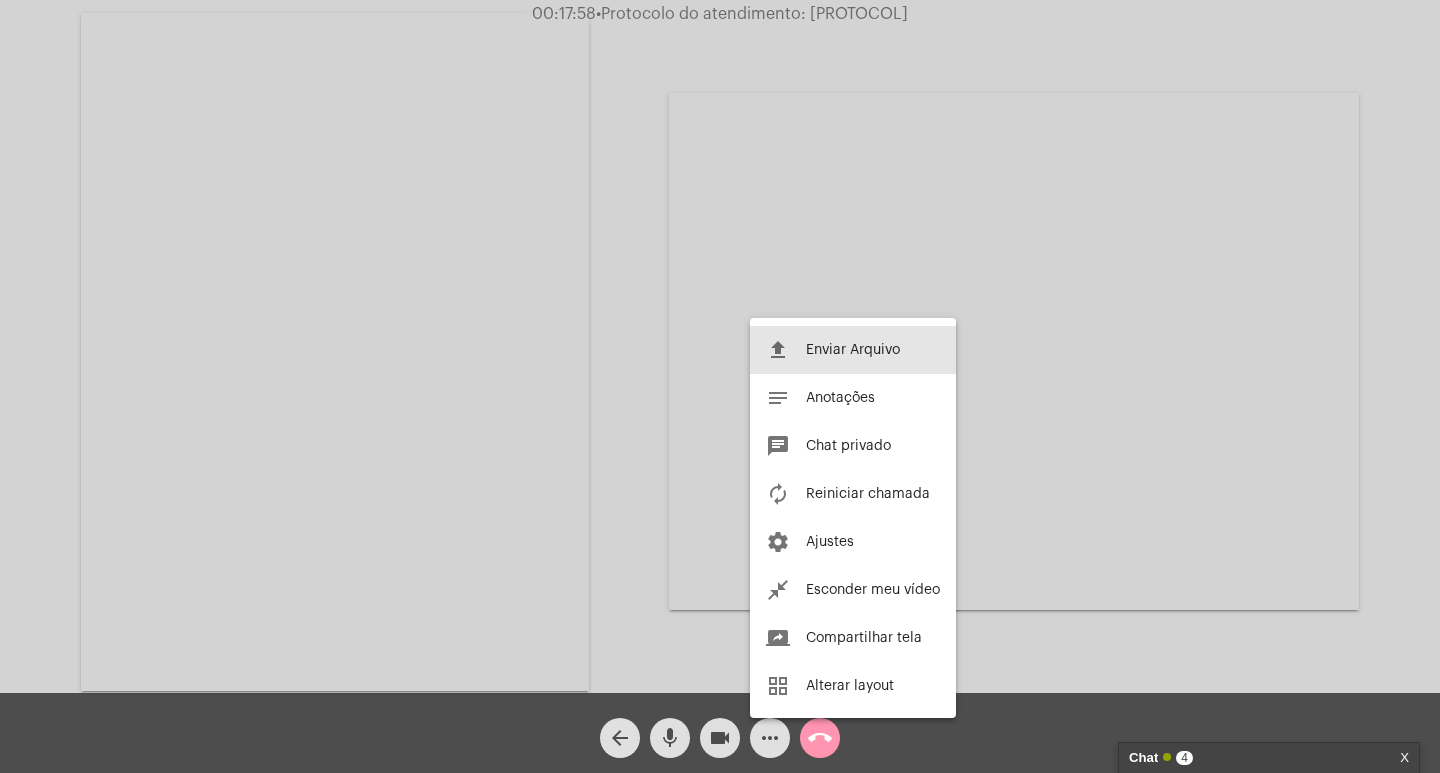 click on "Enviar Arquivo" at bounding box center (853, 350) 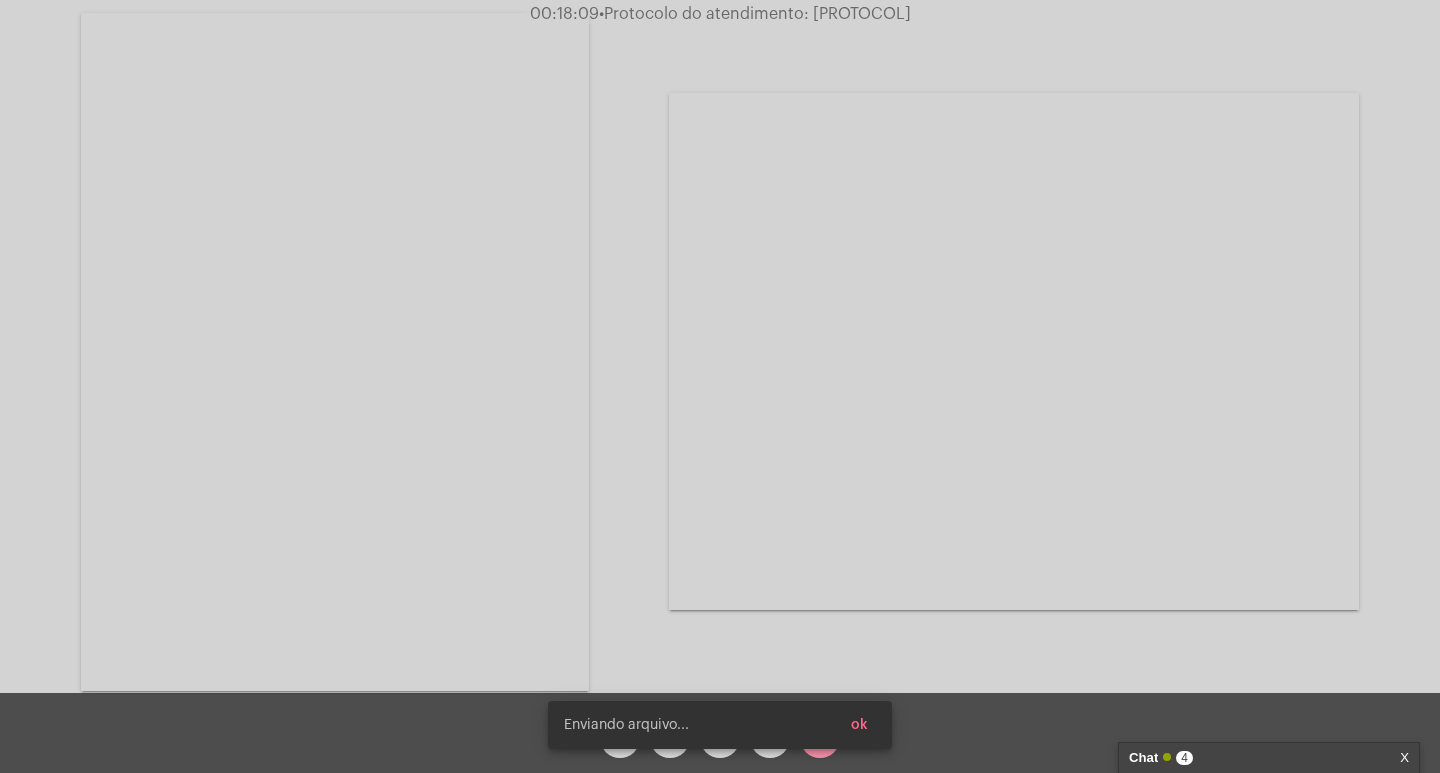 click on "Chat  4" at bounding box center (1248, 758) 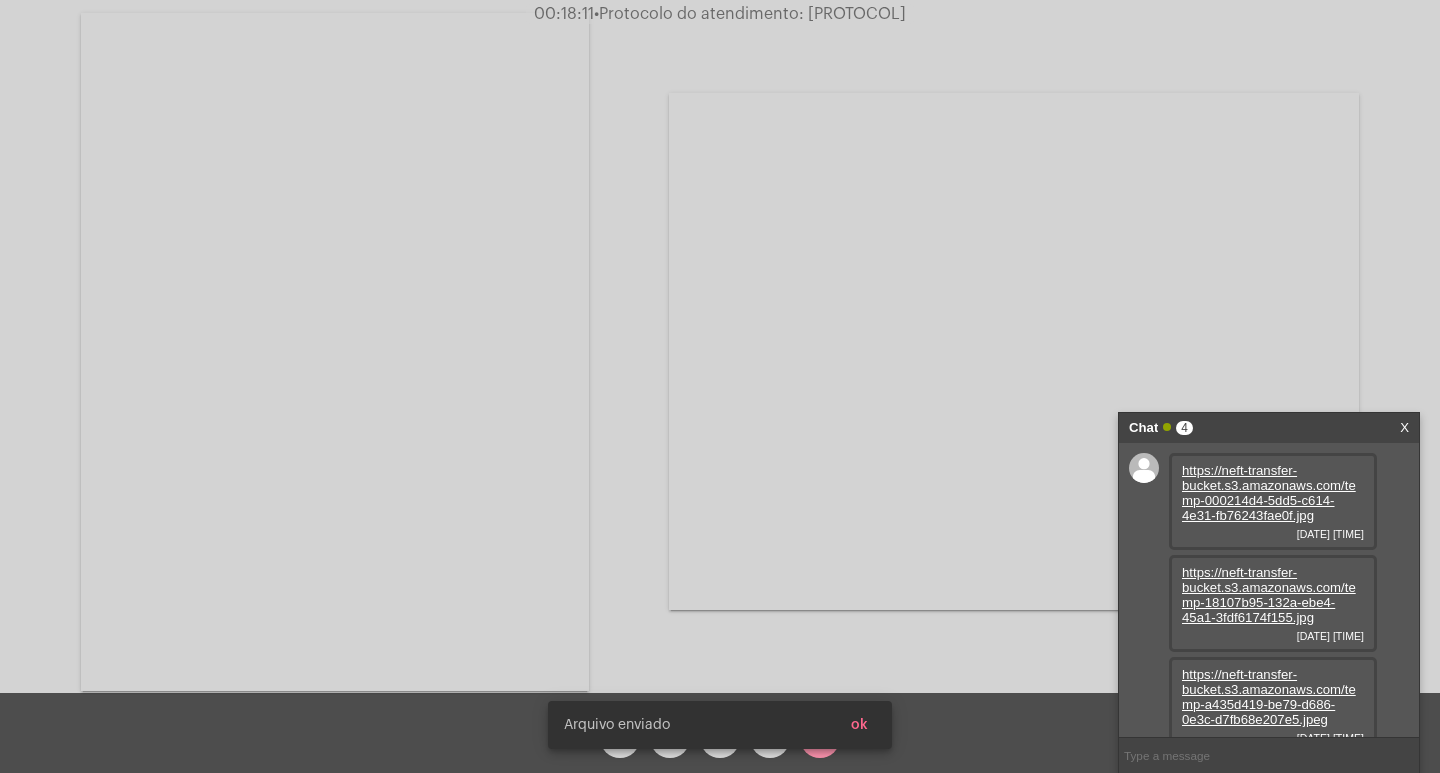 scroll, scrollTop: 221, scrollLeft: 0, axis: vertical 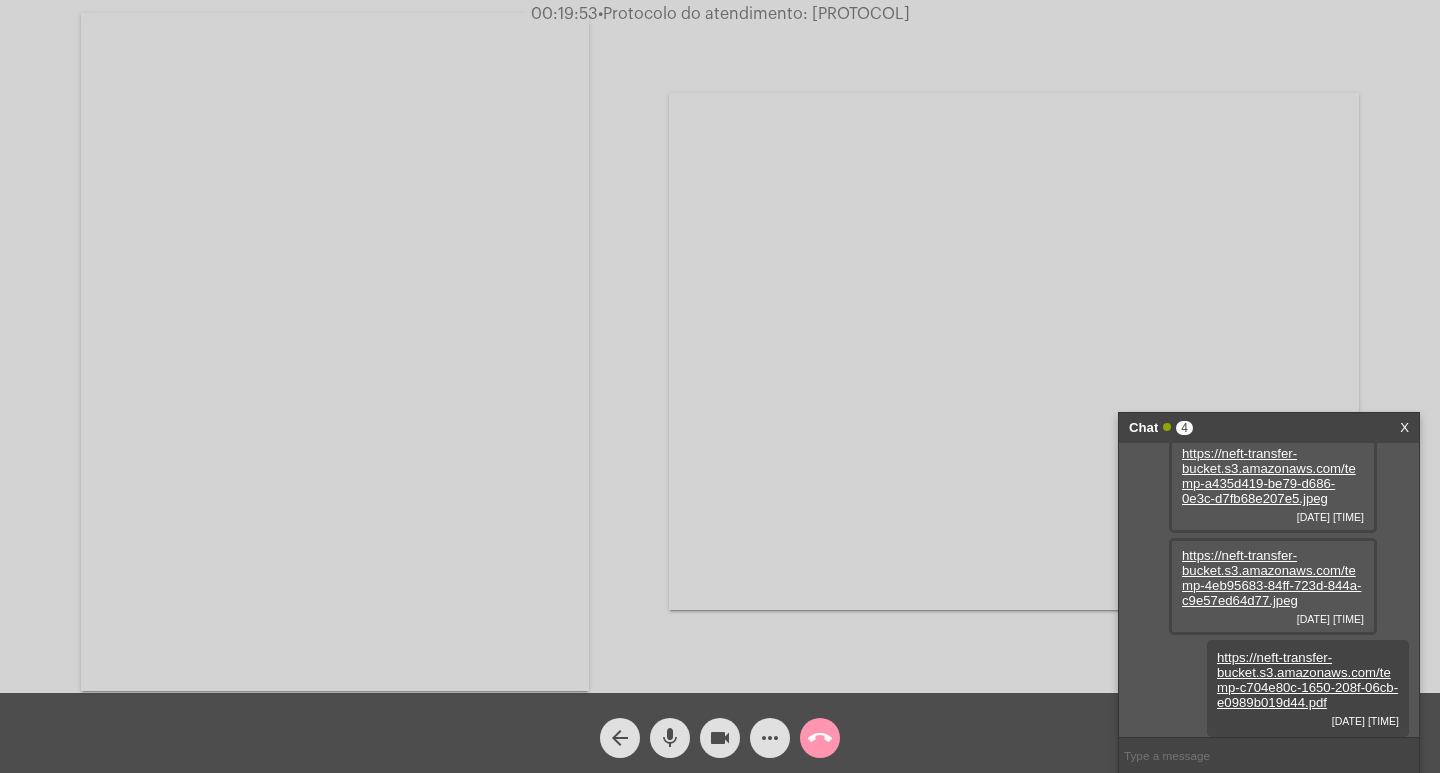 click on "mic" 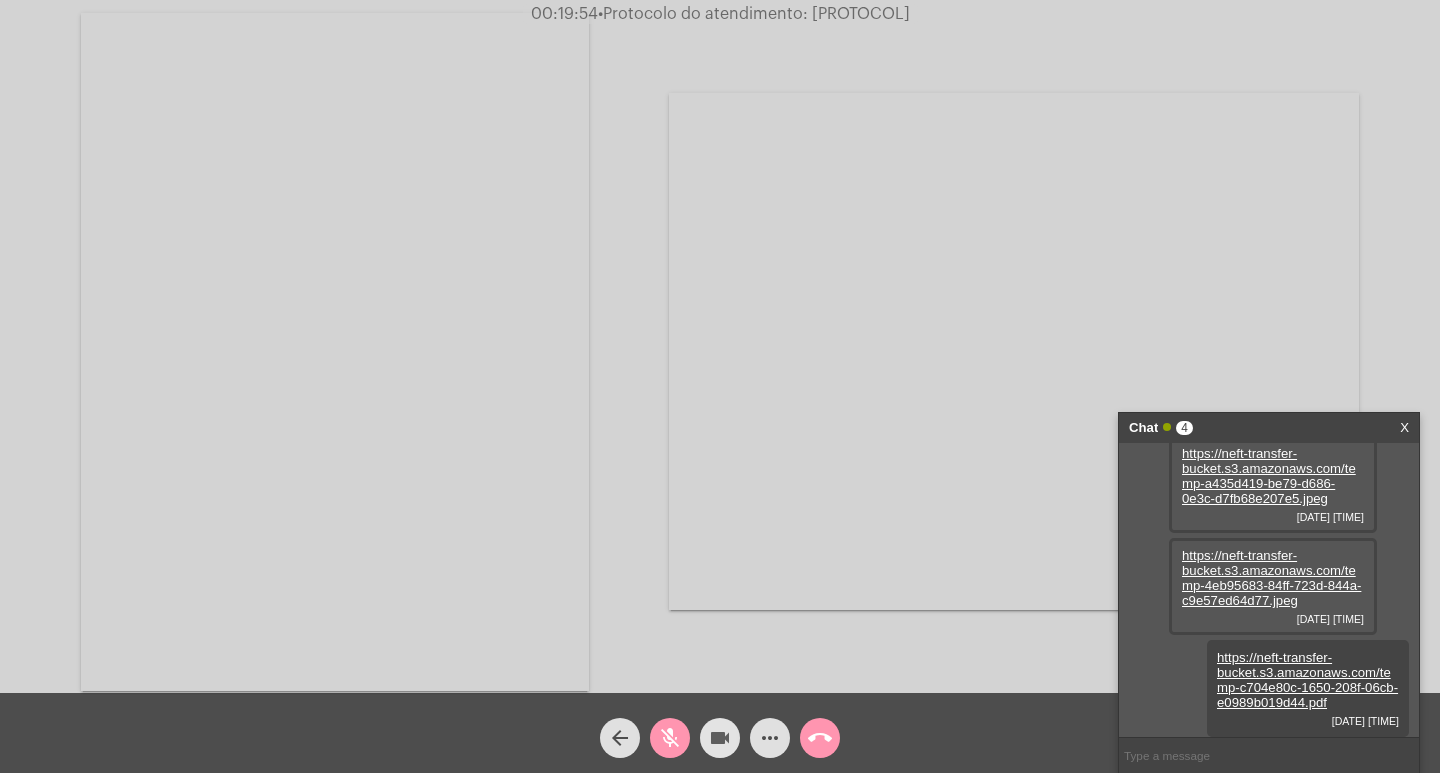 click on "videocam" 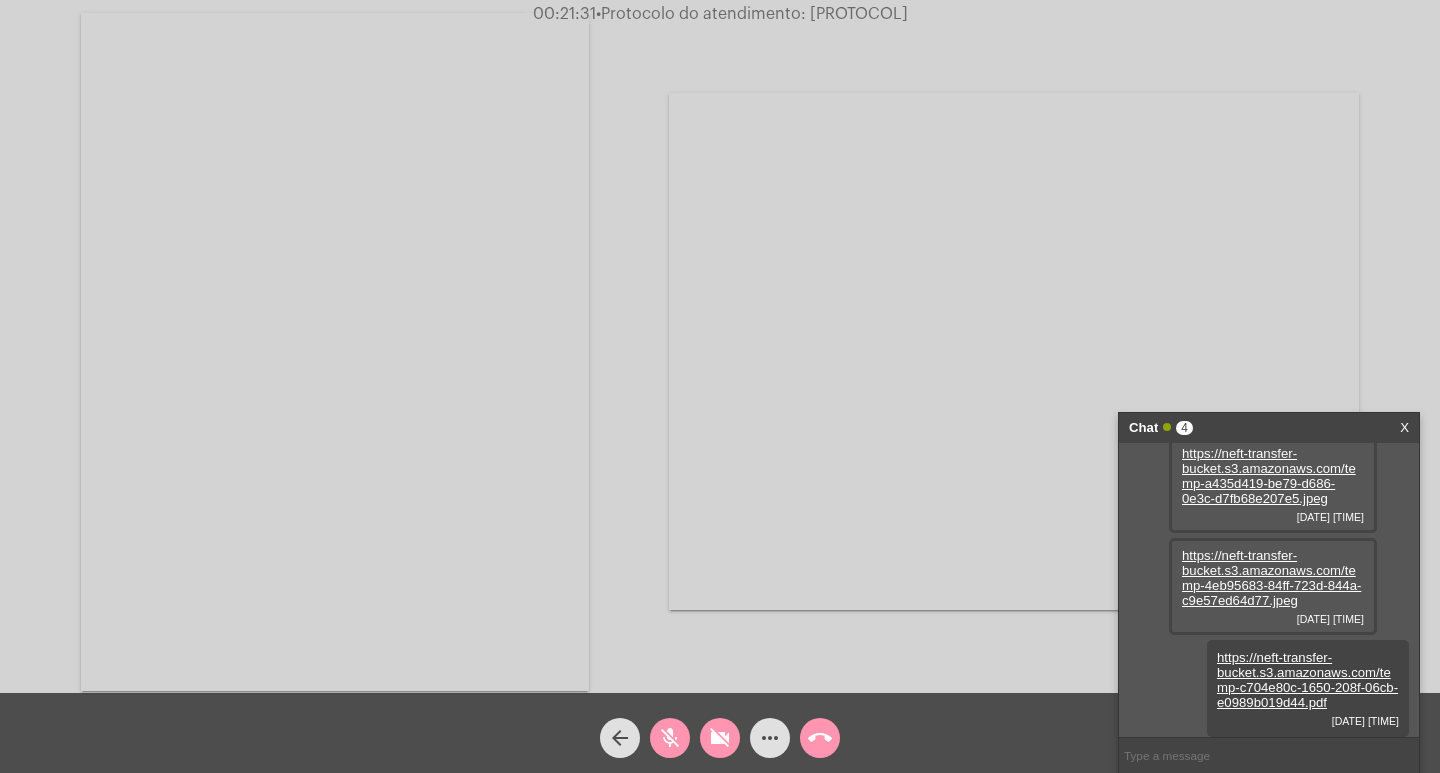 click on "Acessando Câmera e Microfone..." 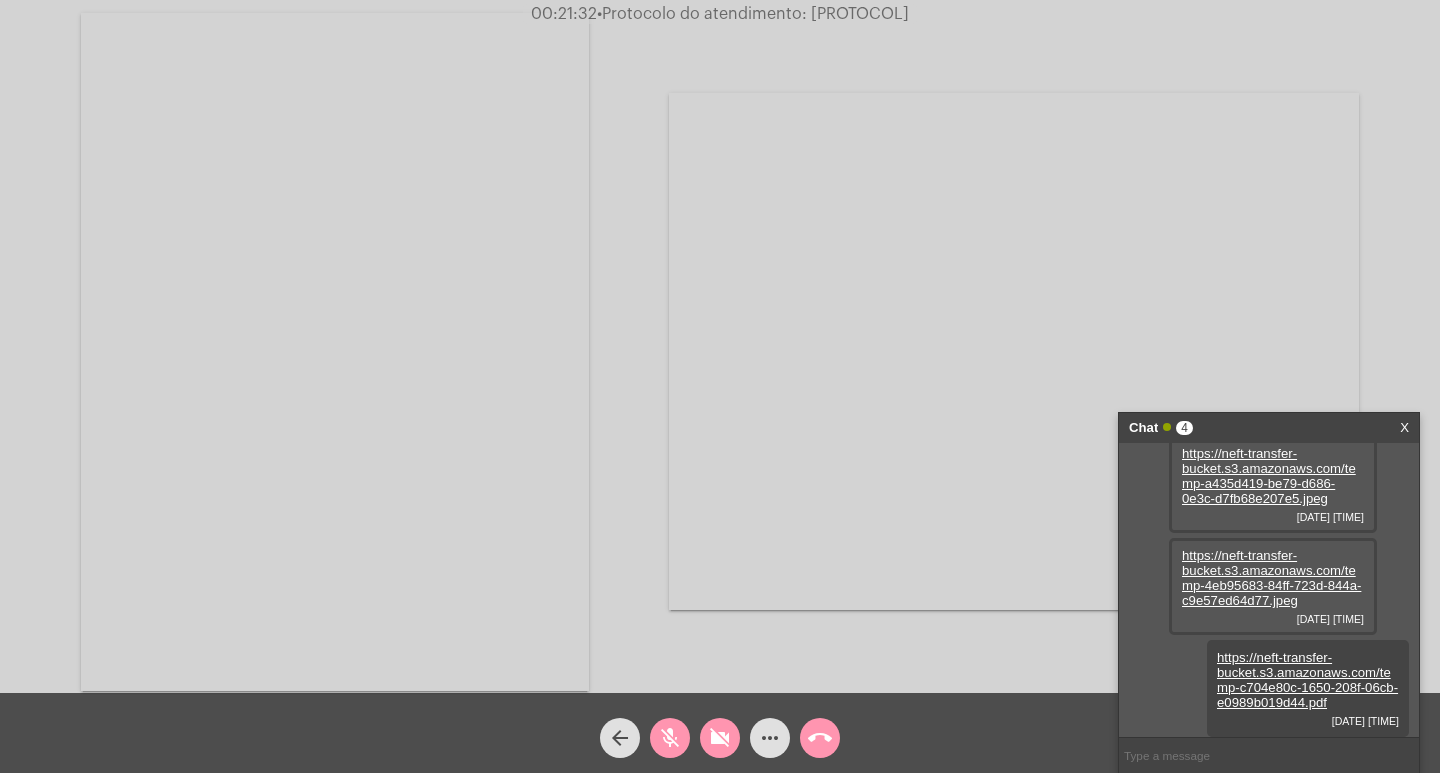 click on "Acessando Câmera e Microfone..." 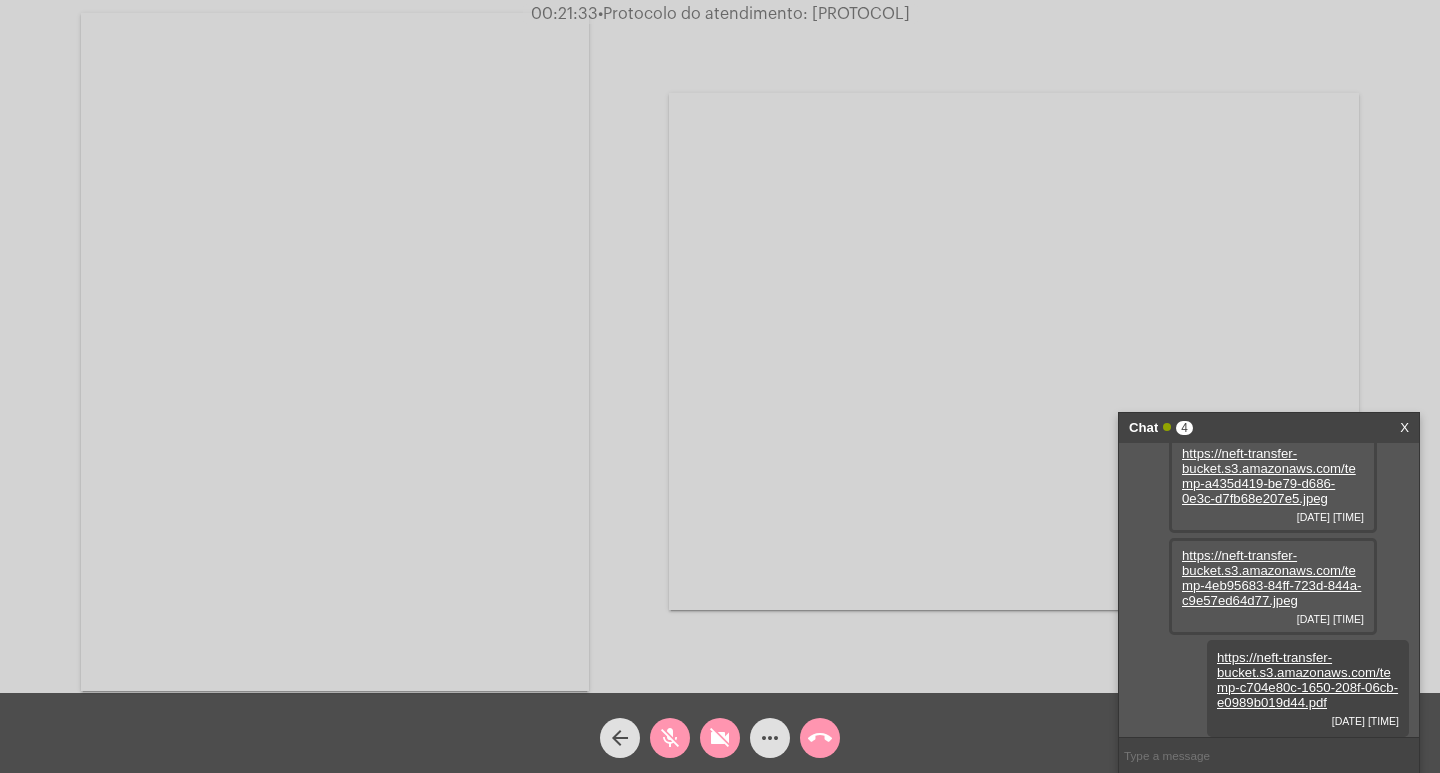 click on "Acessando Câmera e Microfone..." 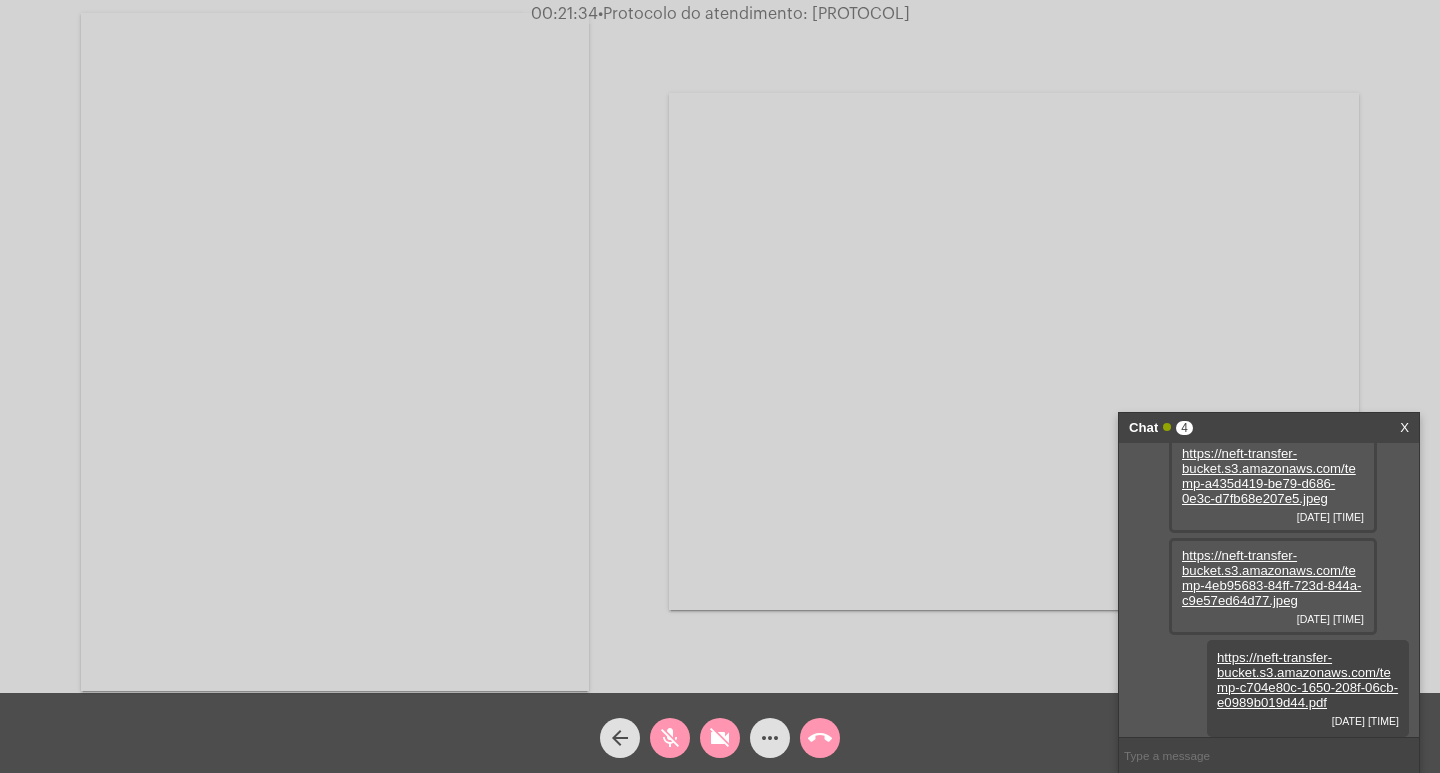 copy on "[PROTOCOL]" 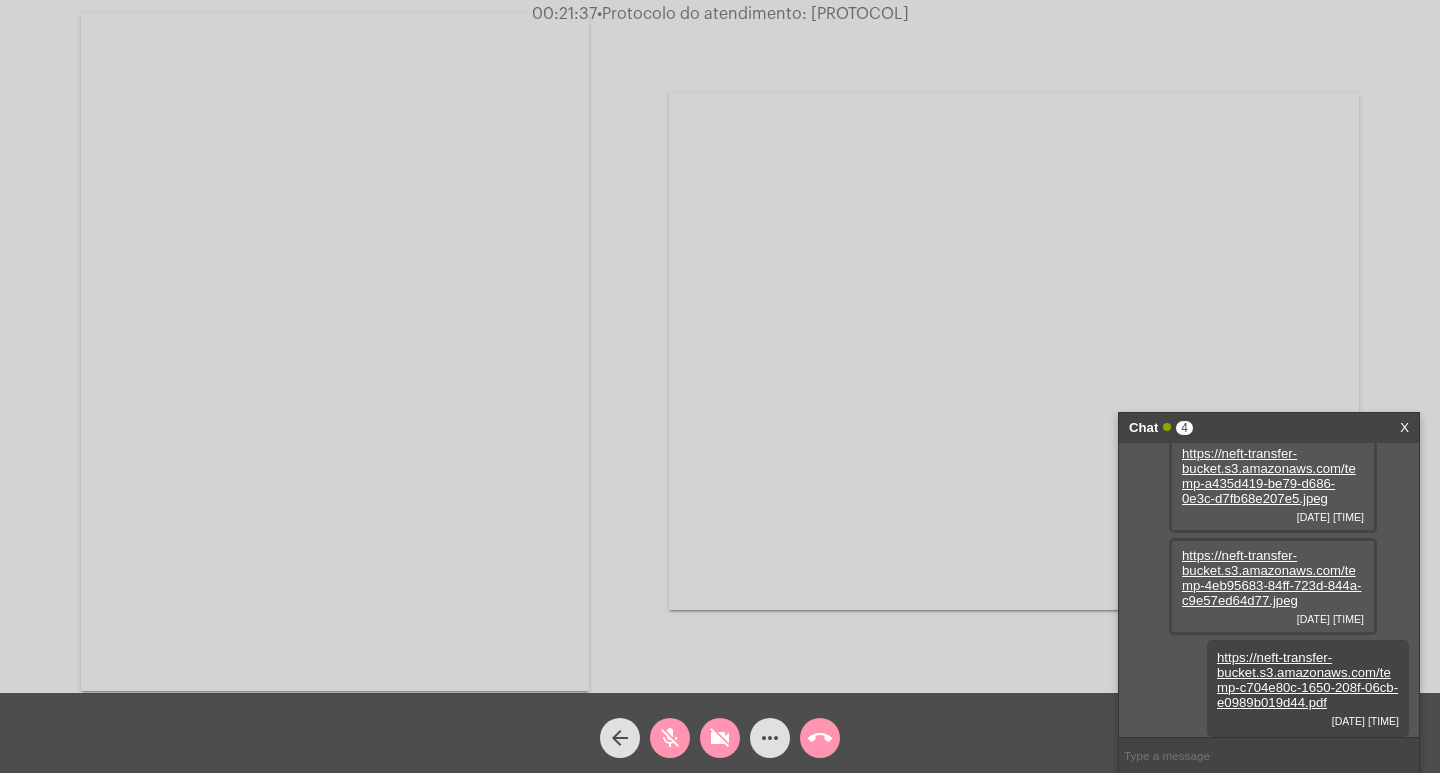 click on "mic_off" 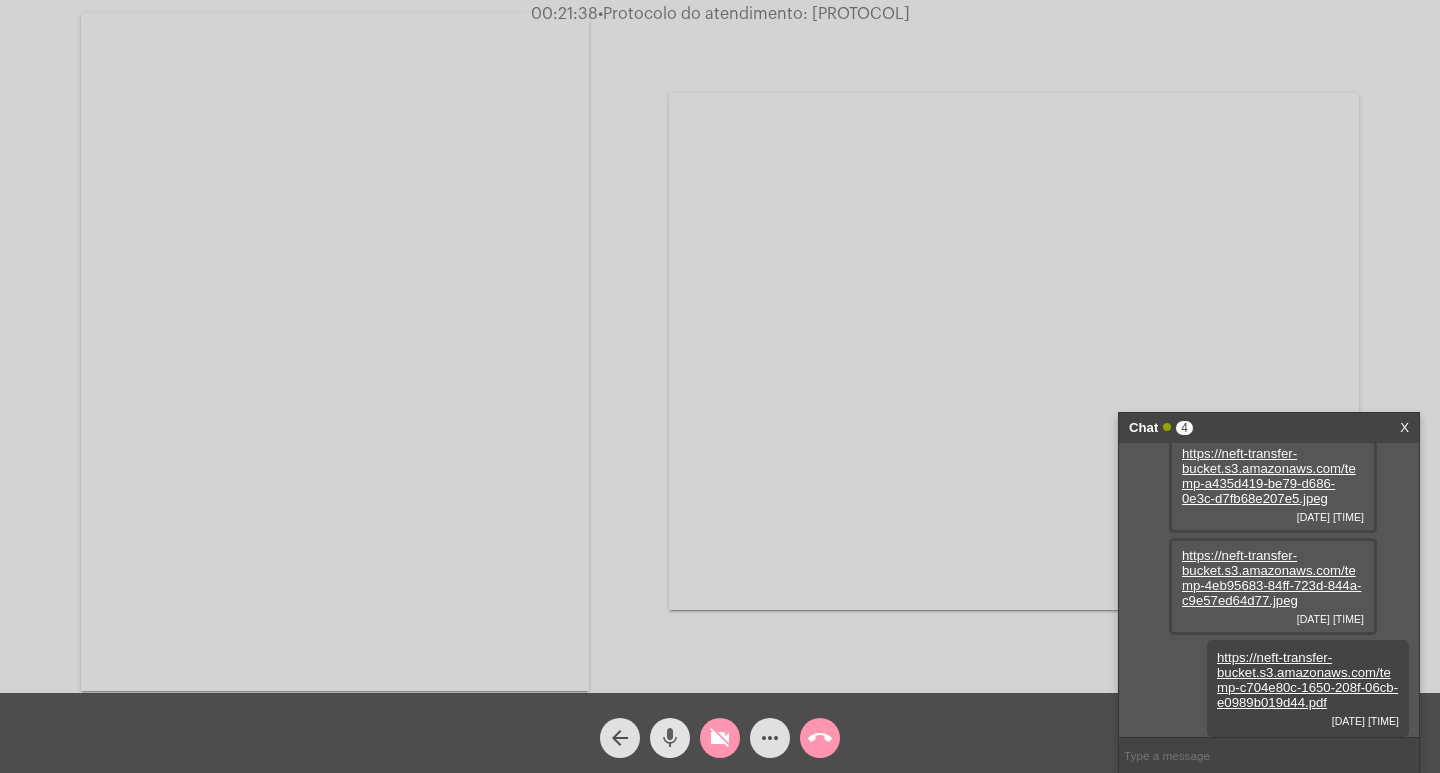 click on "videocam_off" 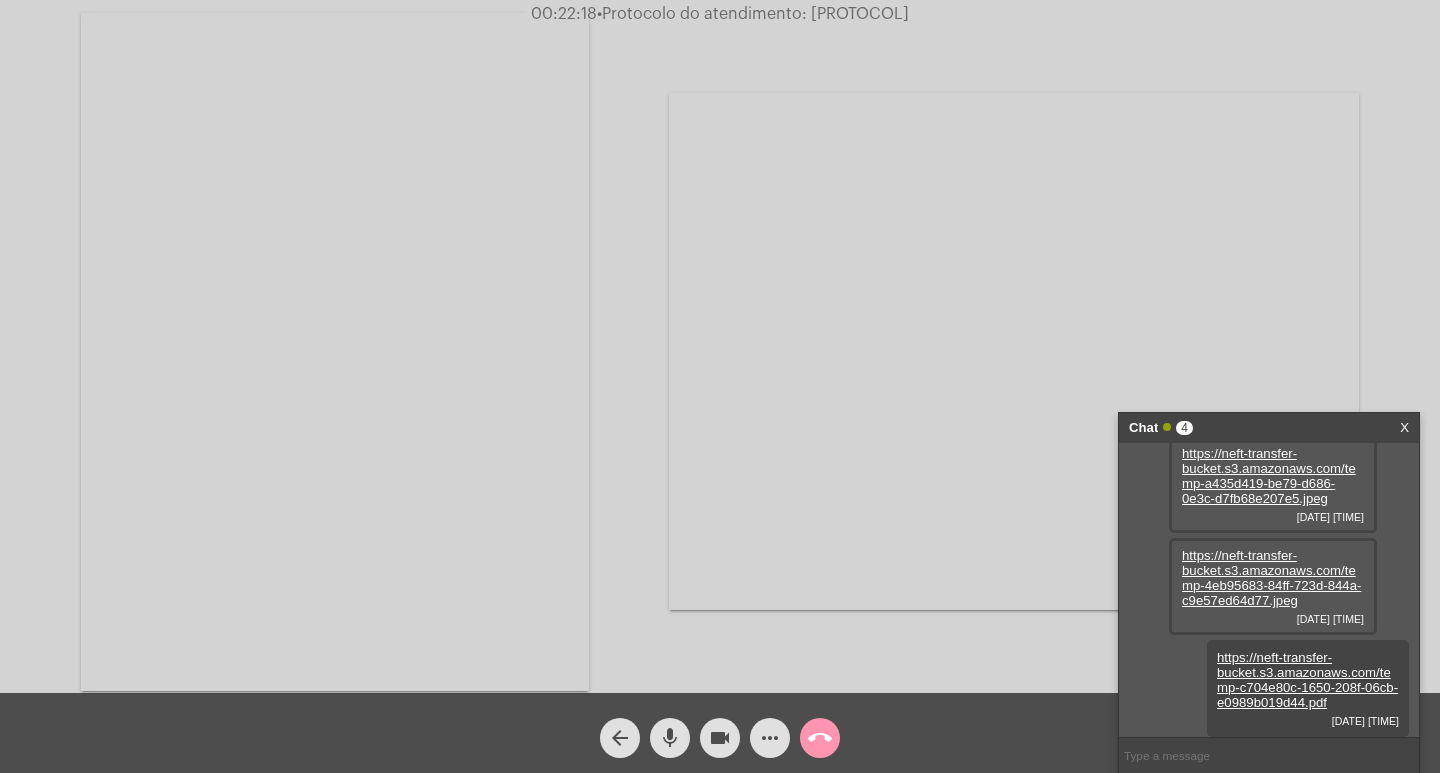 click on "Chat  4" at bounding box center [1248, 428] 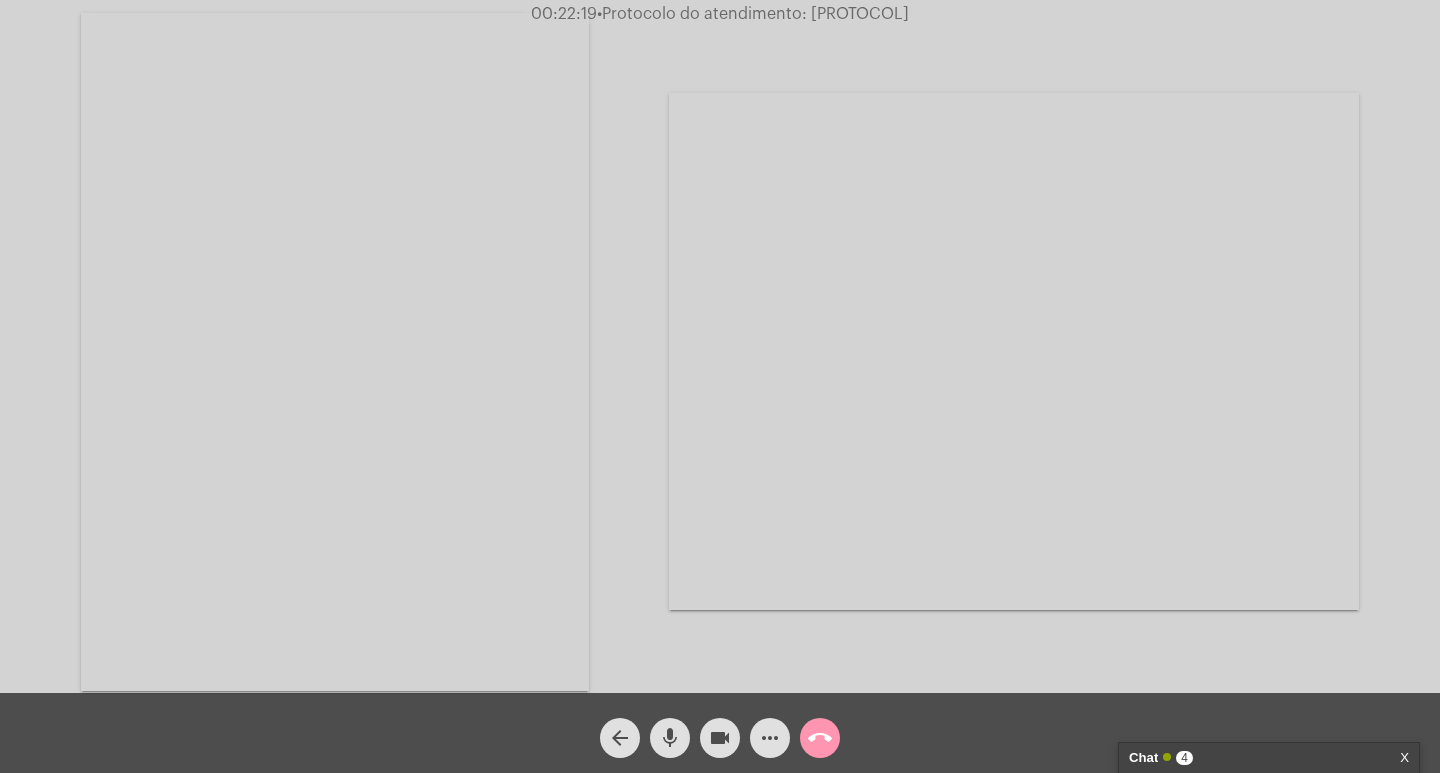 click on "•  Protocolo do atendimento: 20250804044322" 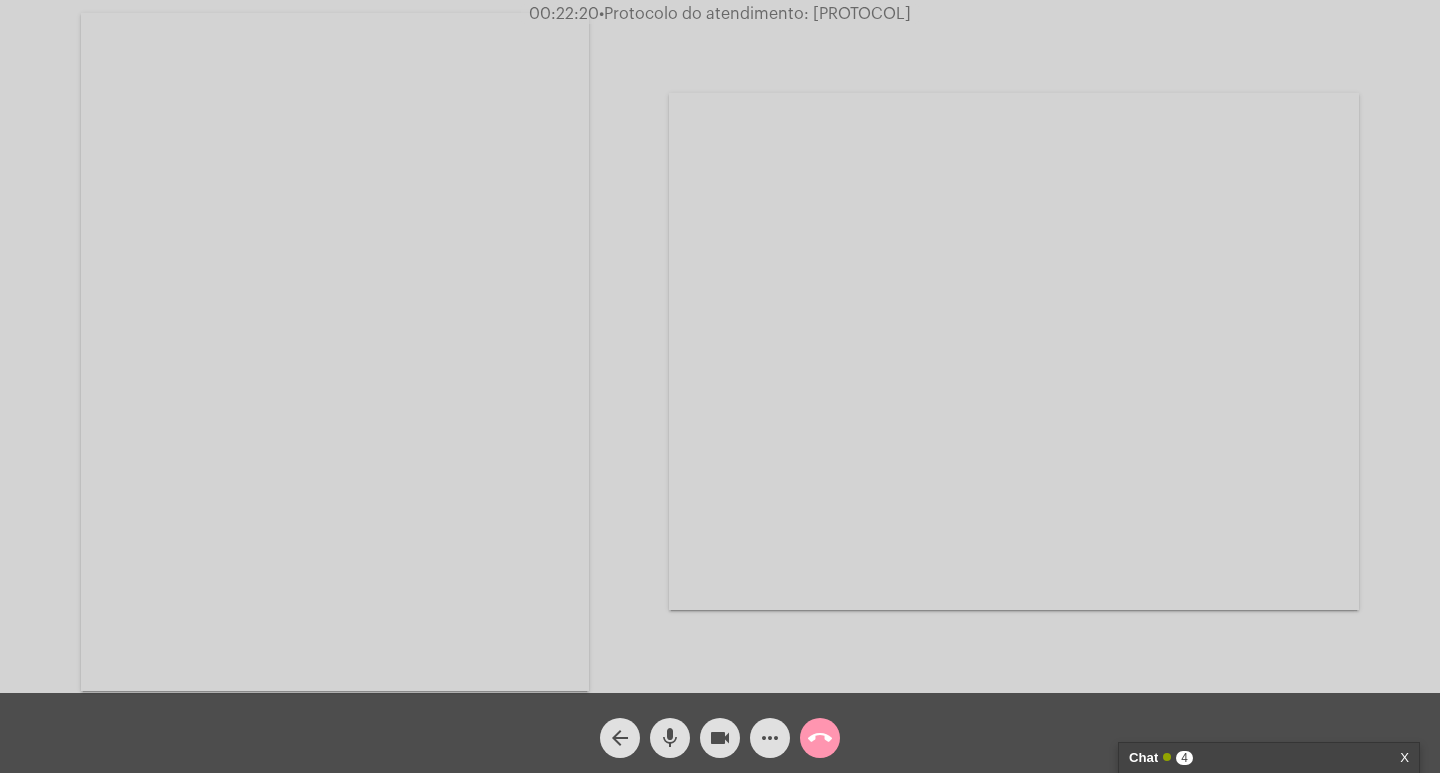 click on "•  Protocolo do atendimento: 20250804044322" 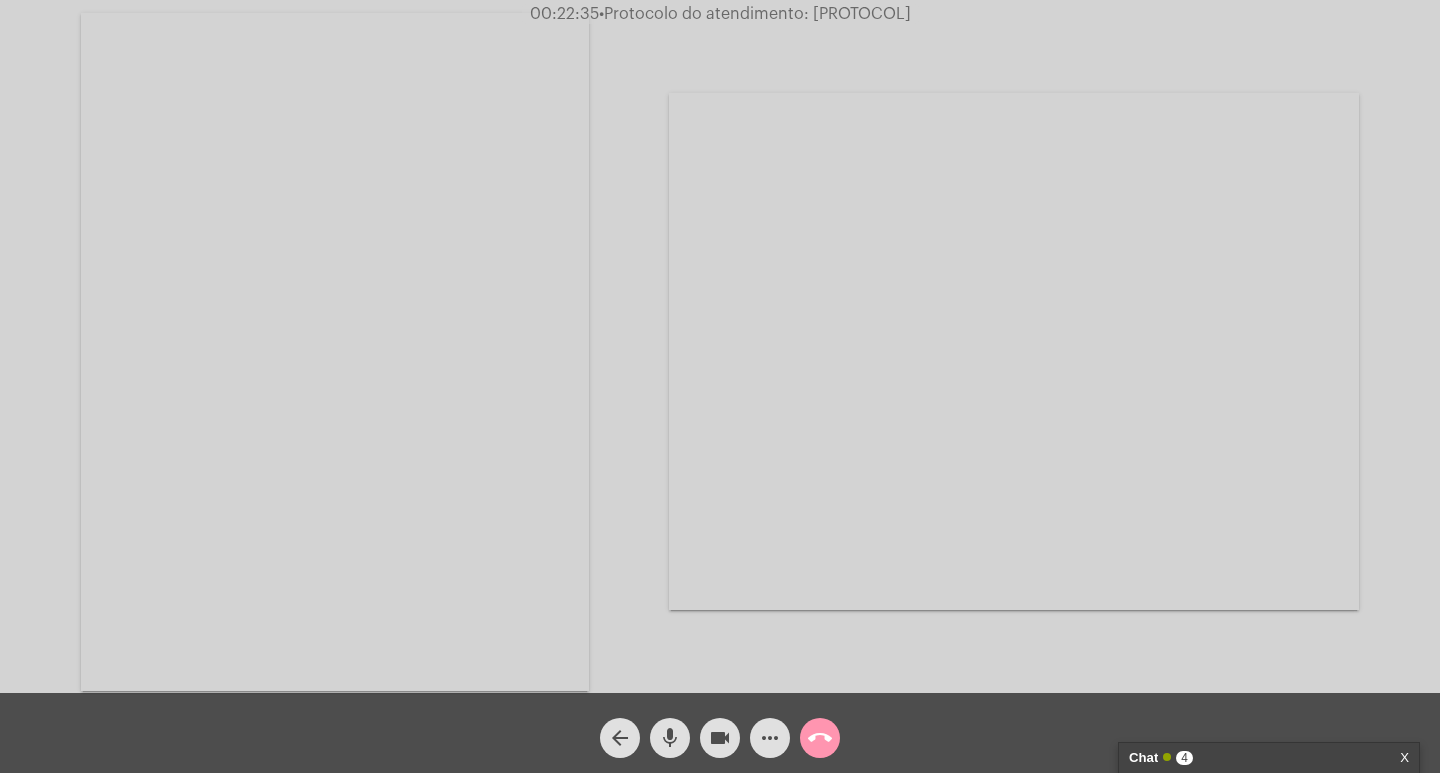 click on "call_end" 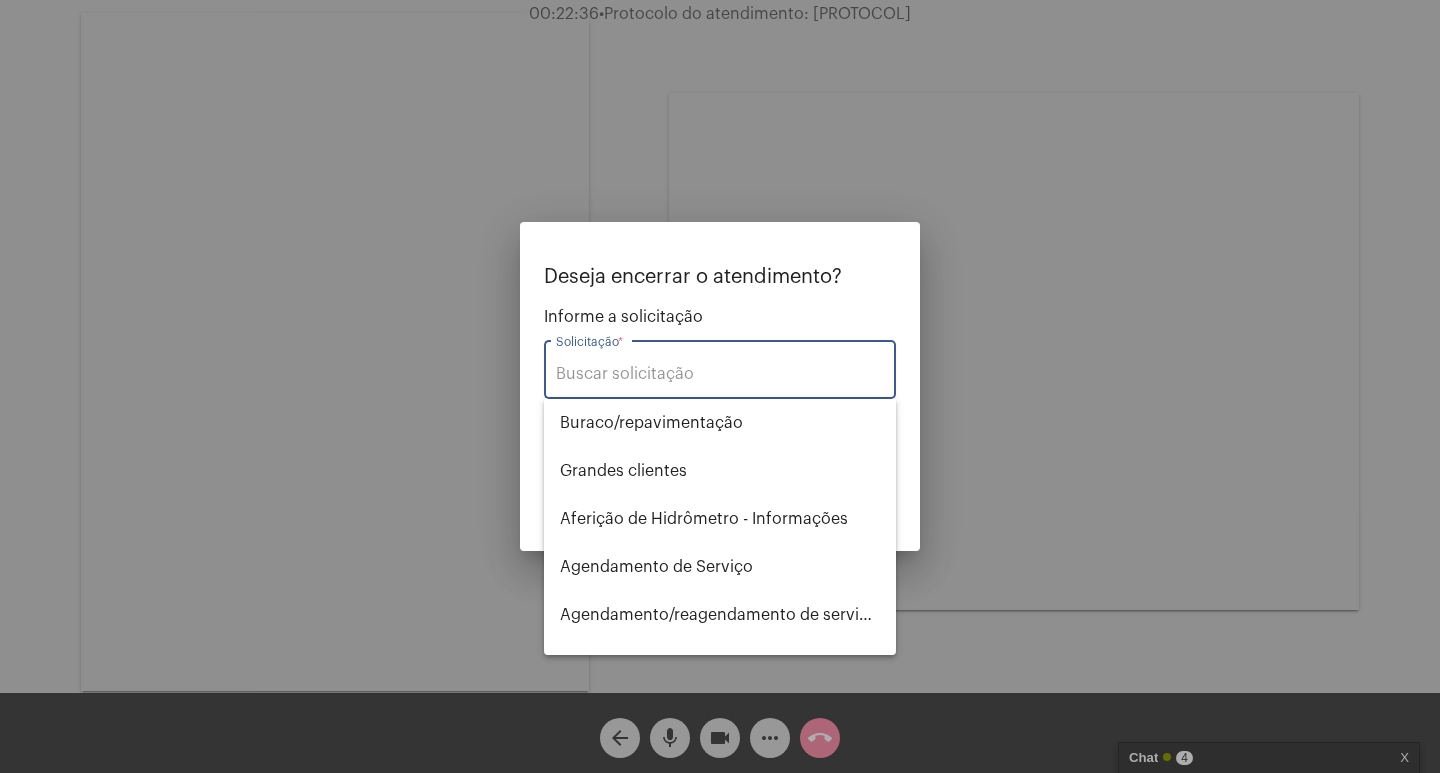 click on "Solicitação  *" at bounding box center [720, 374] 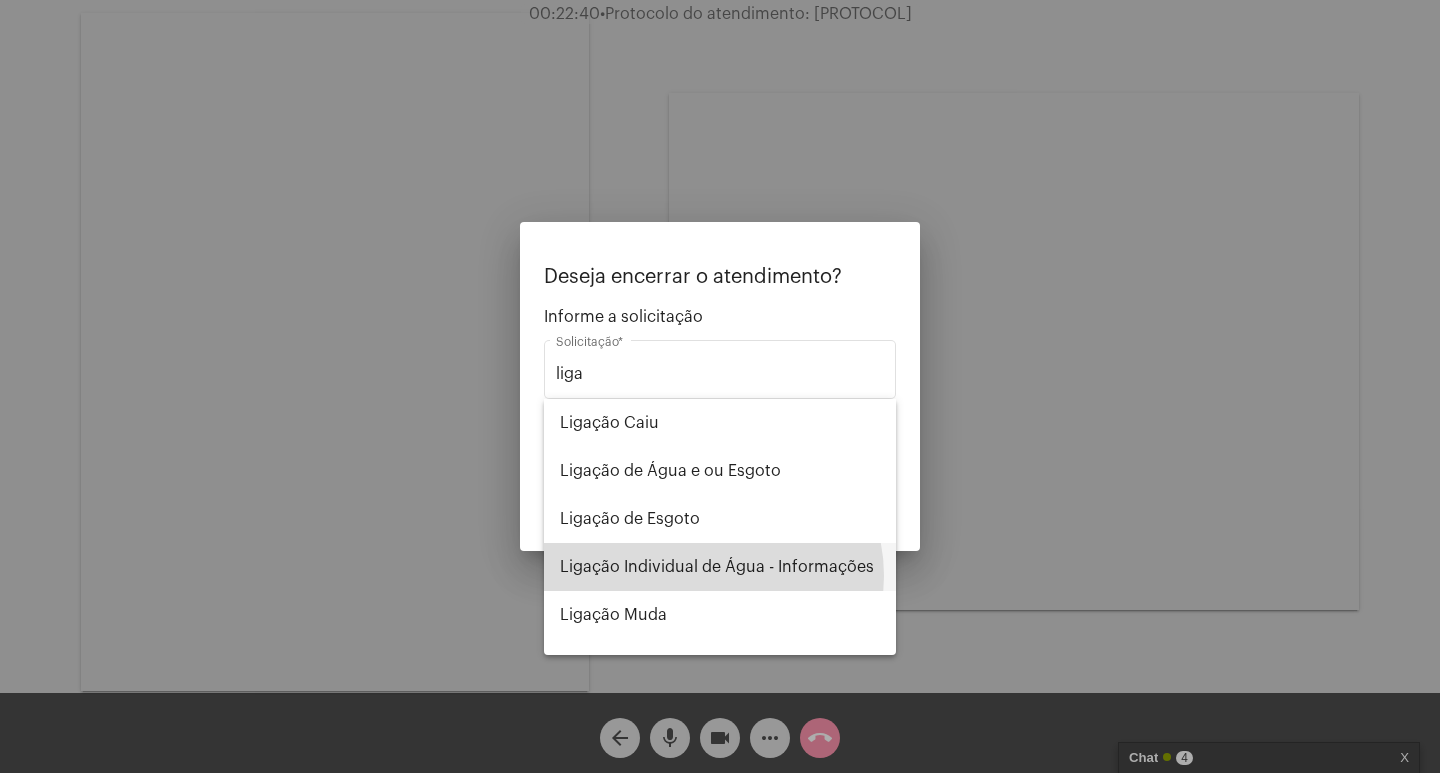 click on "Ligação Individual de Água - Informações" at bounding box center [720, 567] 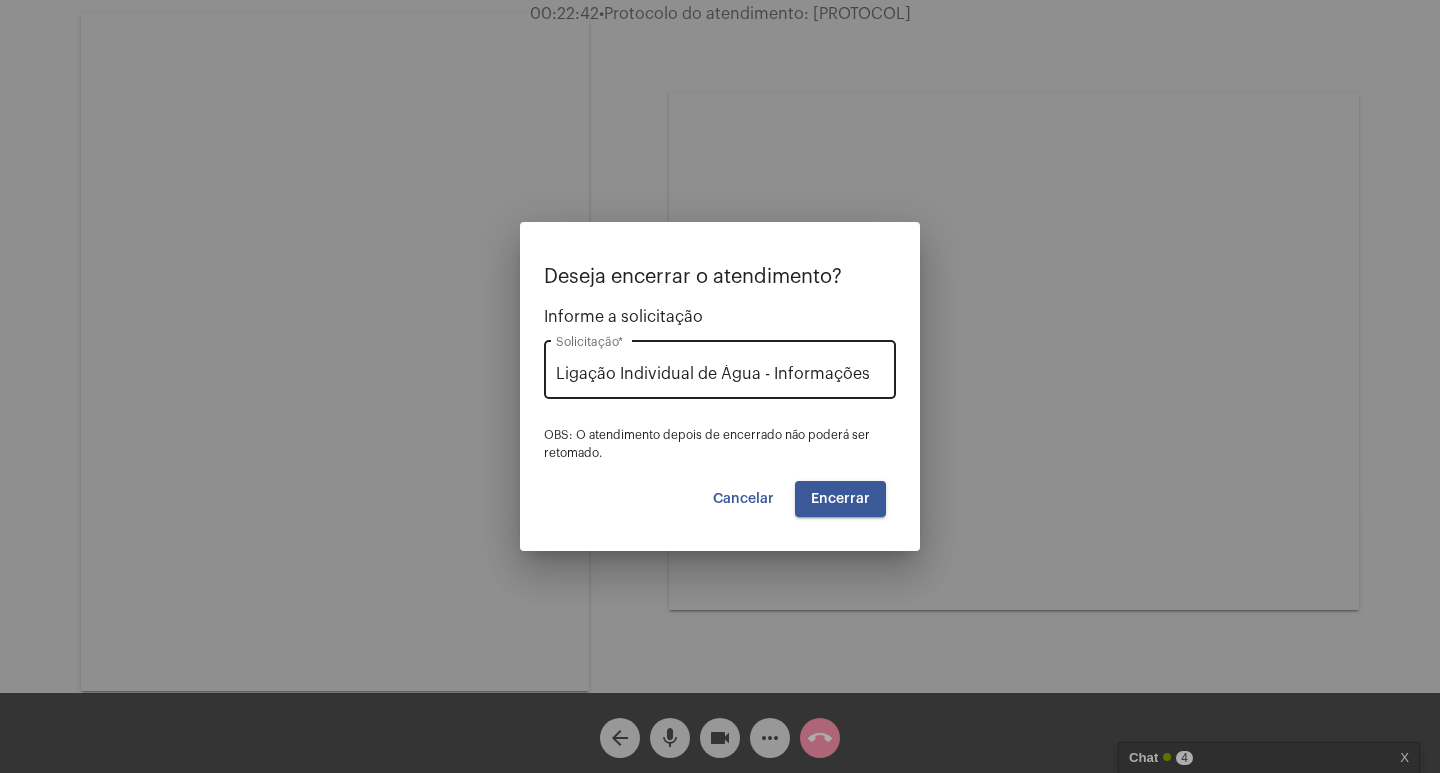 click on "Ligação Individual de Água - Informações Solicitação *" at bounding box center (720, 367) 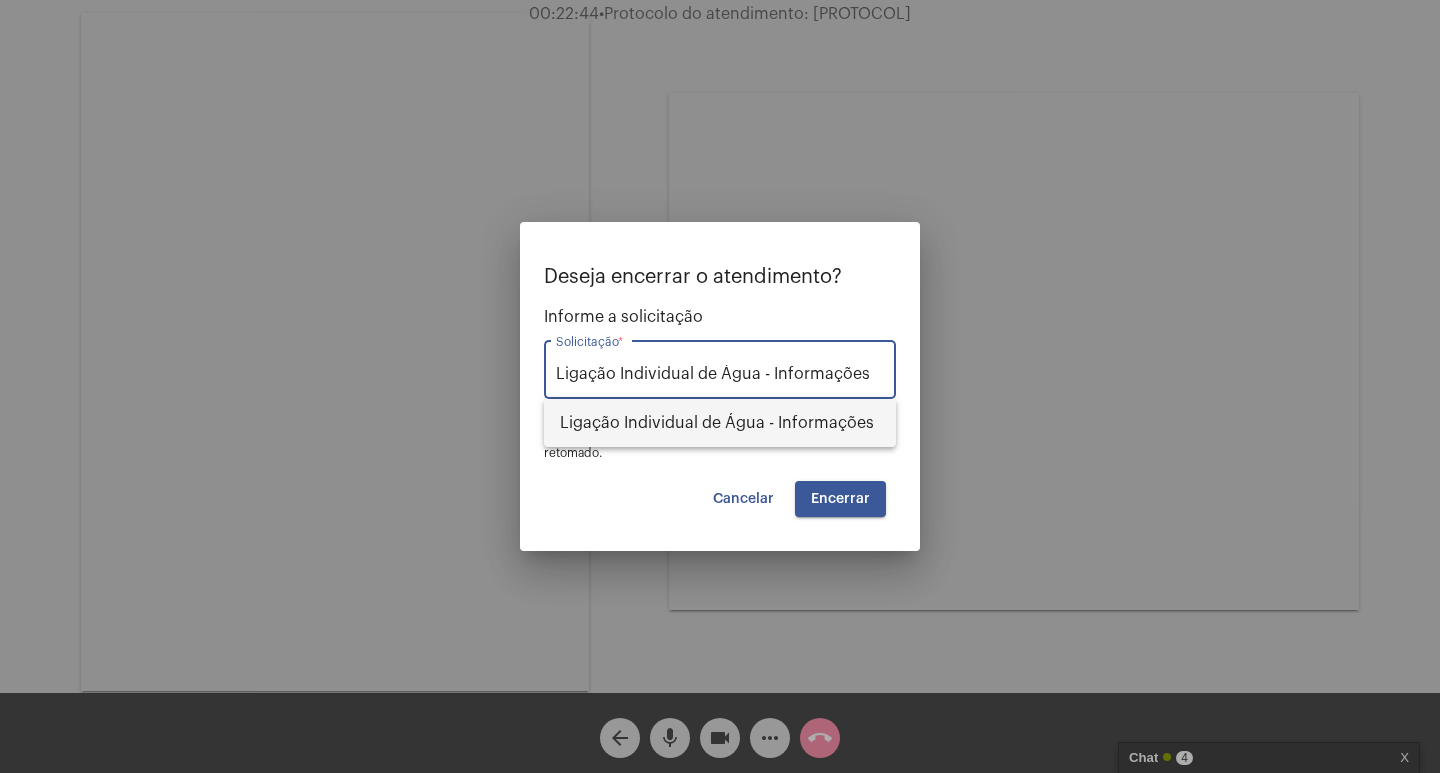 drag, startPoint x: 864, startPoint y: 383, endPoint x: 615, endPoint y: 429, distance: 253.21335 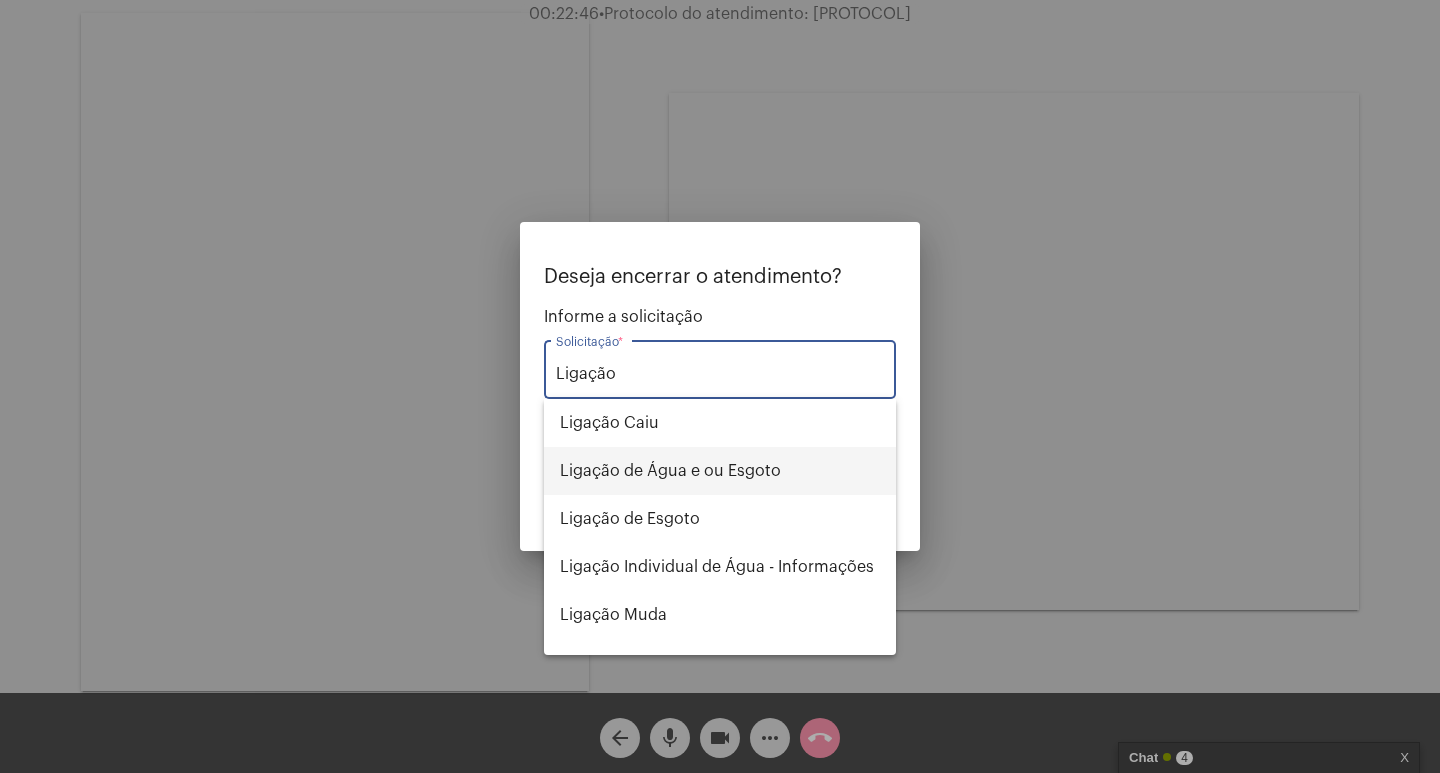 click on "Ligação de Água e ou Esgoto" at bounding box center (720, 471) 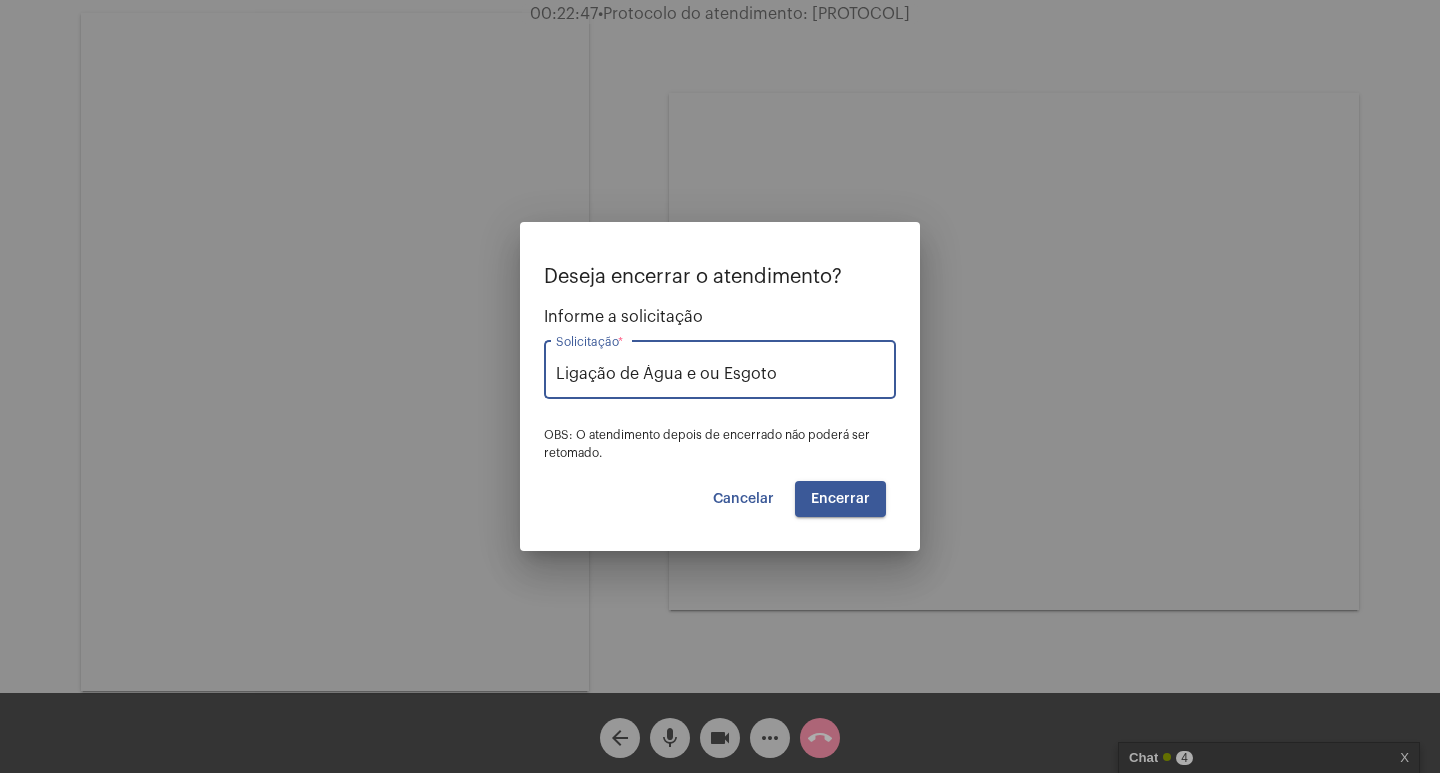click on "Encerrar" at bounding box center (840, 499) 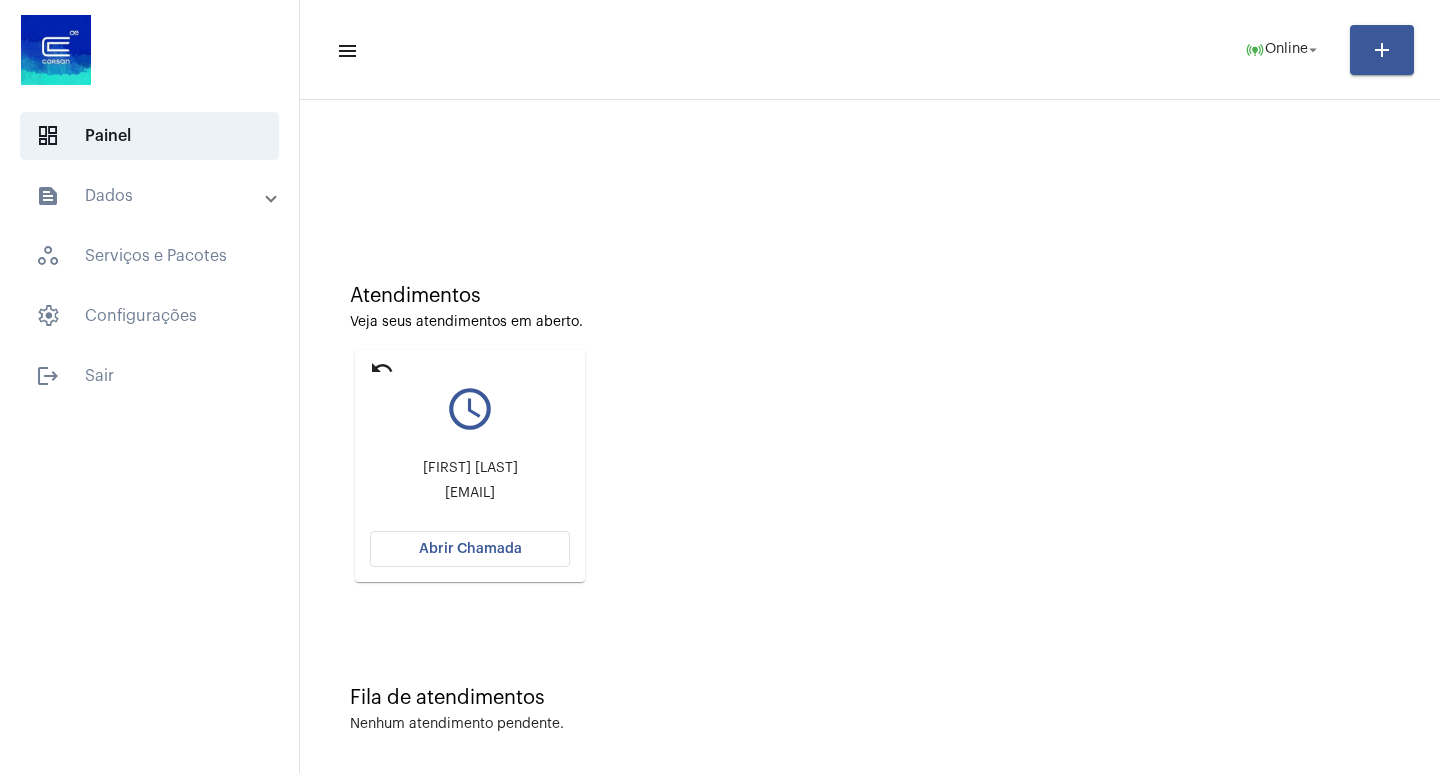 click on "undo" 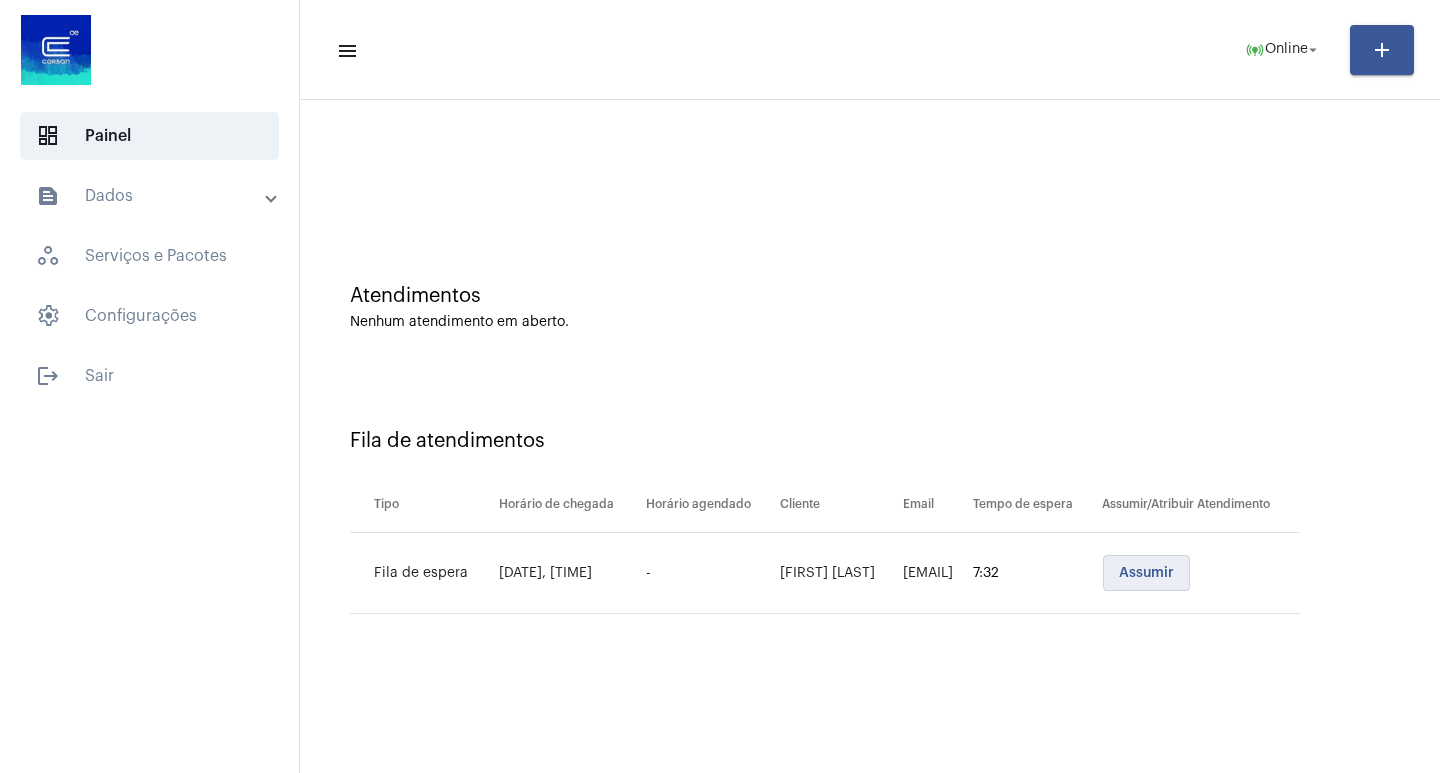 click on "Assumir" at bounding box center (1146, 573) 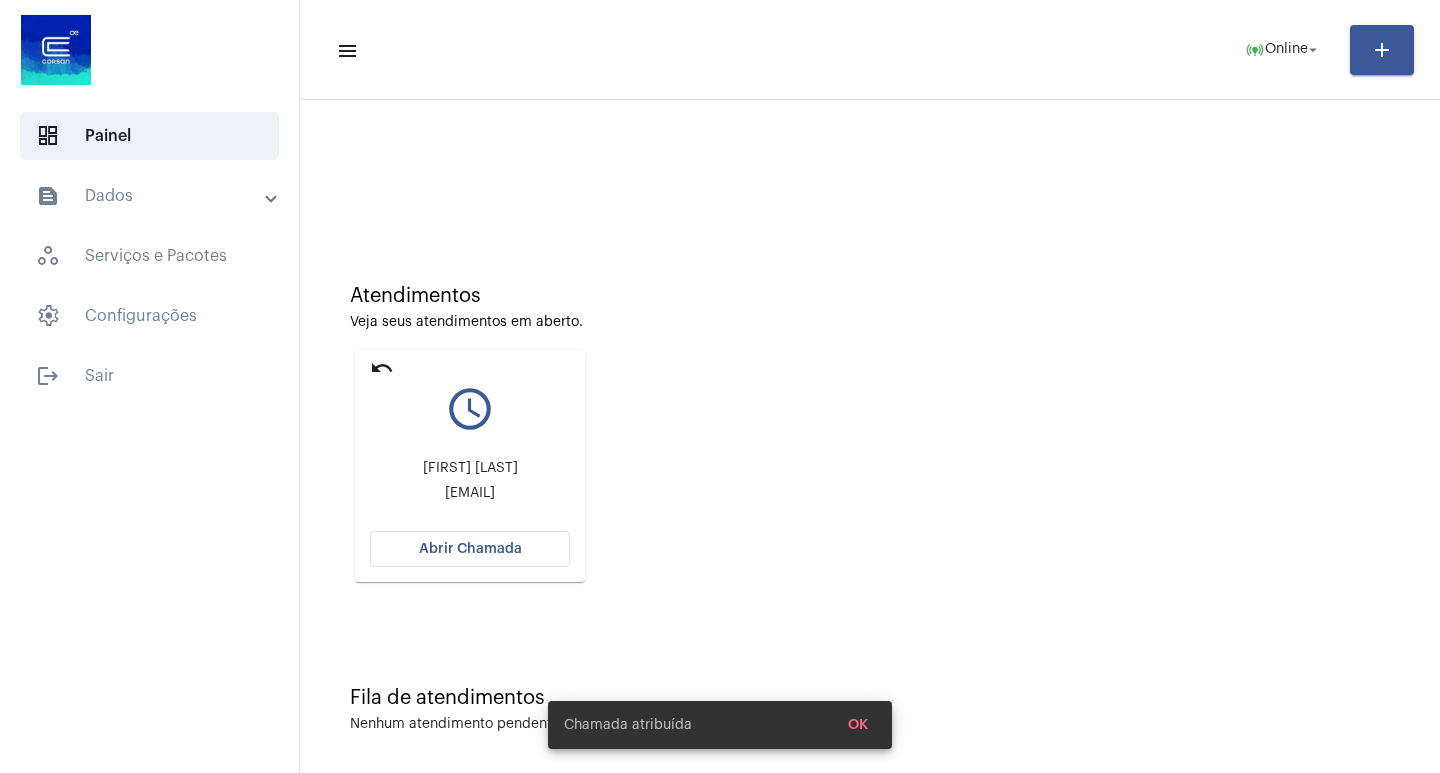 click on "Abrir Chamada" 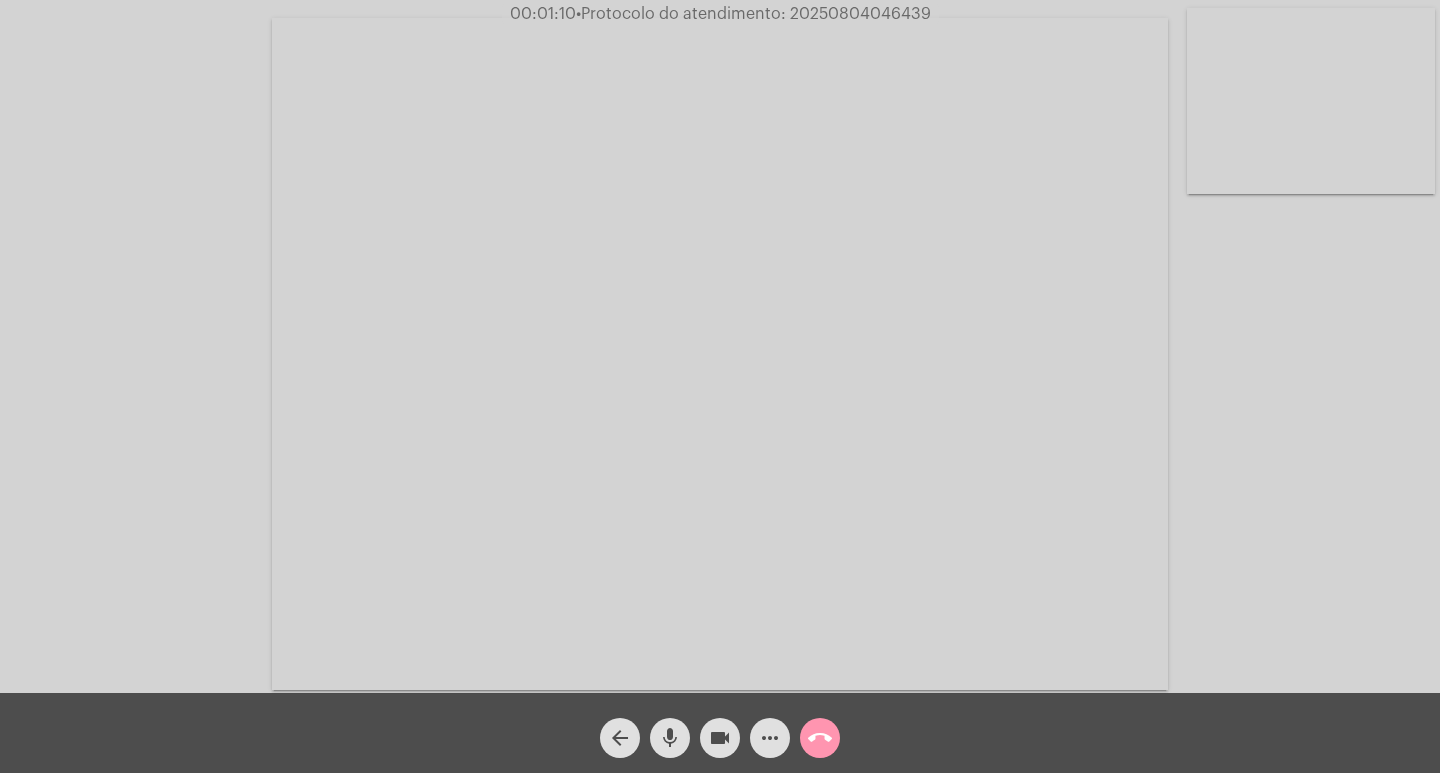 click on "Acessando Câmera e Microfone..." 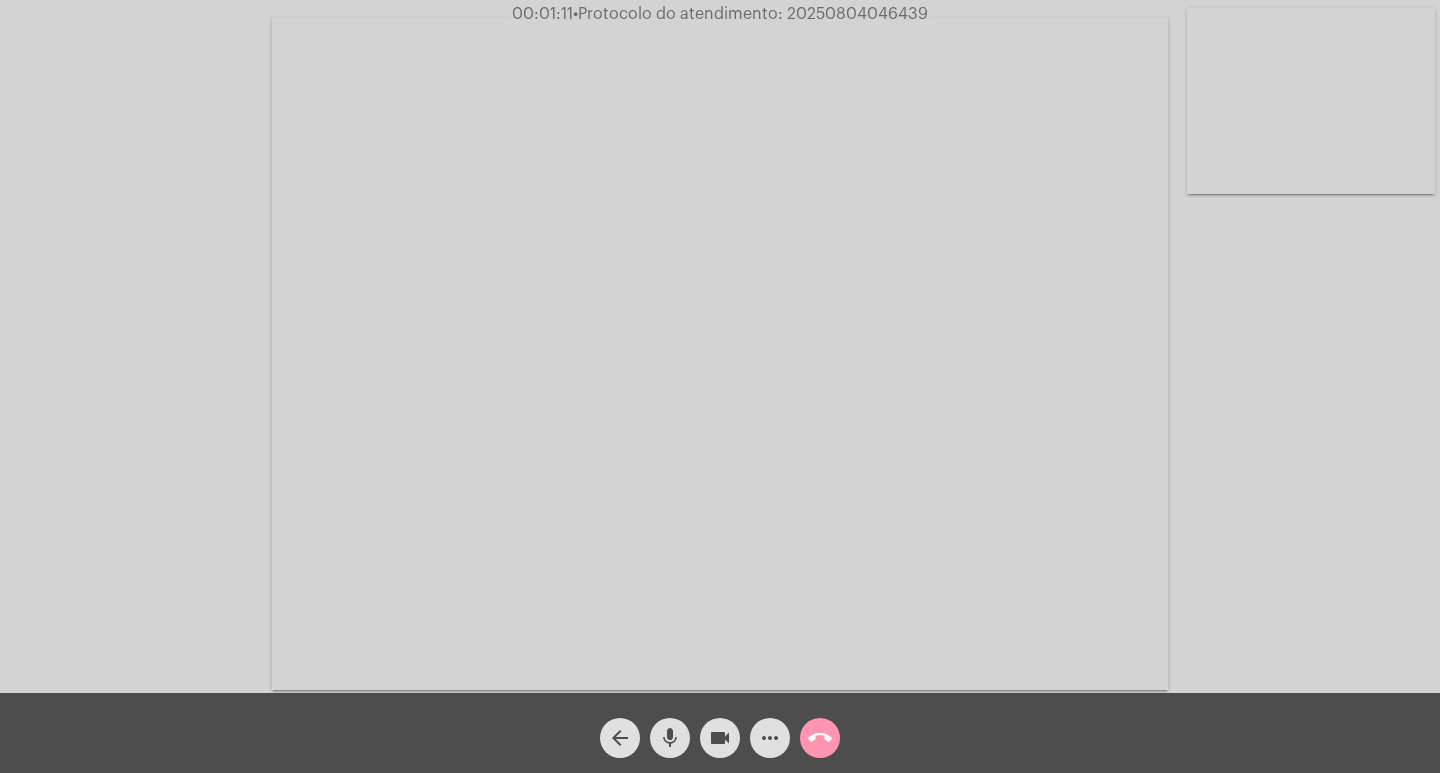 click on "•  Protocolo do atendimento: 20250804046439" 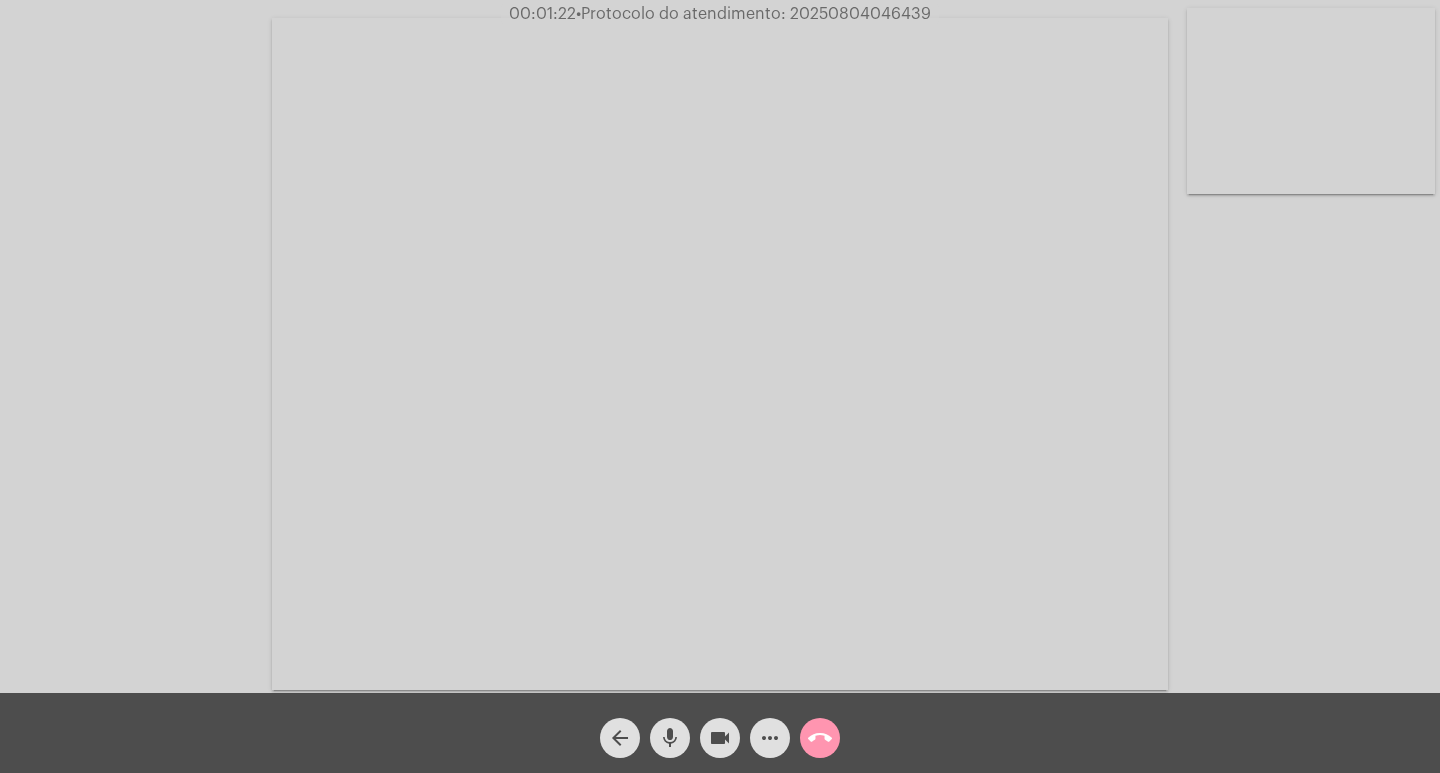 click on "call_end" 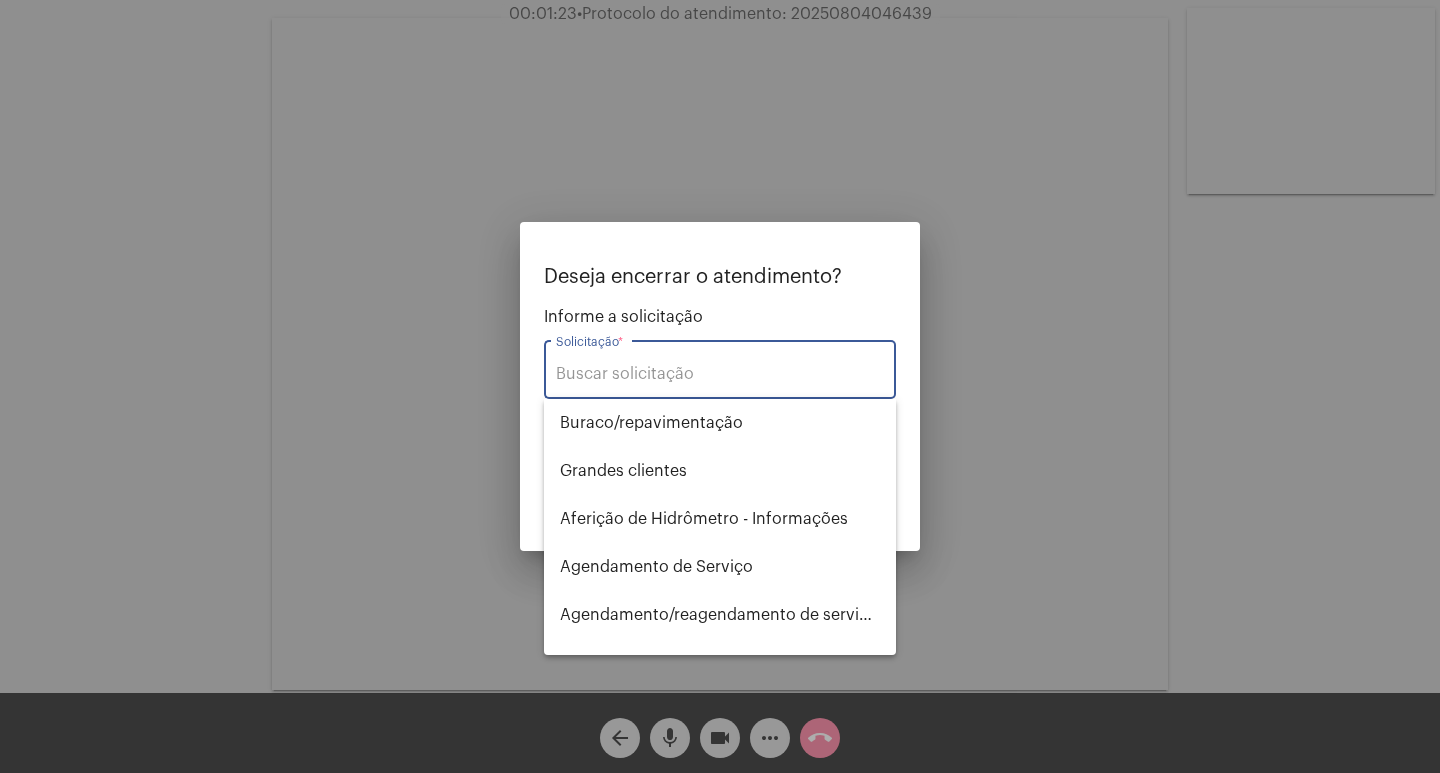 click on "Solicitação  *" at bounding box center (720, 374) 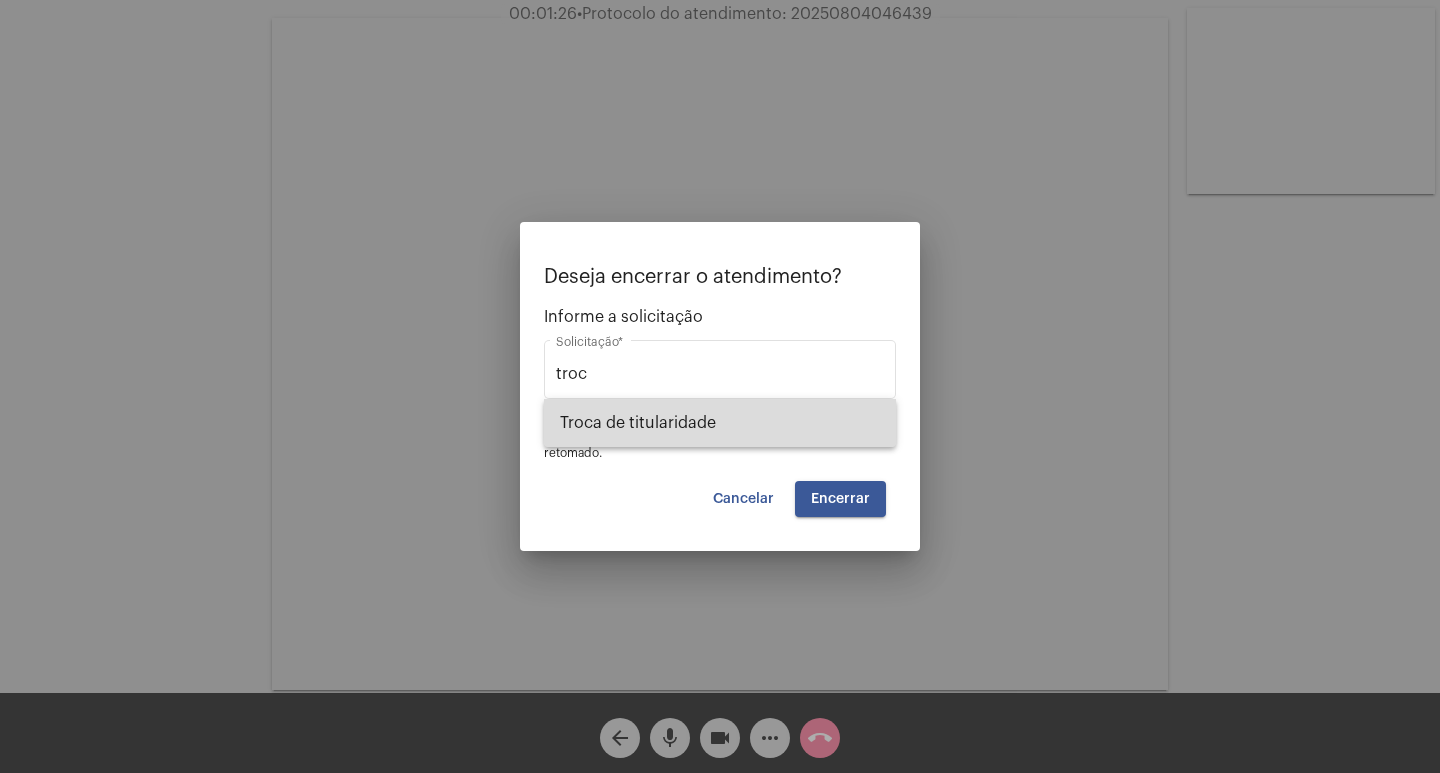 click on "Troca de titularidade" at bounding box center [720, 423] 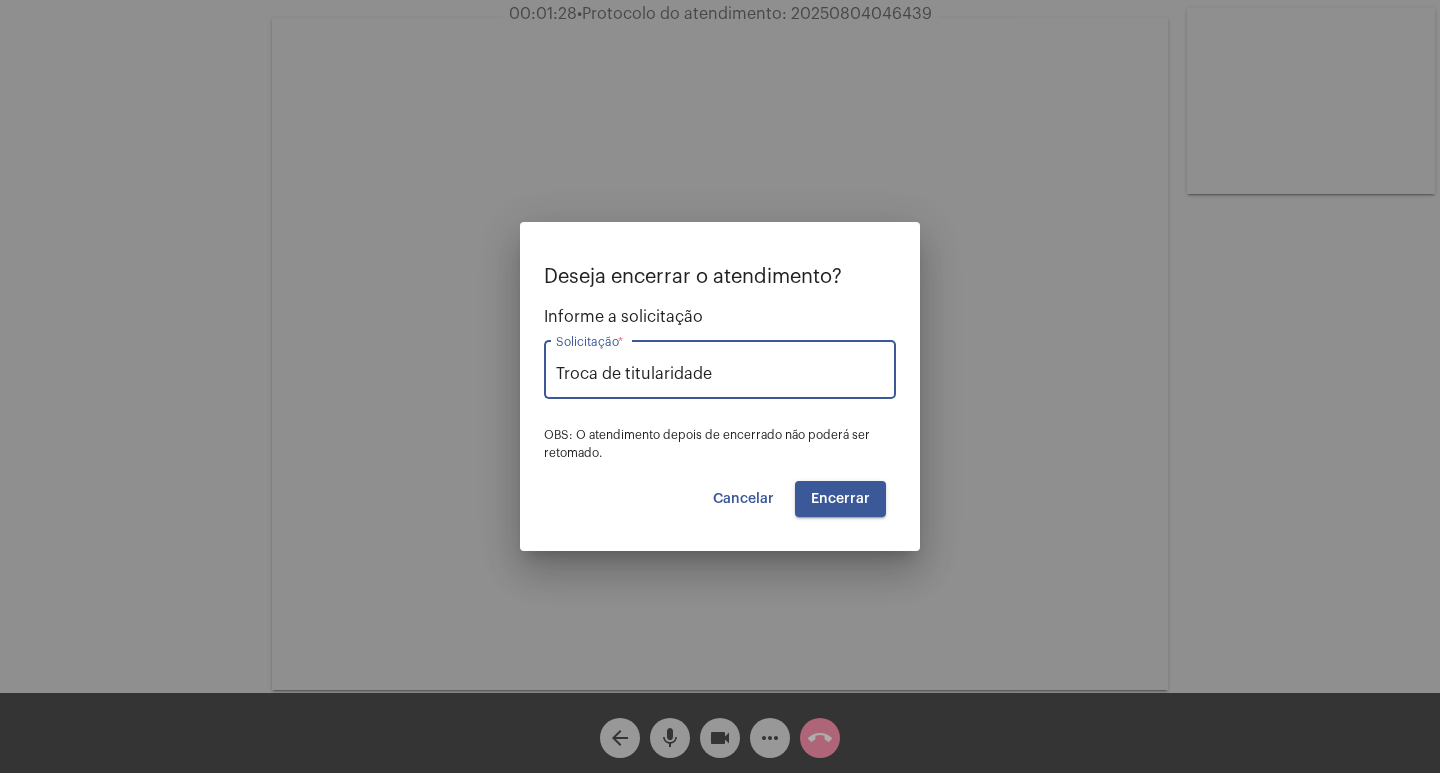 click on "Encerrar" at bounding box center [840, 499] 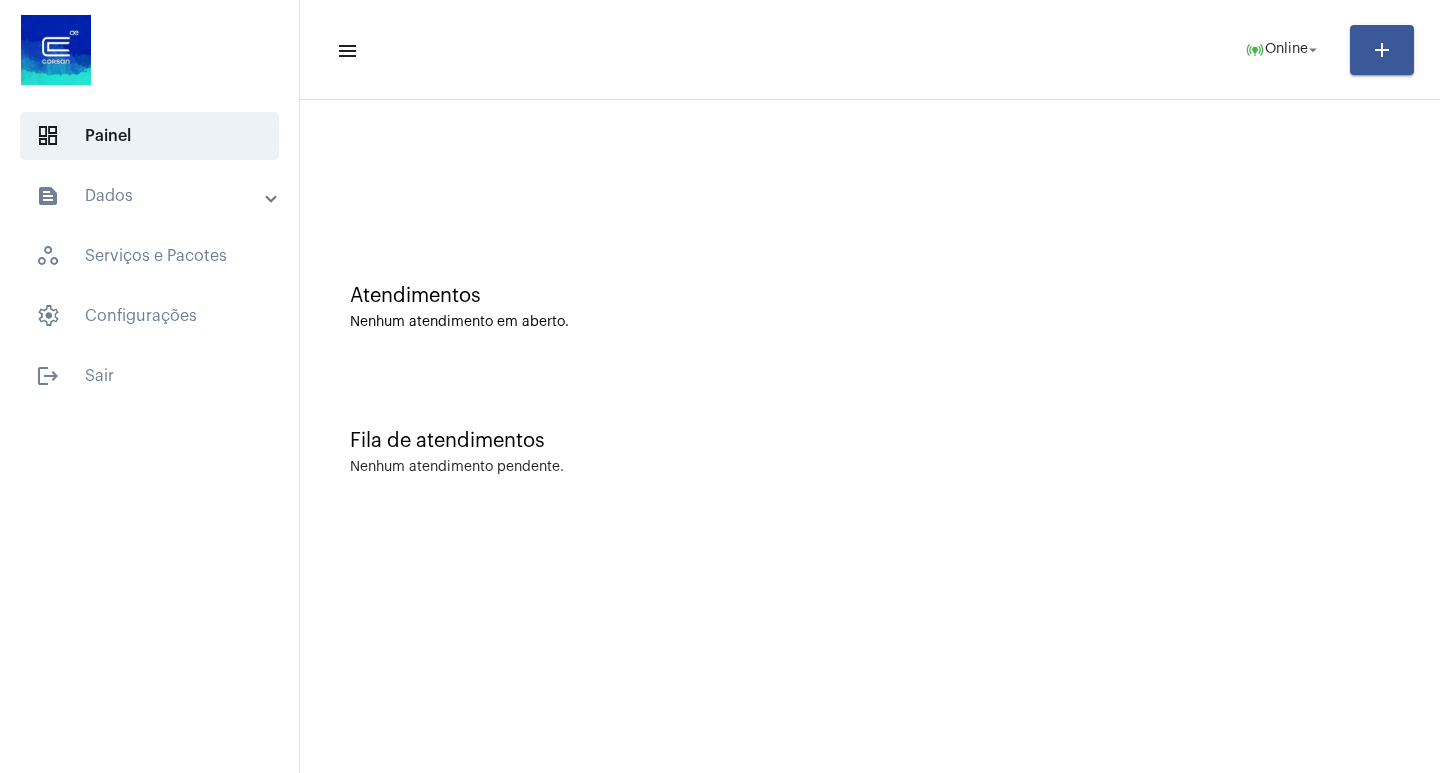 click on "text_snippet_outlined  Dados" at bounding box center (151, 196) 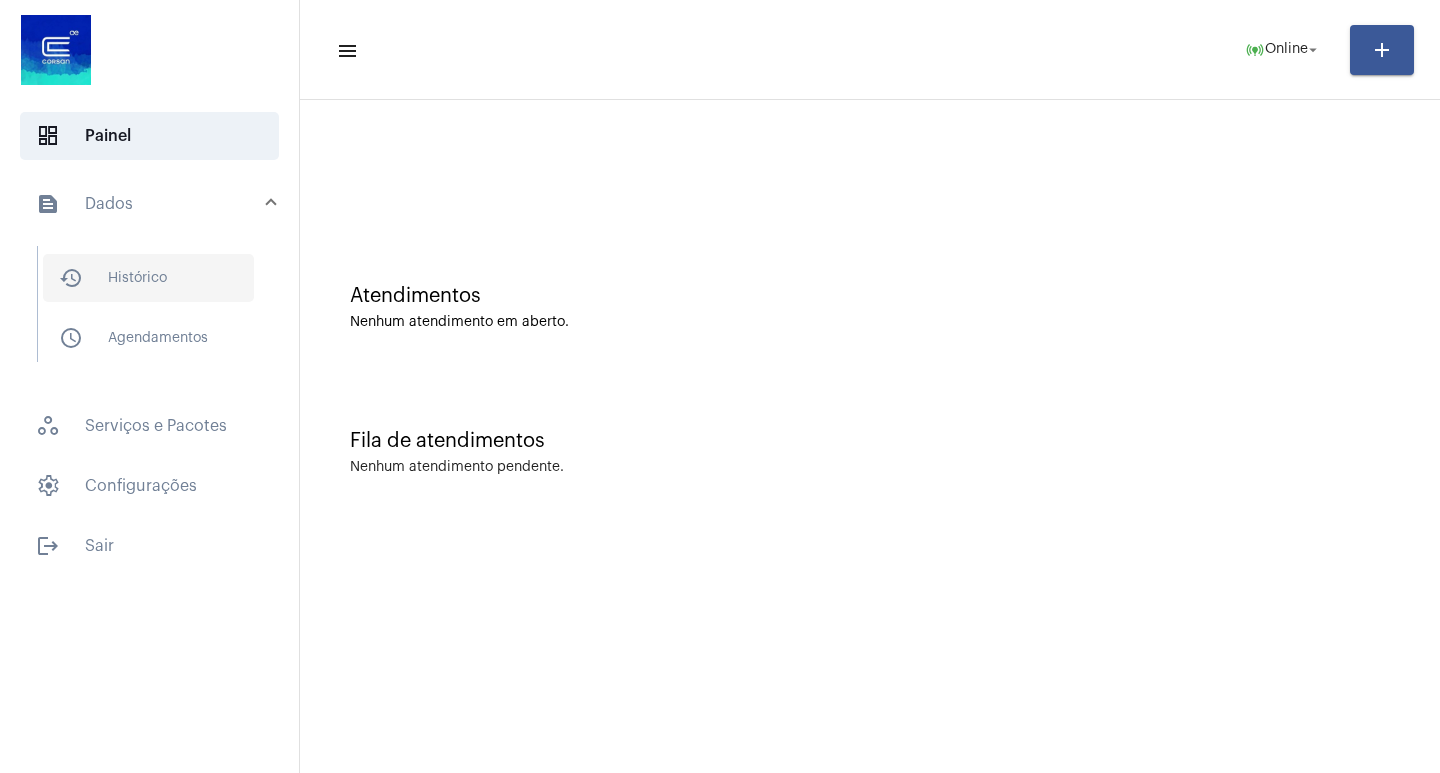 click on "history_outlined  Histórico" at bounding box center (148, 278) 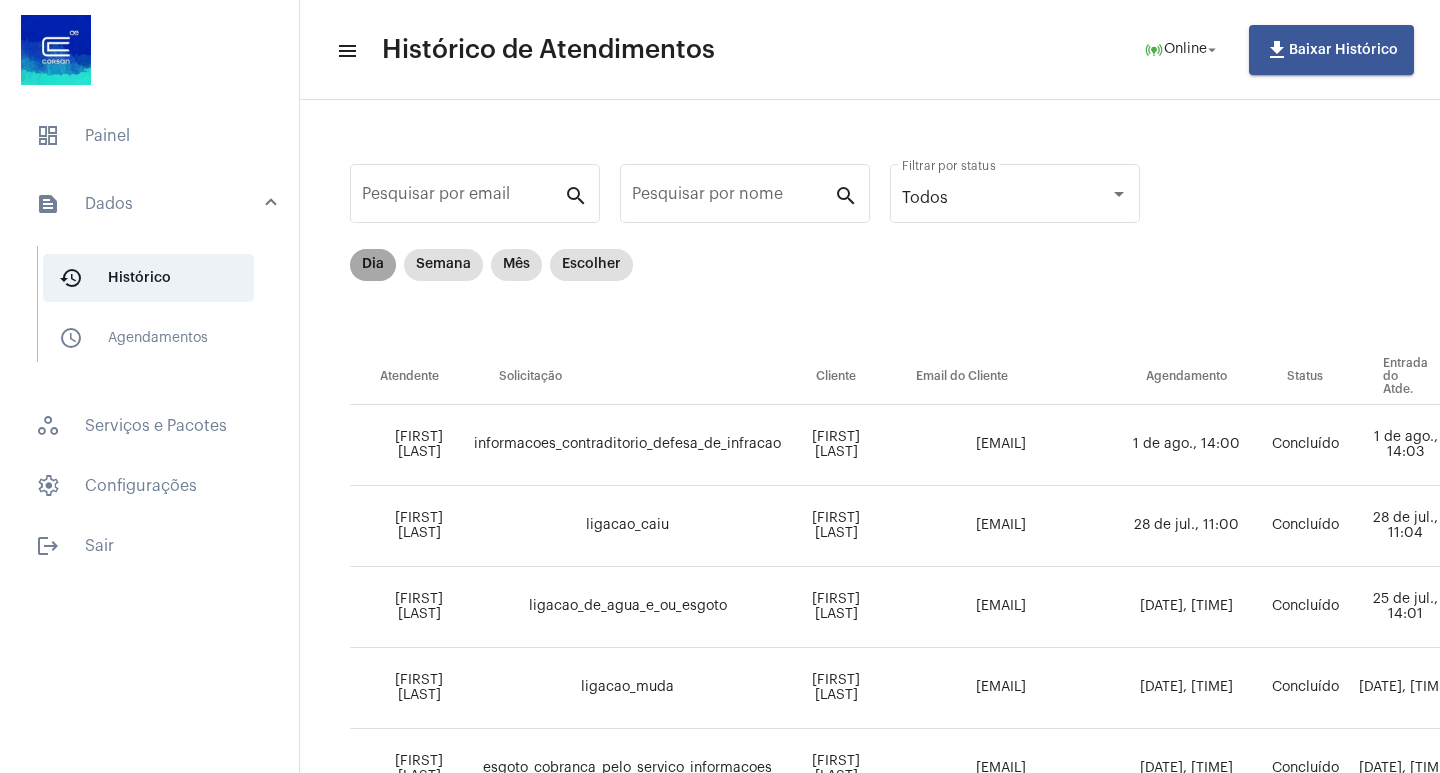 click on "Dia" at bounding box center [373, 265] 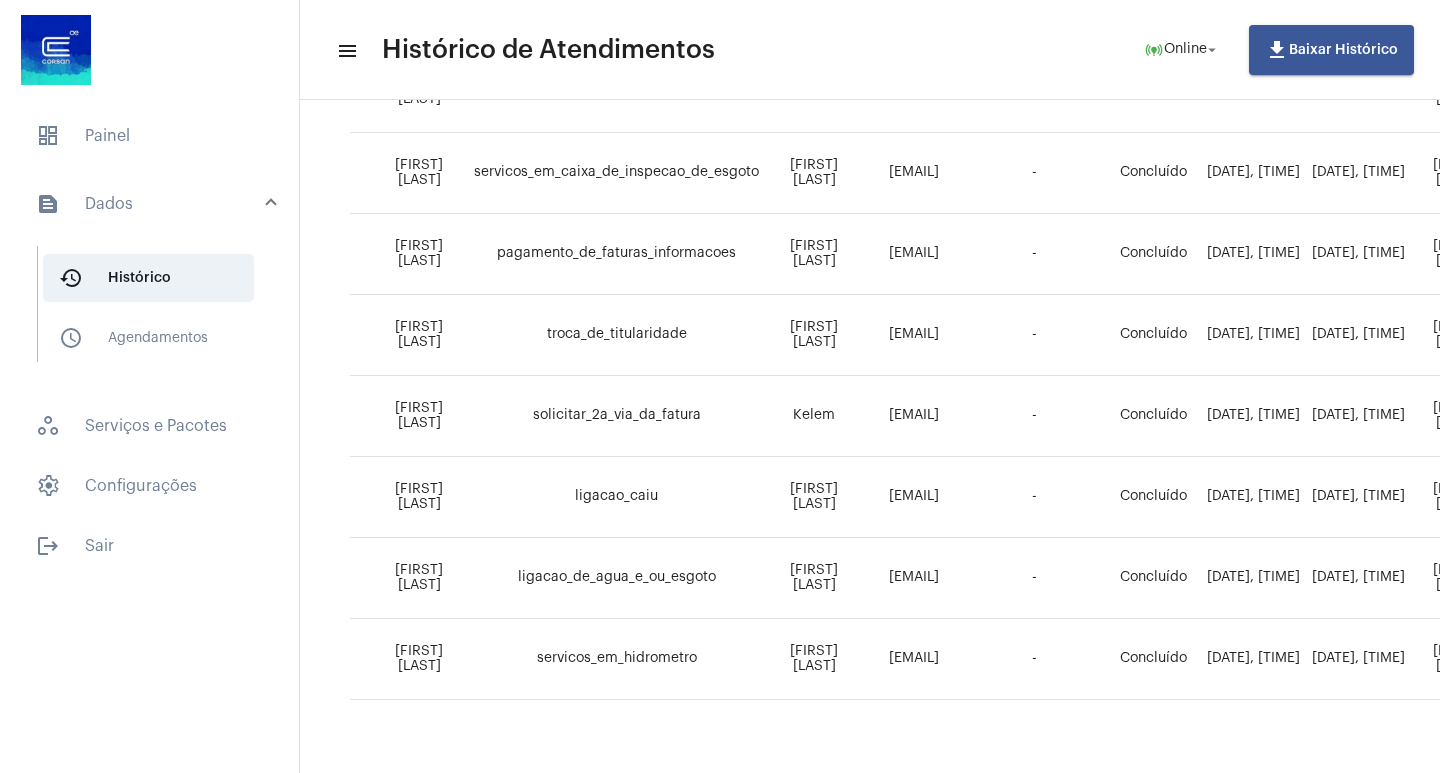 scroll, scrollTop: 401, scrollLeft: 0, axis: vertical 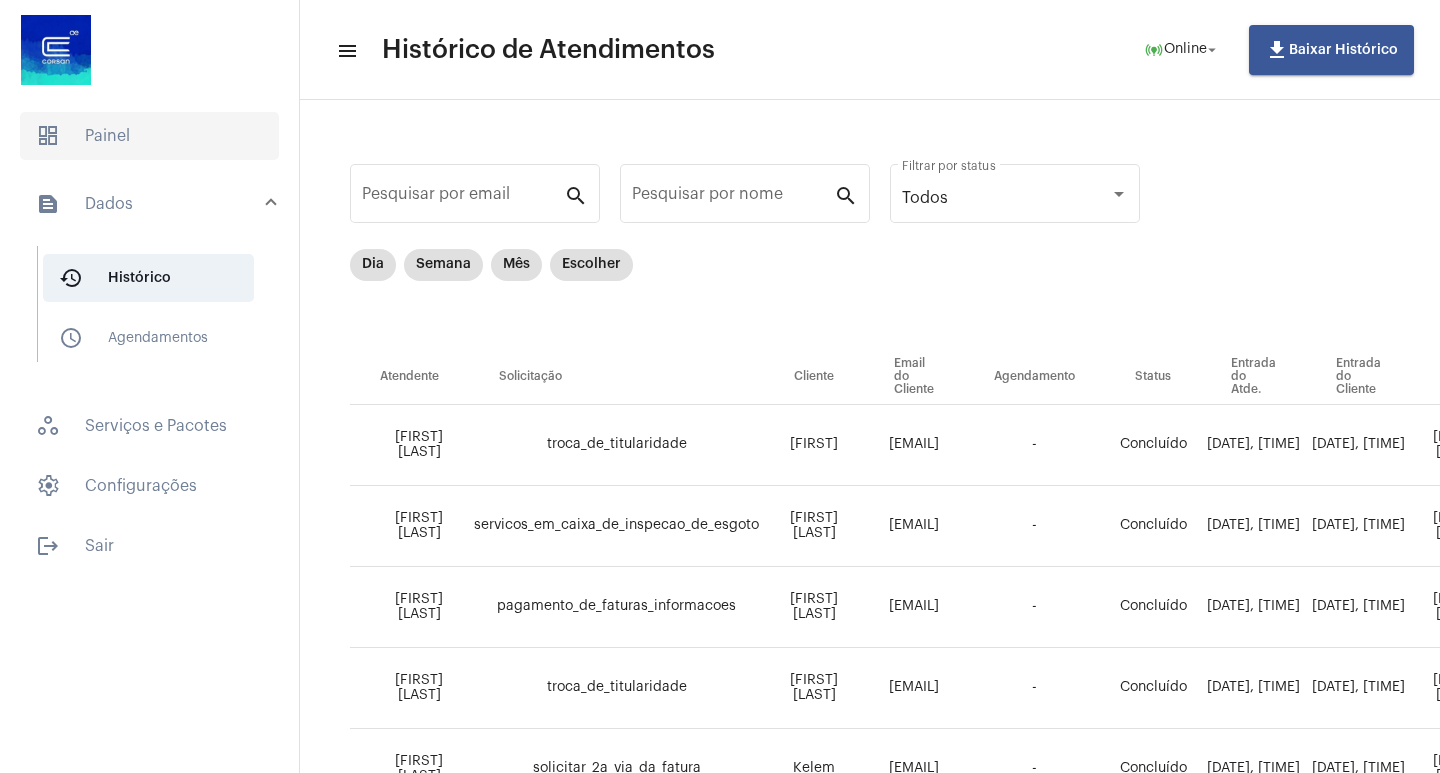click on "dashboard   Painel" 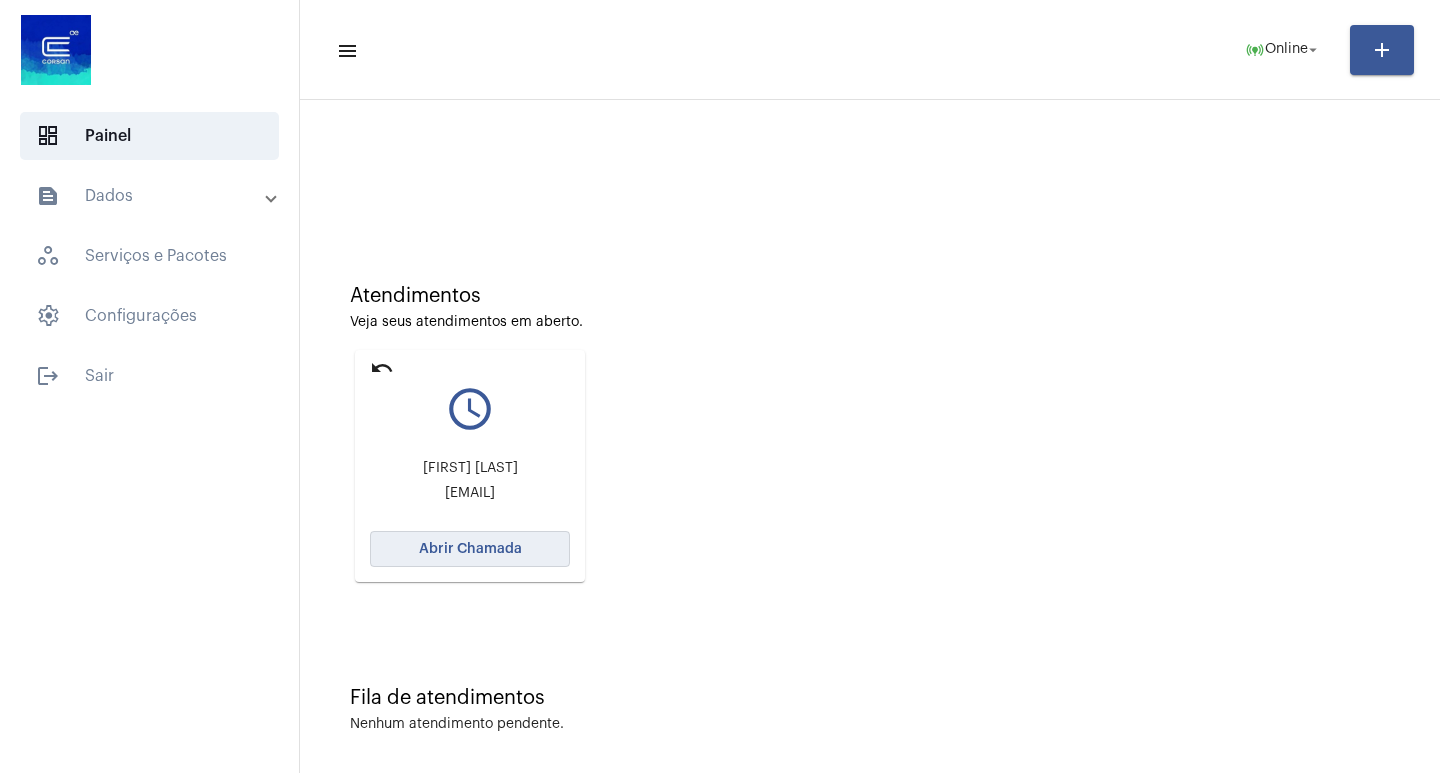 click on "Abrir Chamada" 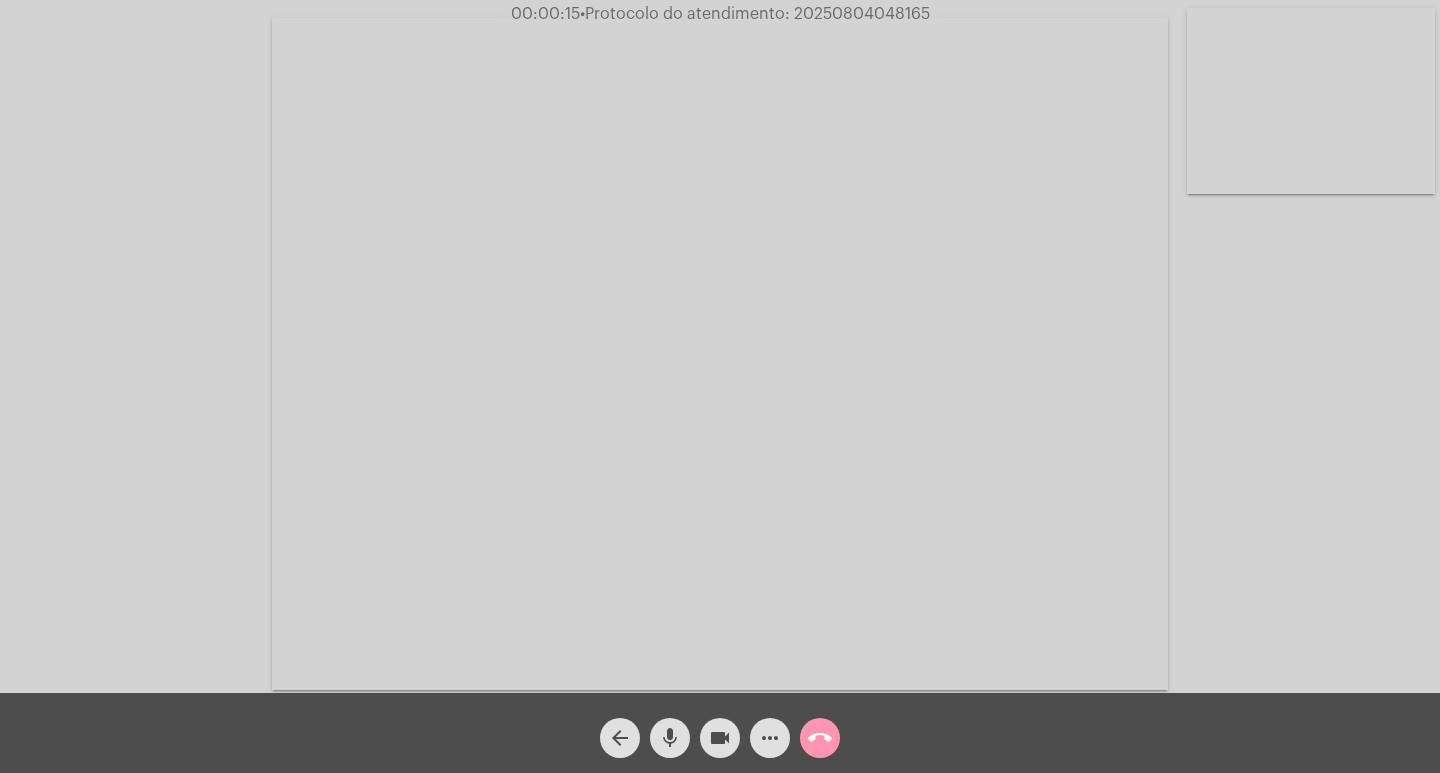 click on "more_horiz" 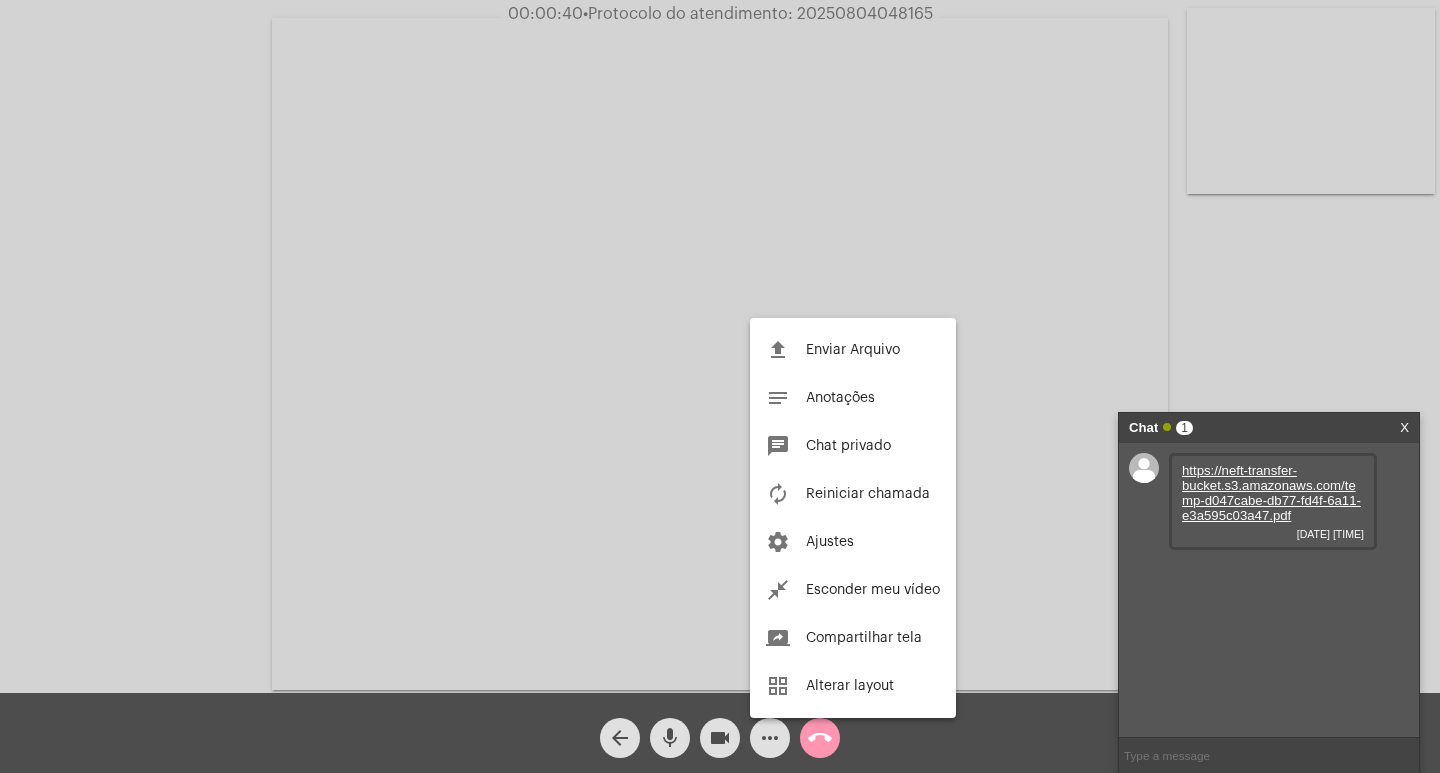 click at bounding box center [720, 386] 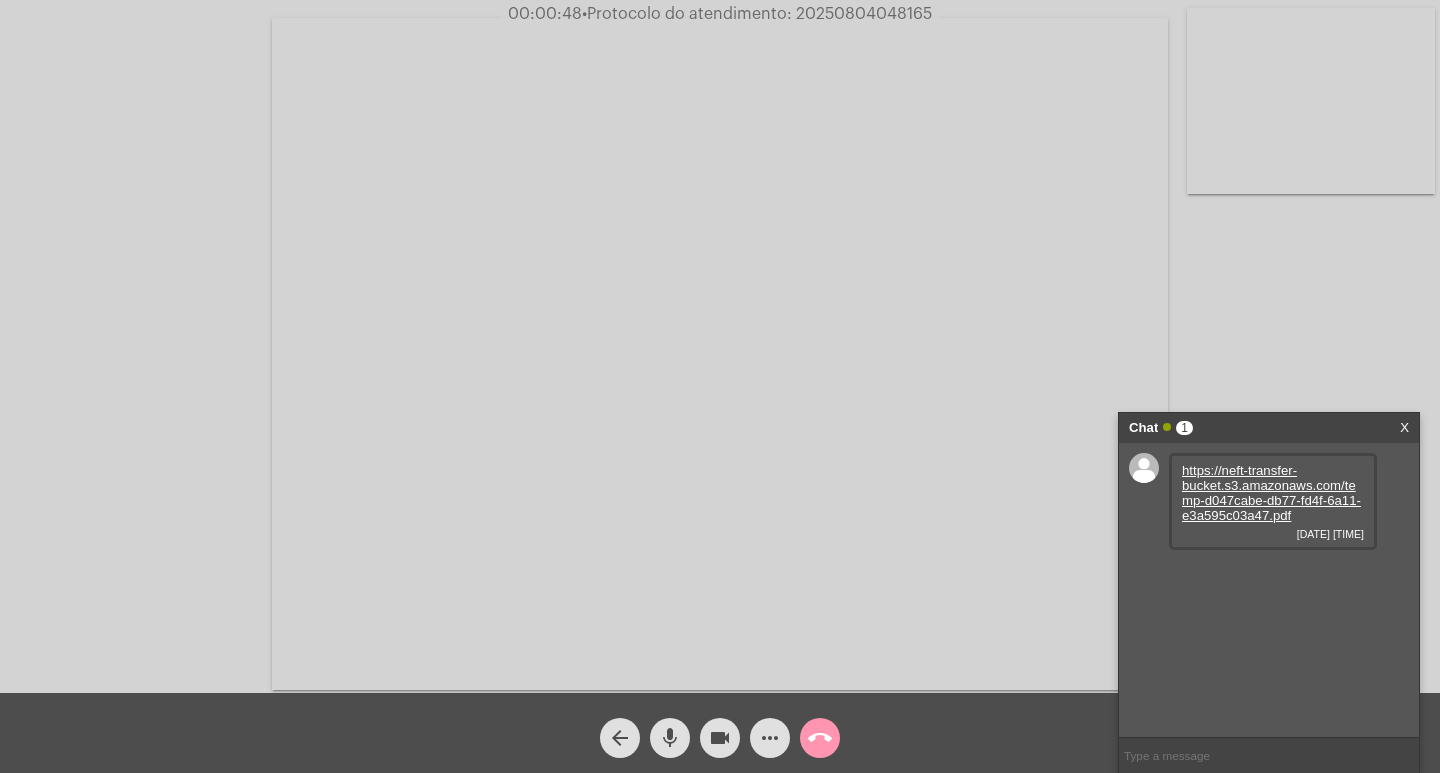 click on "https://neft-transfer-bucket.s3.amazonaws.com/temp-d047cabe-db77-fd4f-6a11-e3a595c03a47.pdf" at bounding box center (1271, 493) 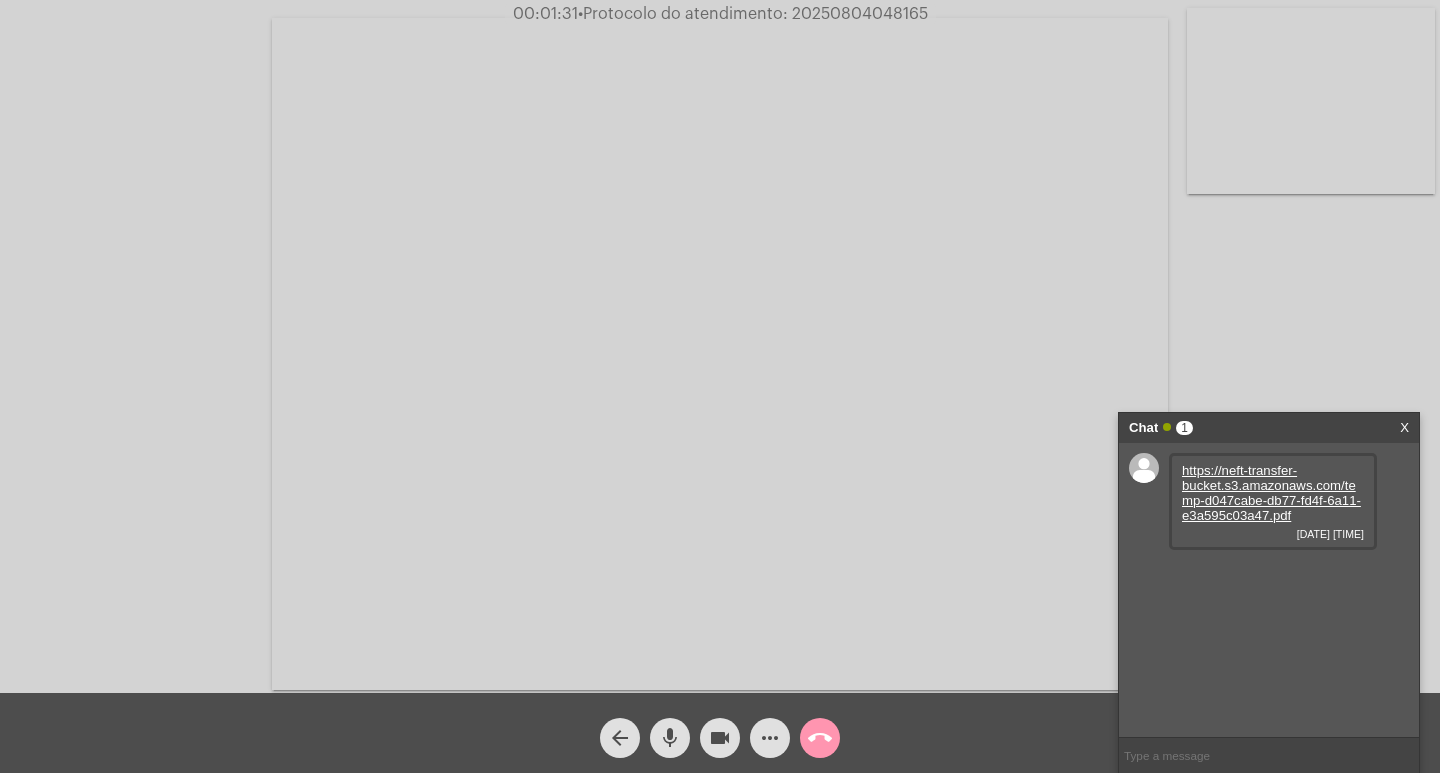 click on "Chat 1" at bounding box center [1248, 428] 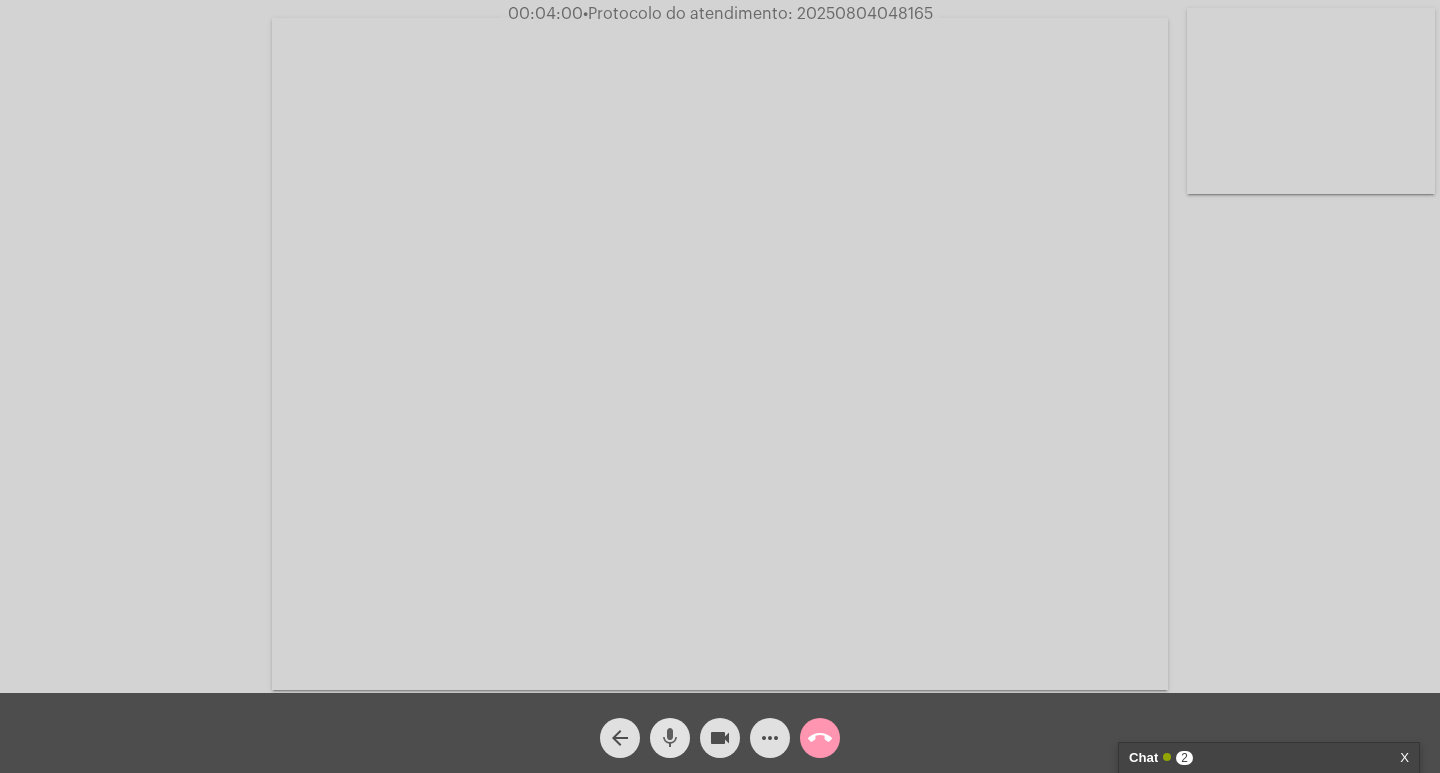 click on "mic" 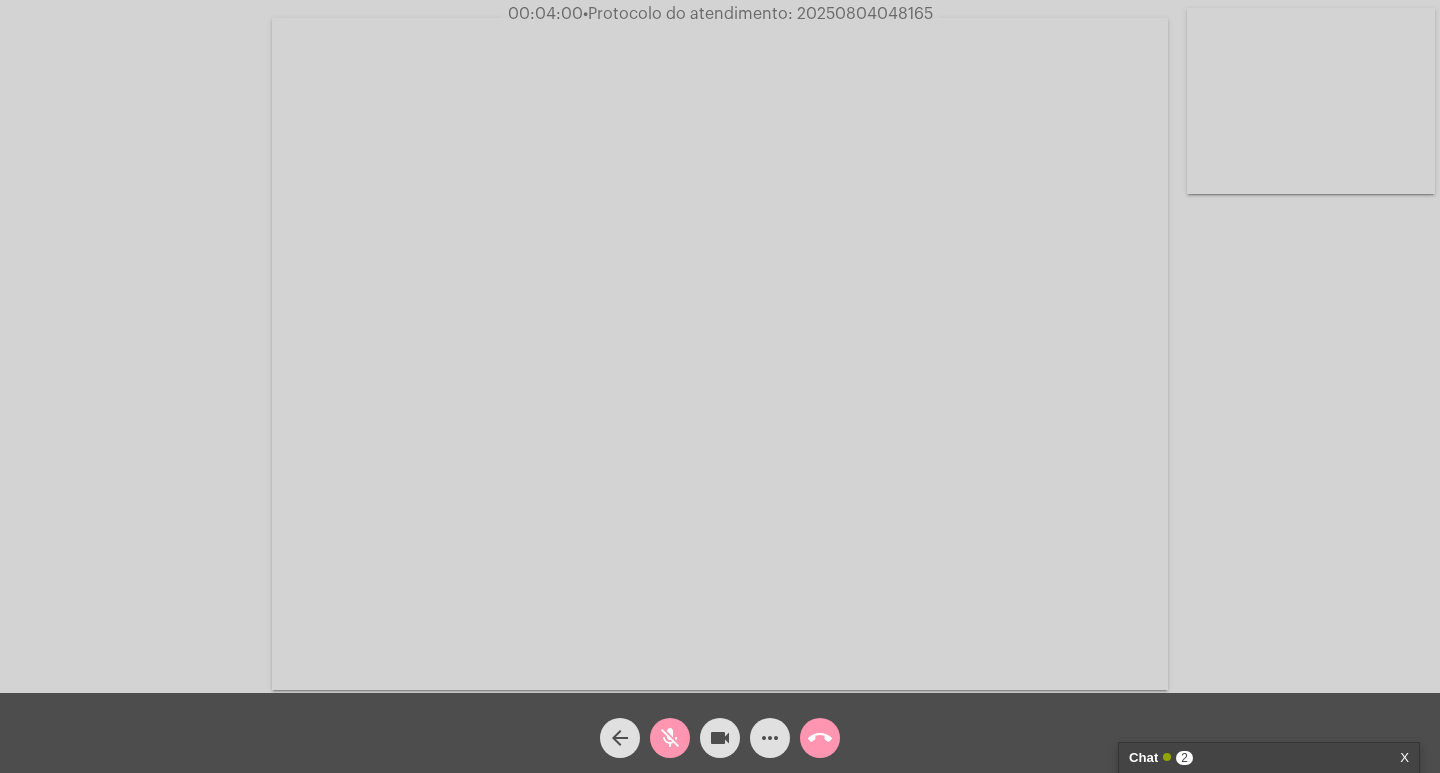 click on "videocam" 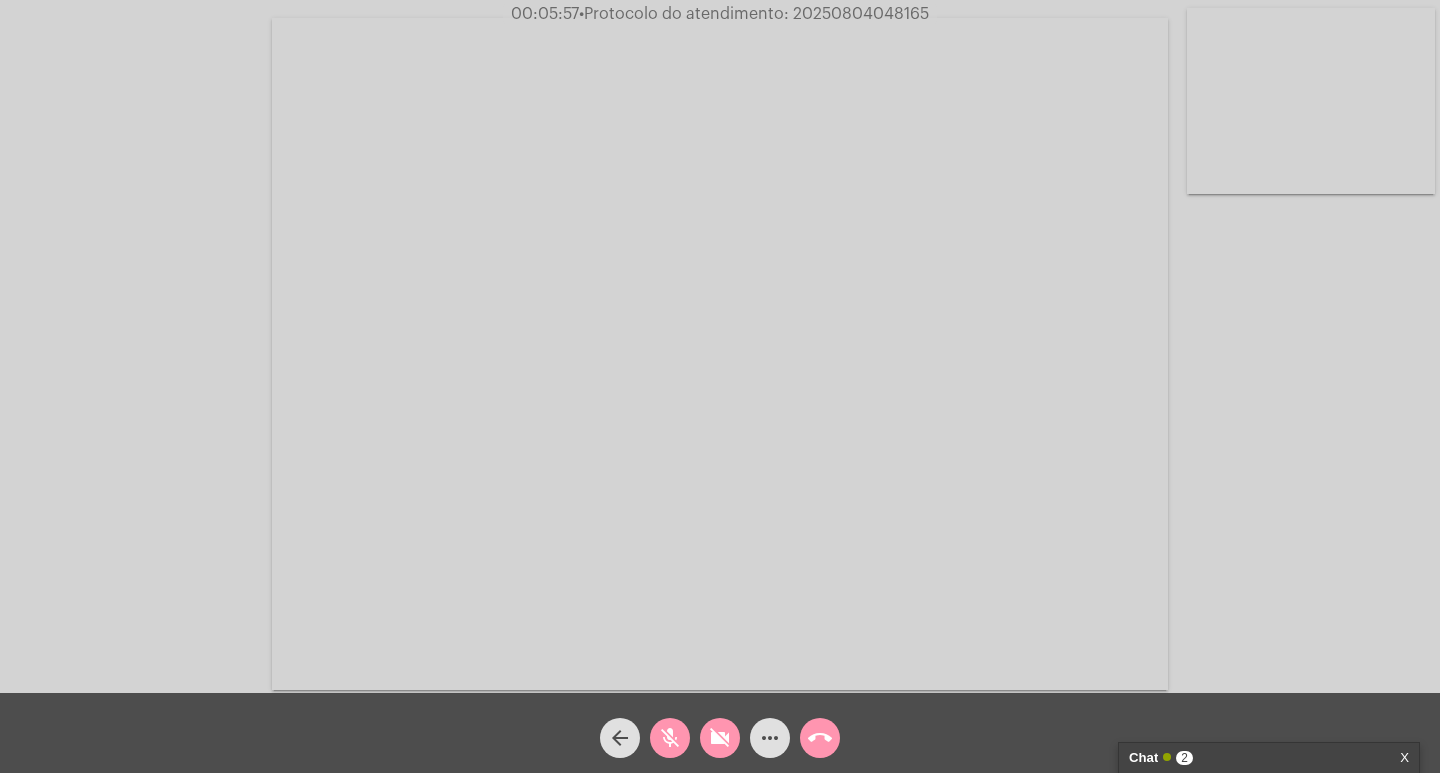 type 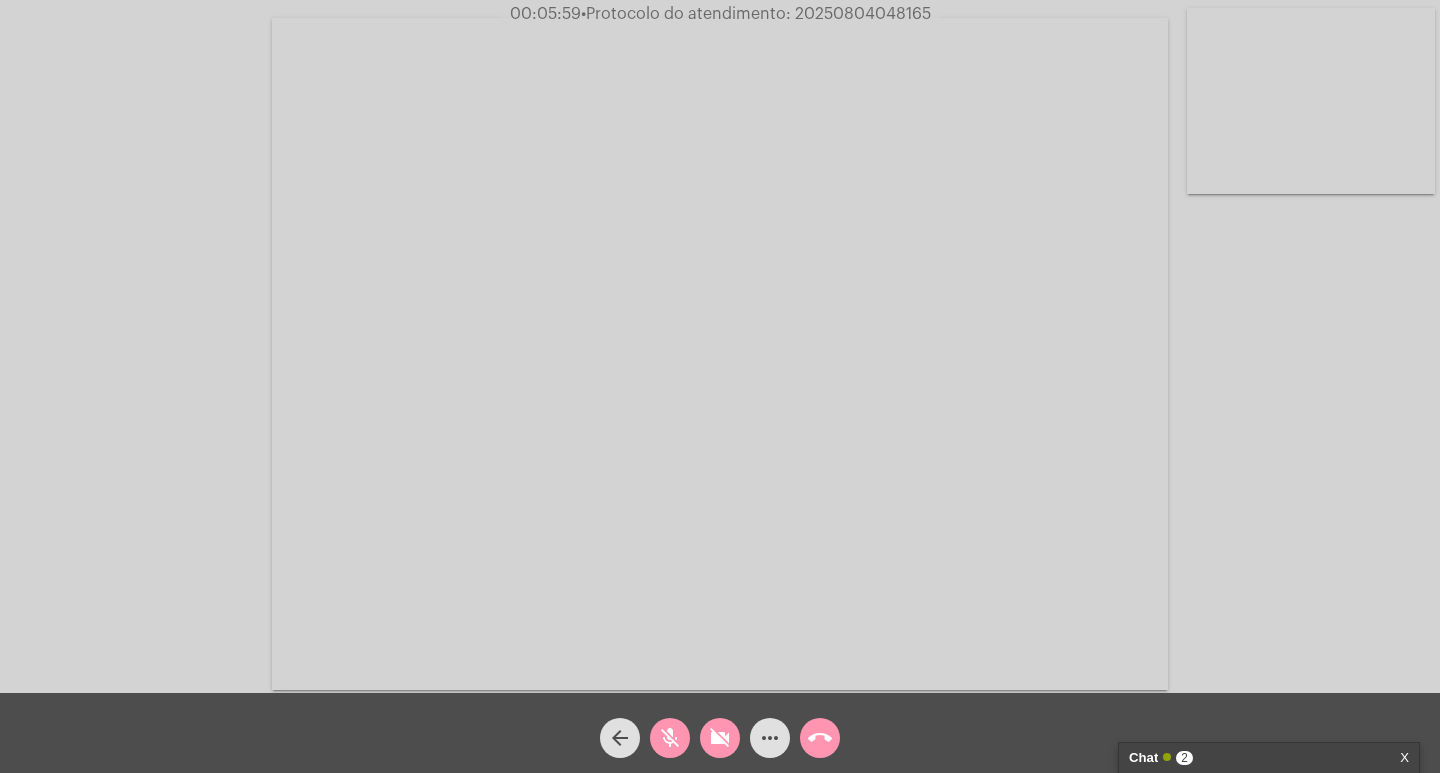 click on "•  Protocolo do atendimento: 20250804048165" 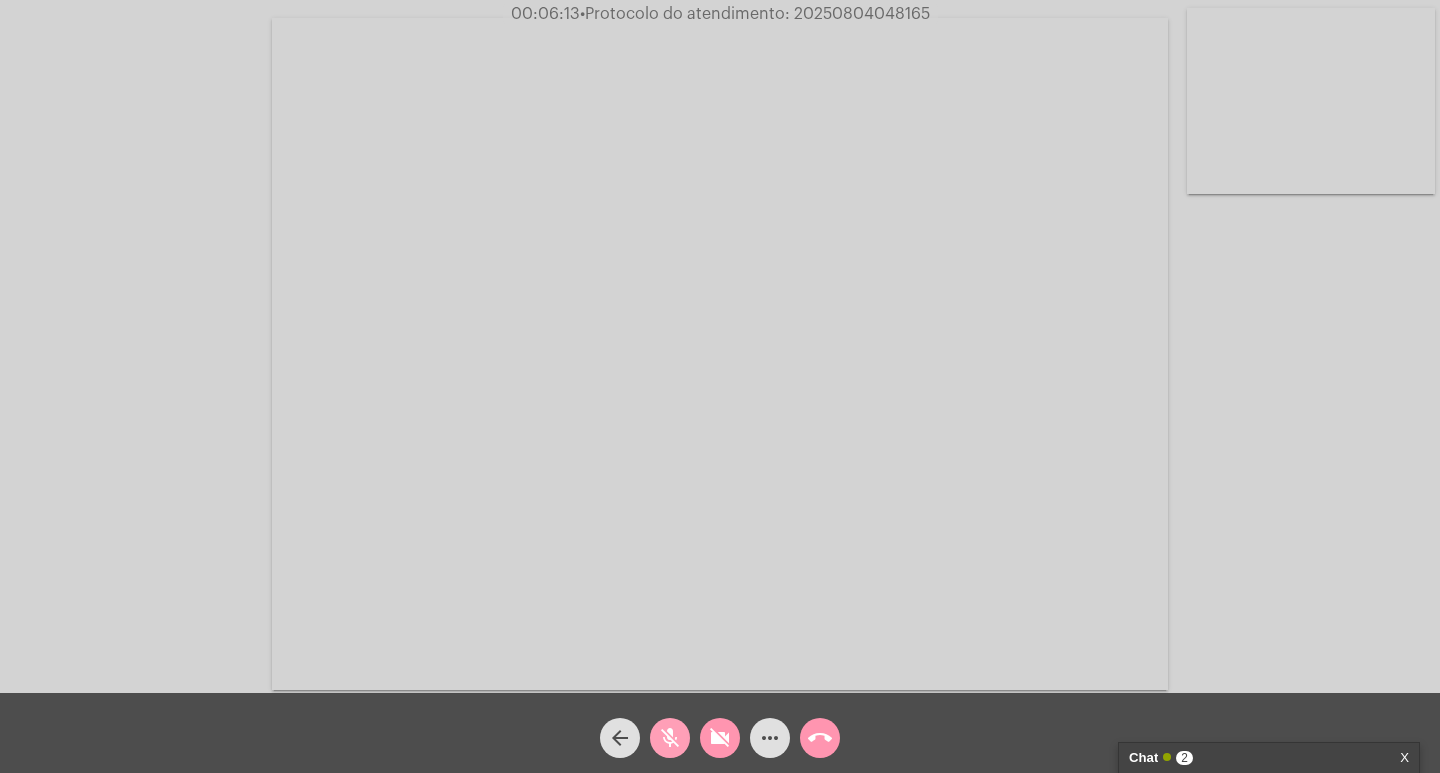click on "mic_off" 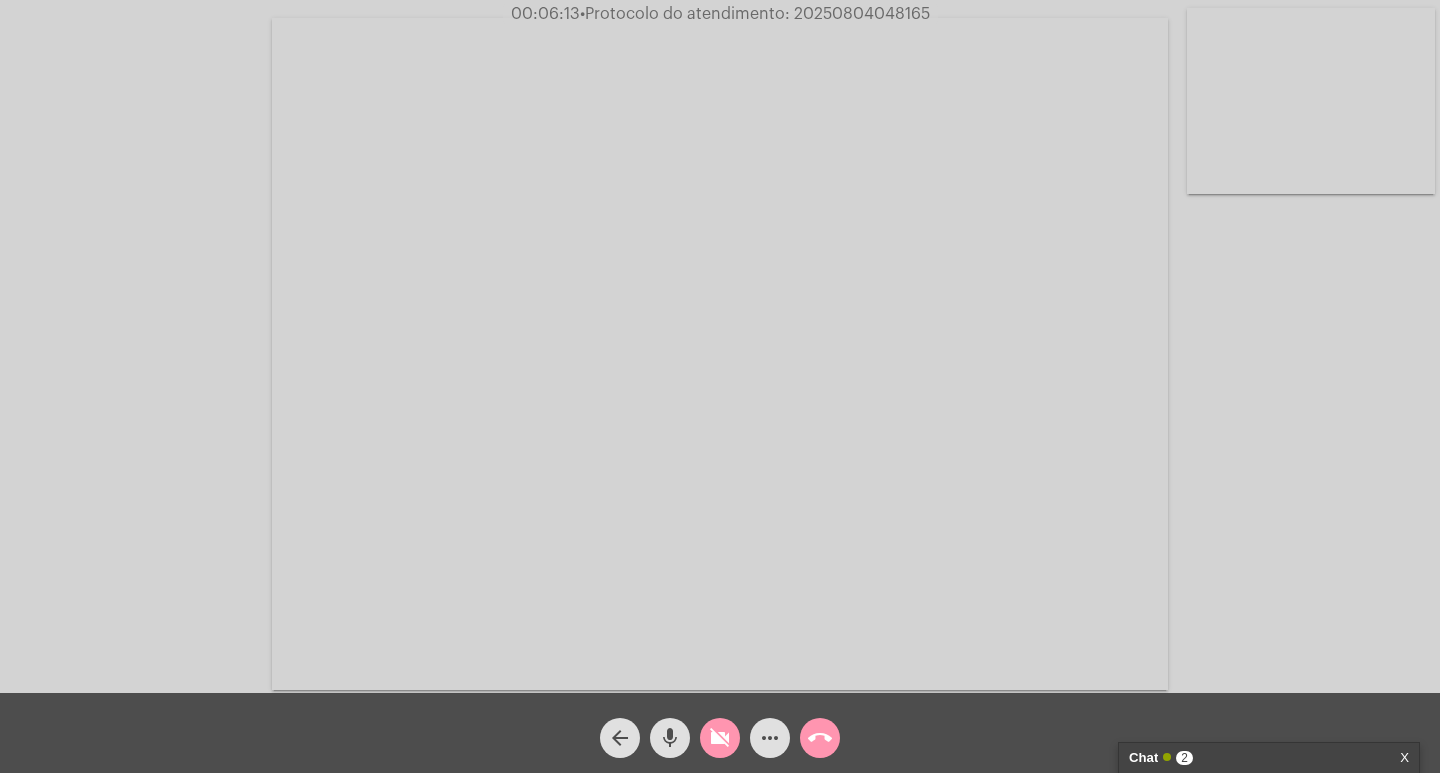 click on "videocam_off" 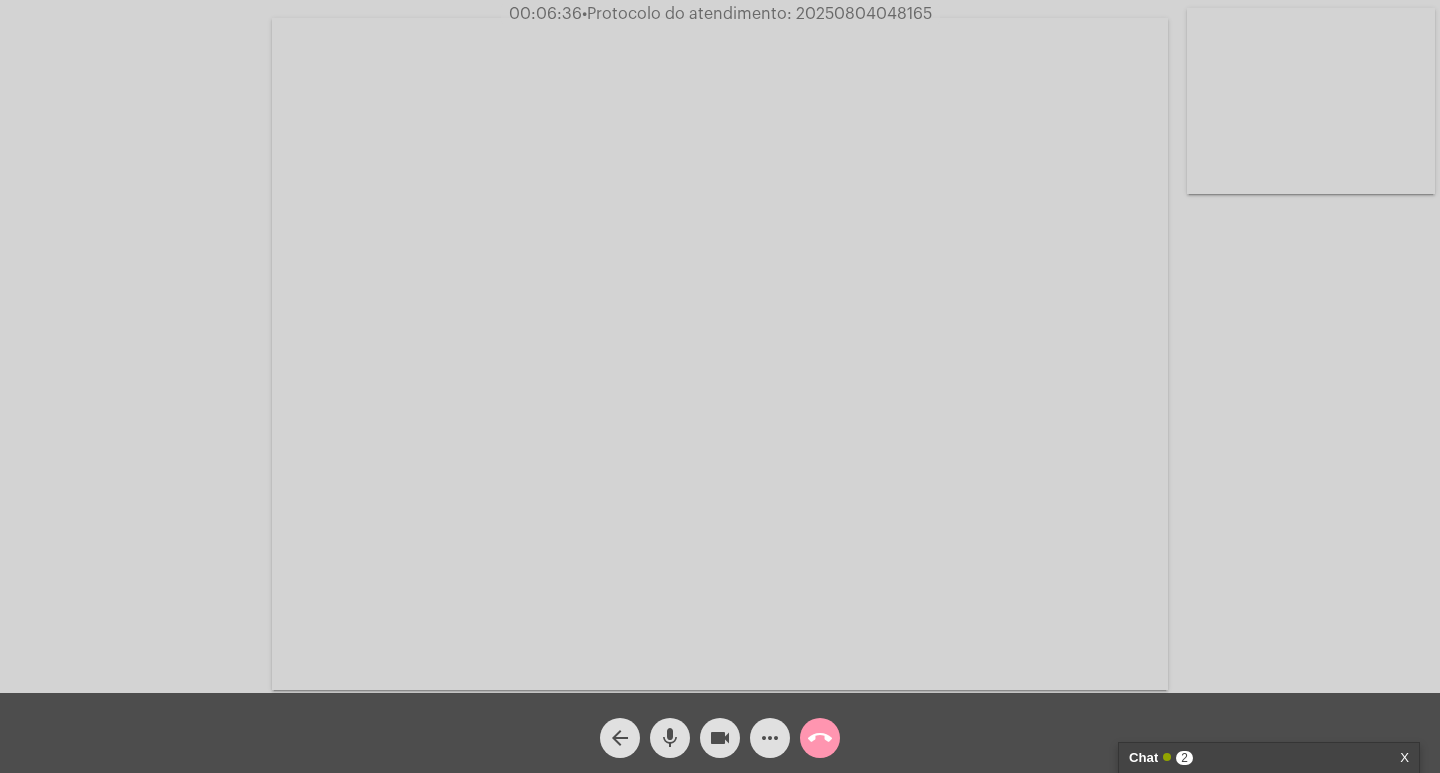 click on "Chat  2" at bounding box center (1248, 758) 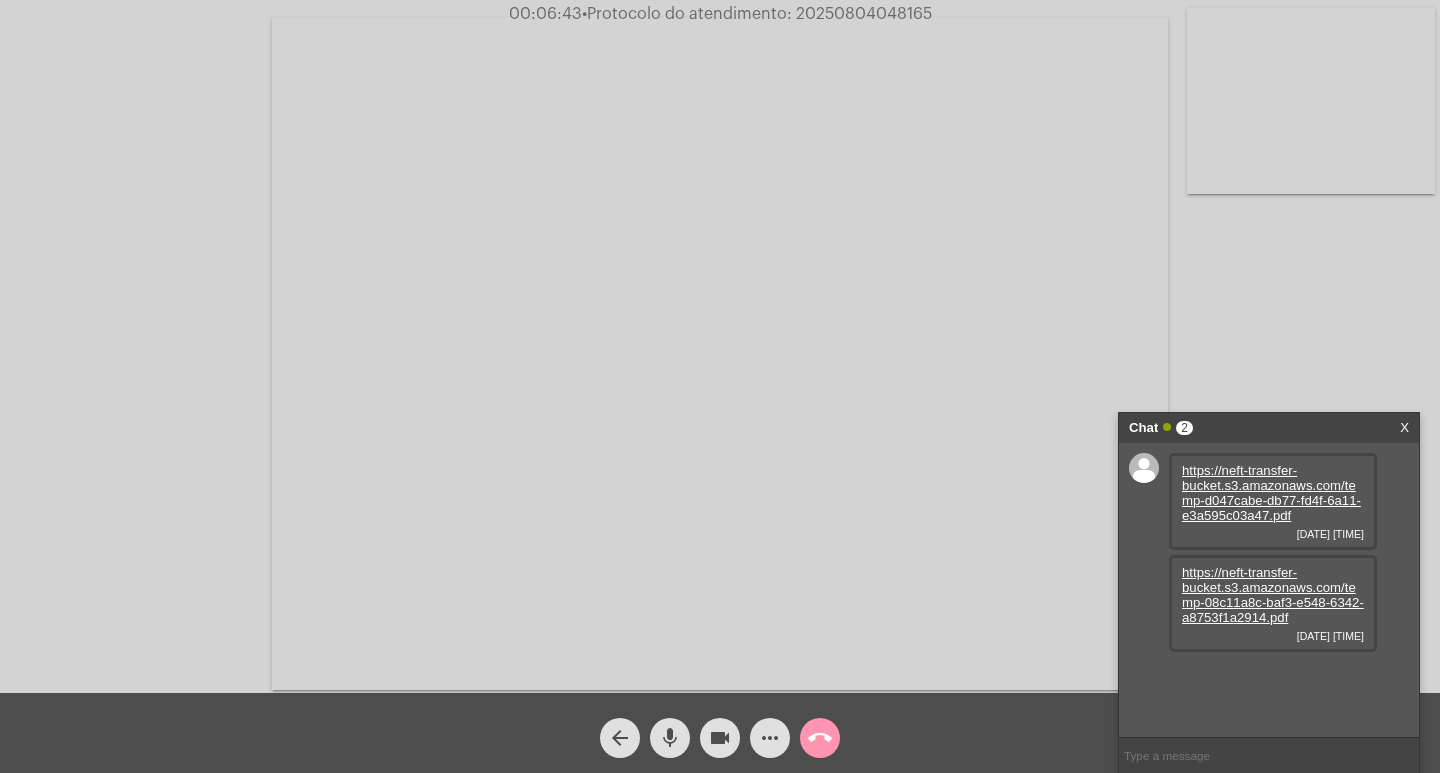 click on "https://neft-transfer-bucket.s3.amazonaws.com/temp-08c11a8c-baf3-e548-6342-a8753f1a2914.pdf" at bounding box center [1273, 595] 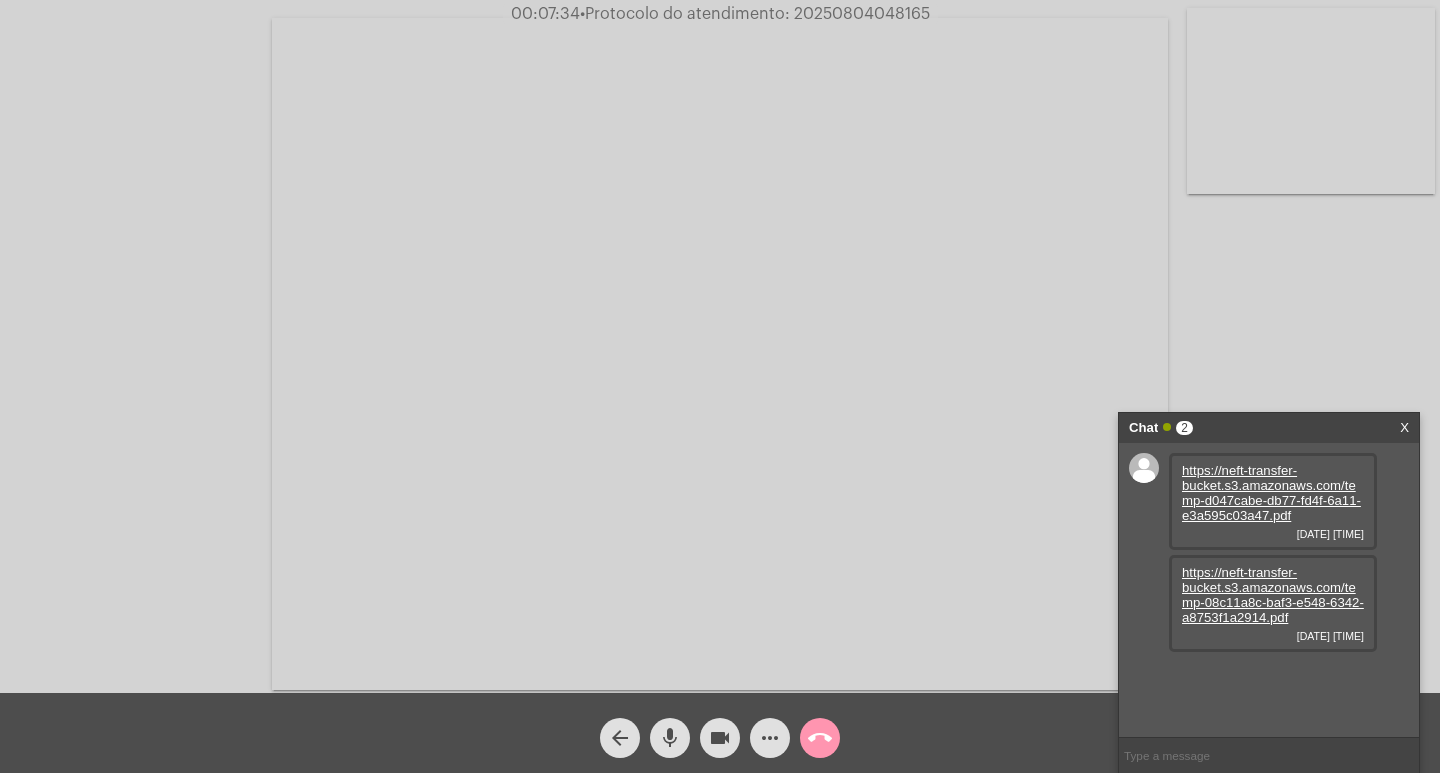 click on "•  Protocolo do atendimento: 20250804048165" 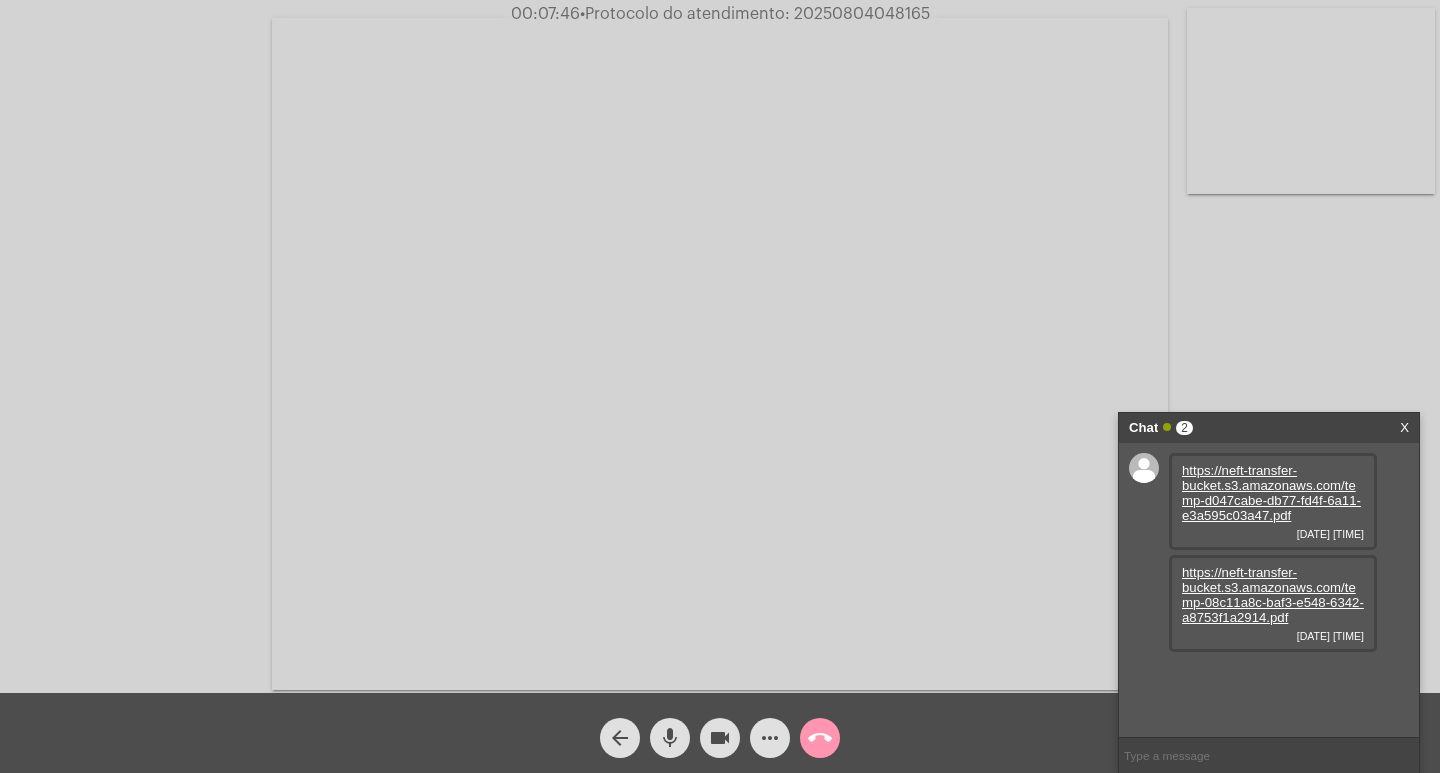 click on "Chat  2" at bounding box center [1248, 428] 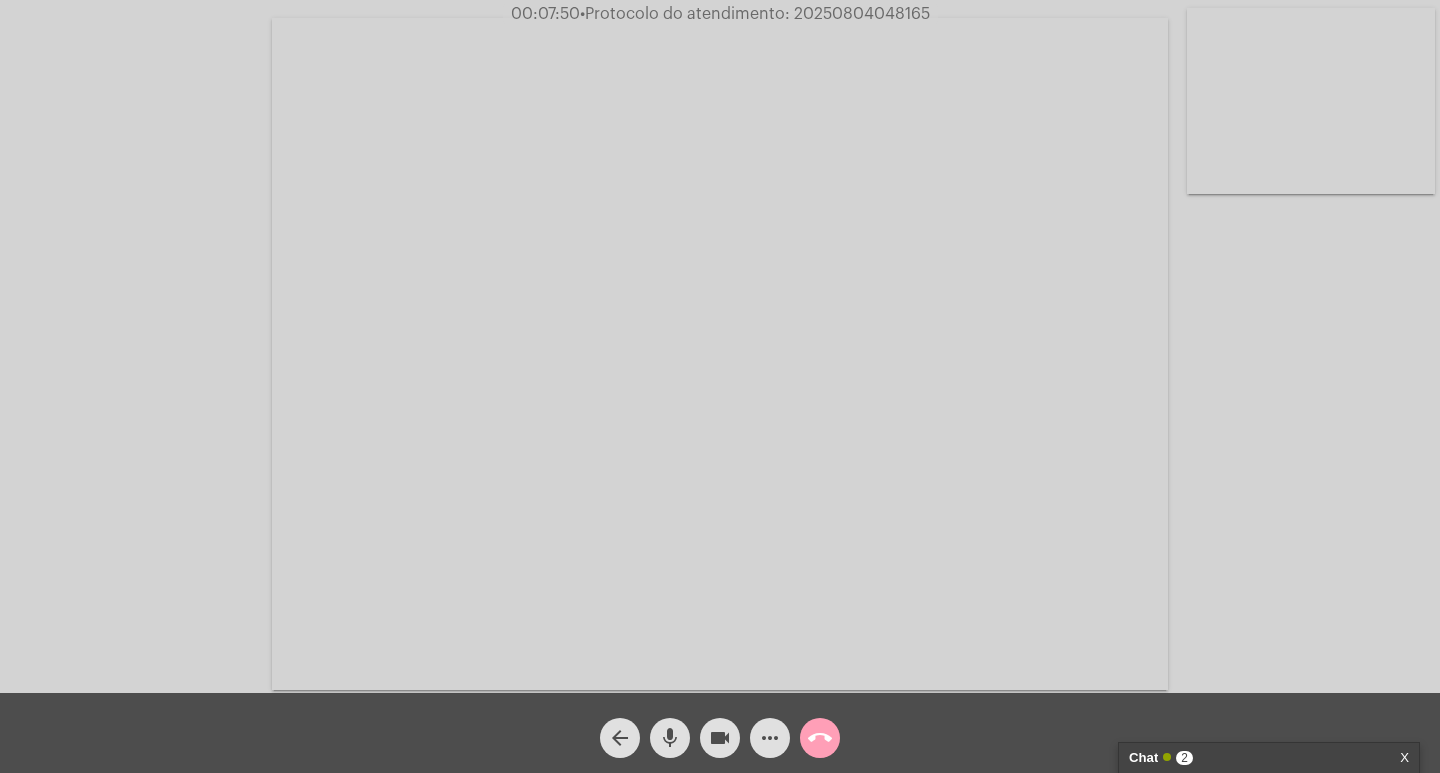 click on "call_end" 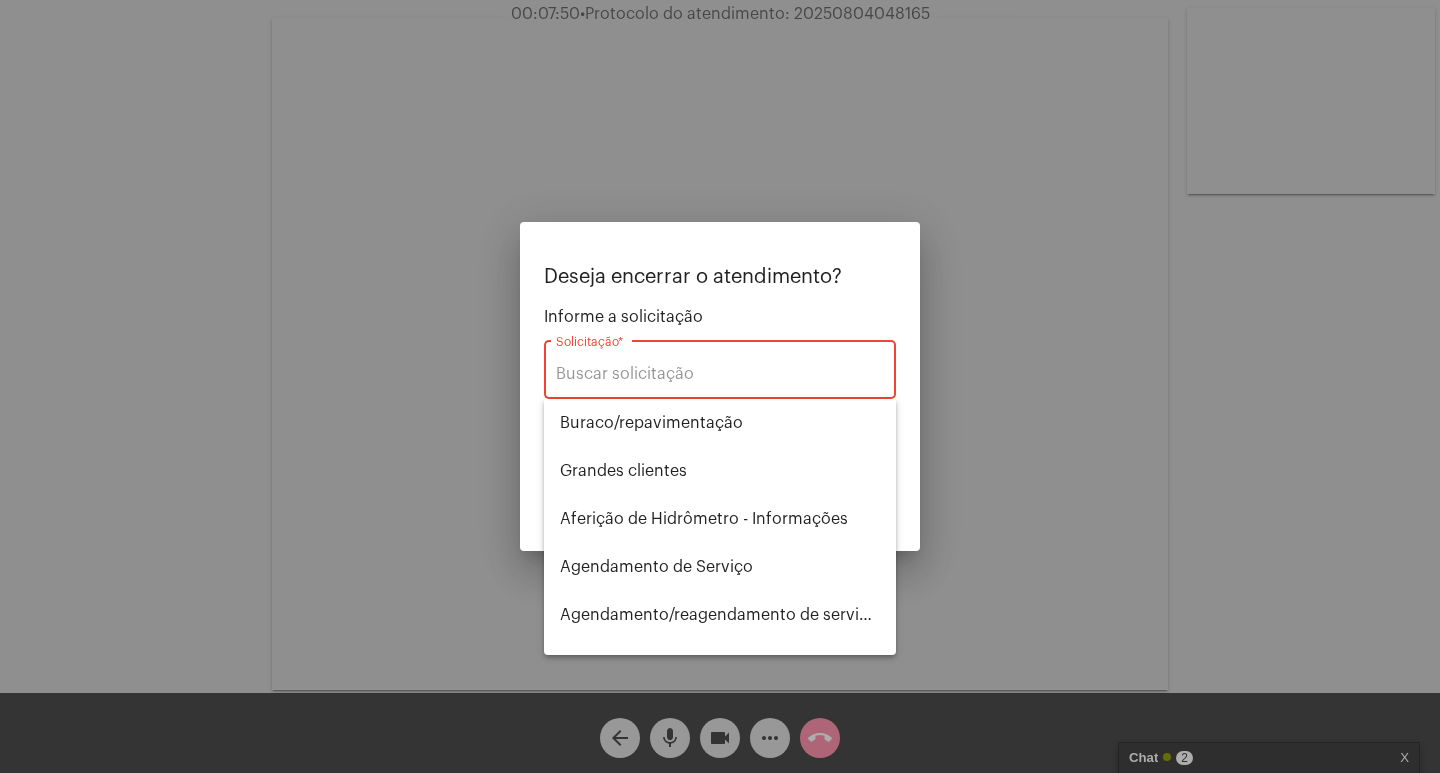 click on "Solicitação  *" at bounding box center [720, 367] 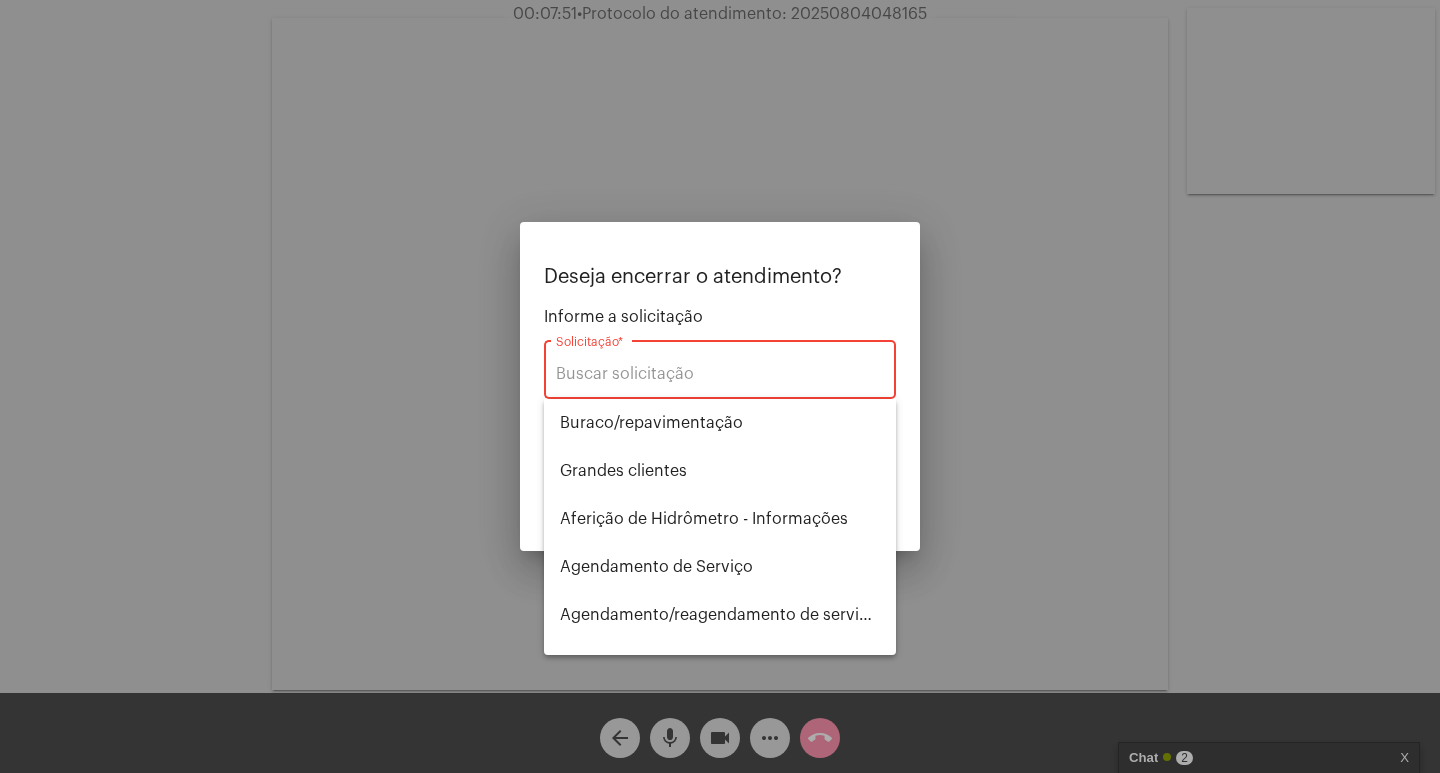 click on "Solicitação  *" at bounding box center [720, 374] 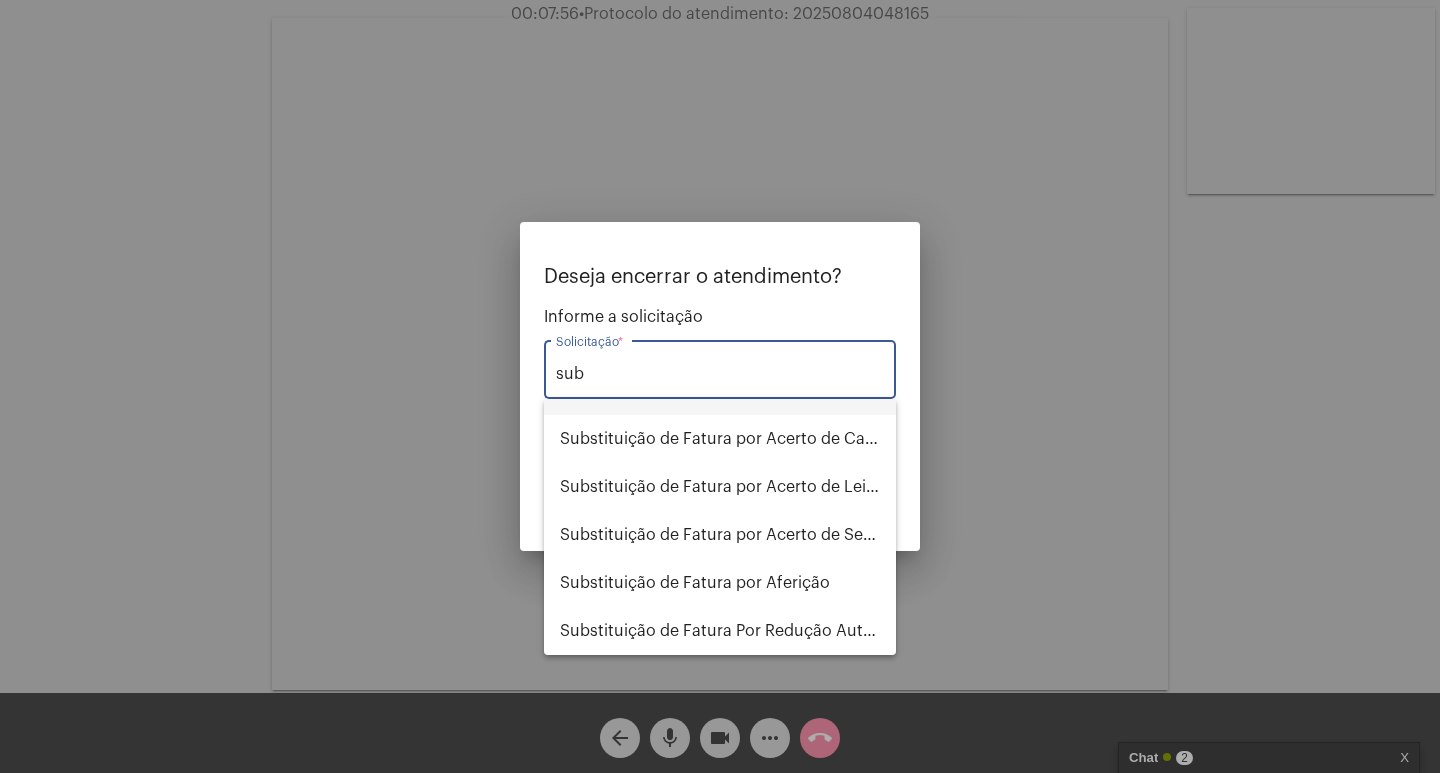 scroll, scrollTop: 0, scrollLeft: 0, axis: both 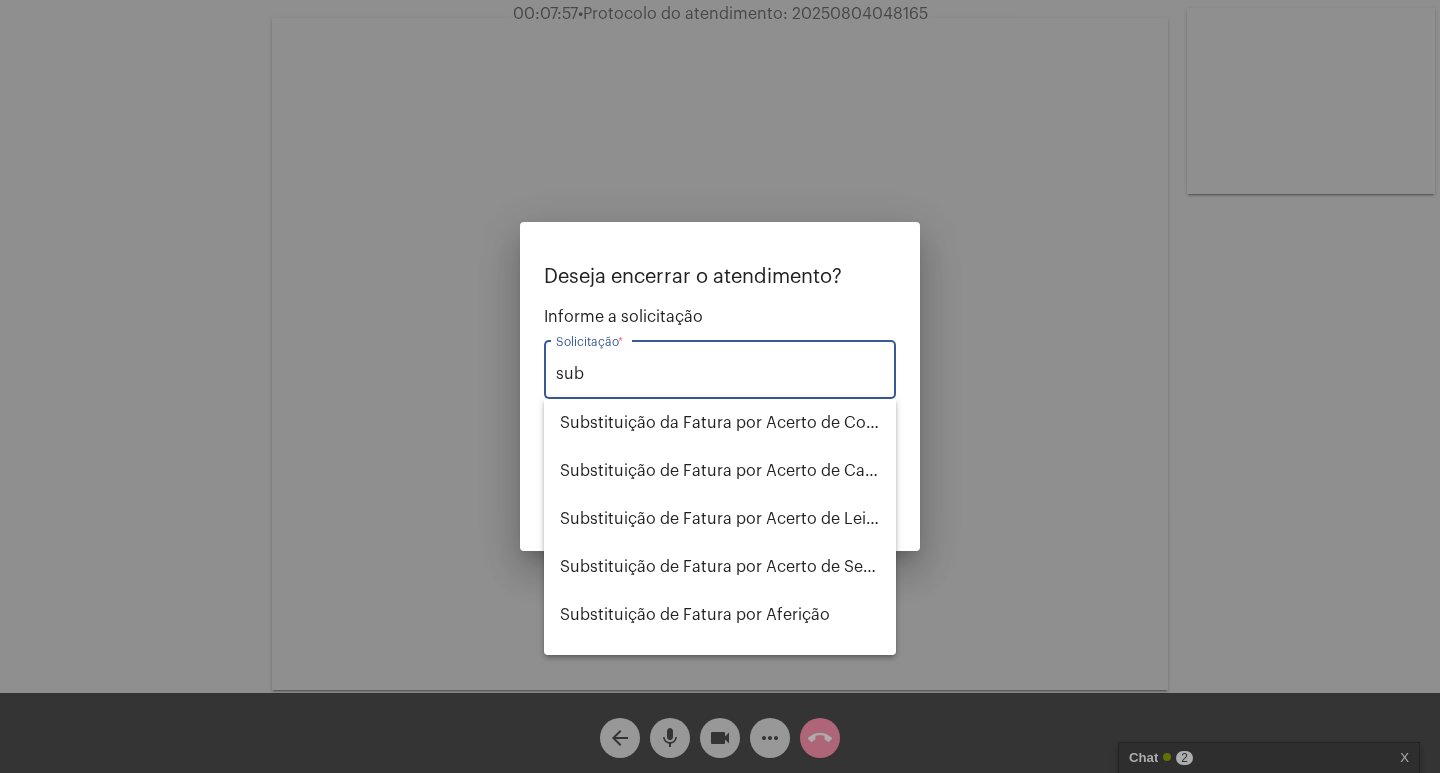 drag, startPoint x: 642, startPoint y: 377, endPoint x: 482, endPoint y: 390, distance: 160.52725 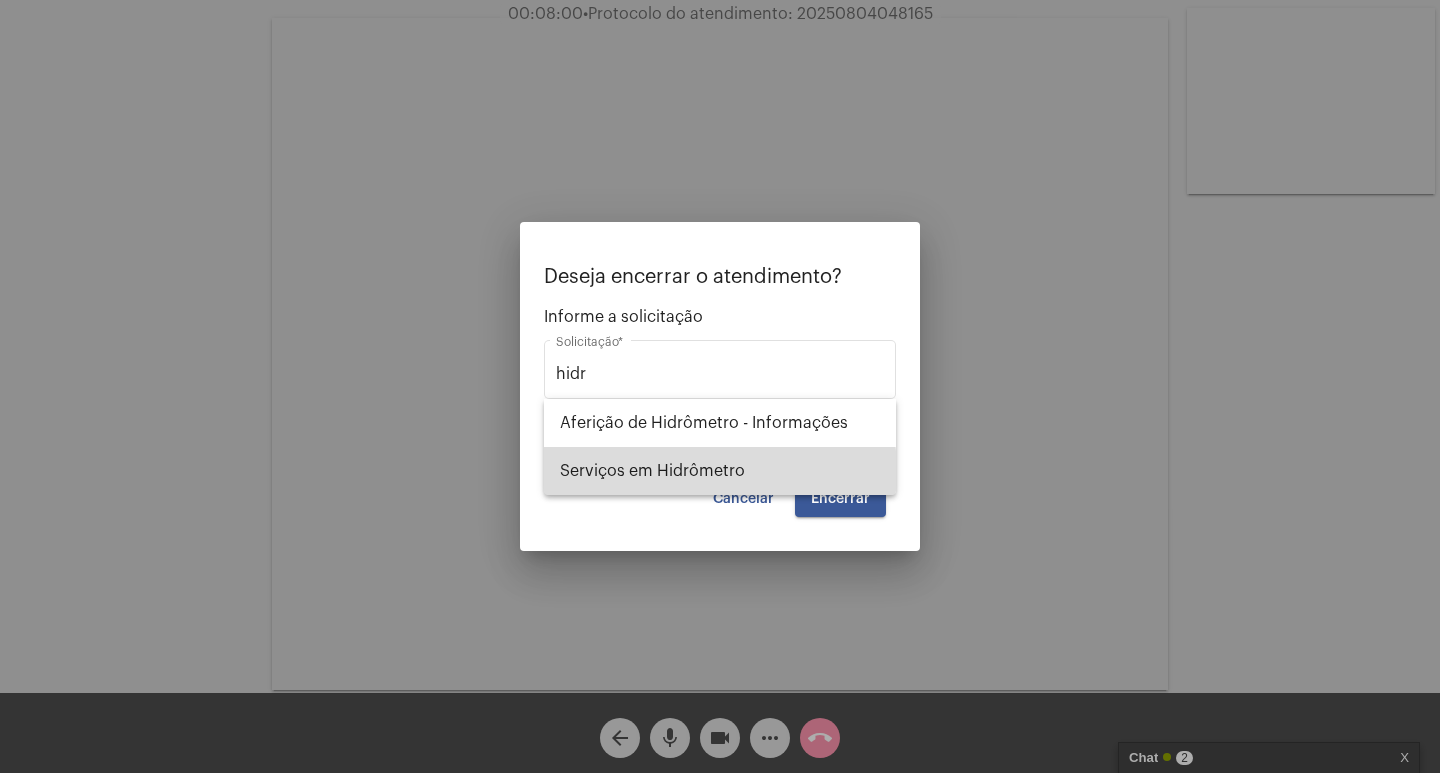 click on "Serviços em Hidrômetro" at bounding box center [720, 471] 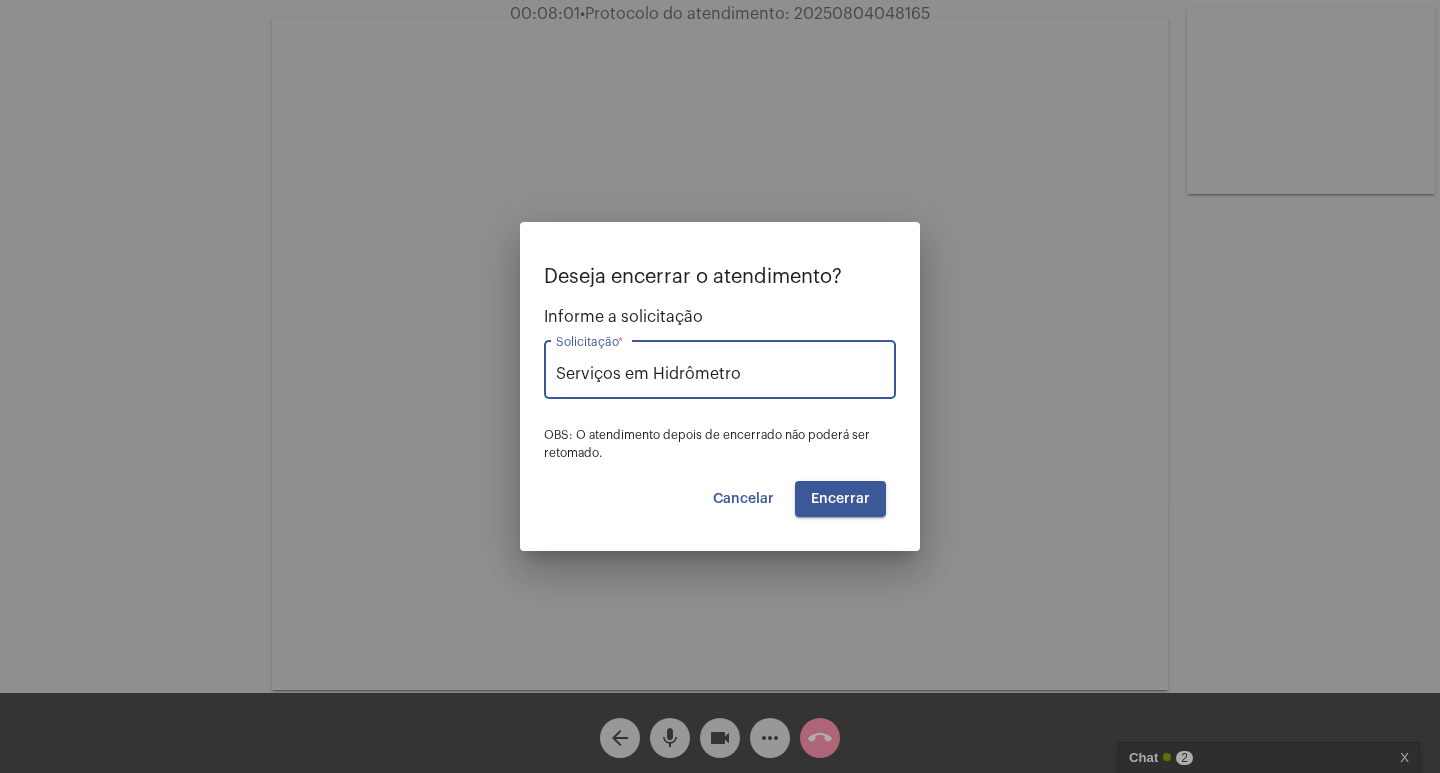 click on "Deseja encerrar o atendimento? Informe a solicitação Serviços em Hidrômetro Solicitação * OBS: O atendimento depois de encerrado não poderá ser retomado. Cancelar Encerrar" at bounding box center [720, 386] 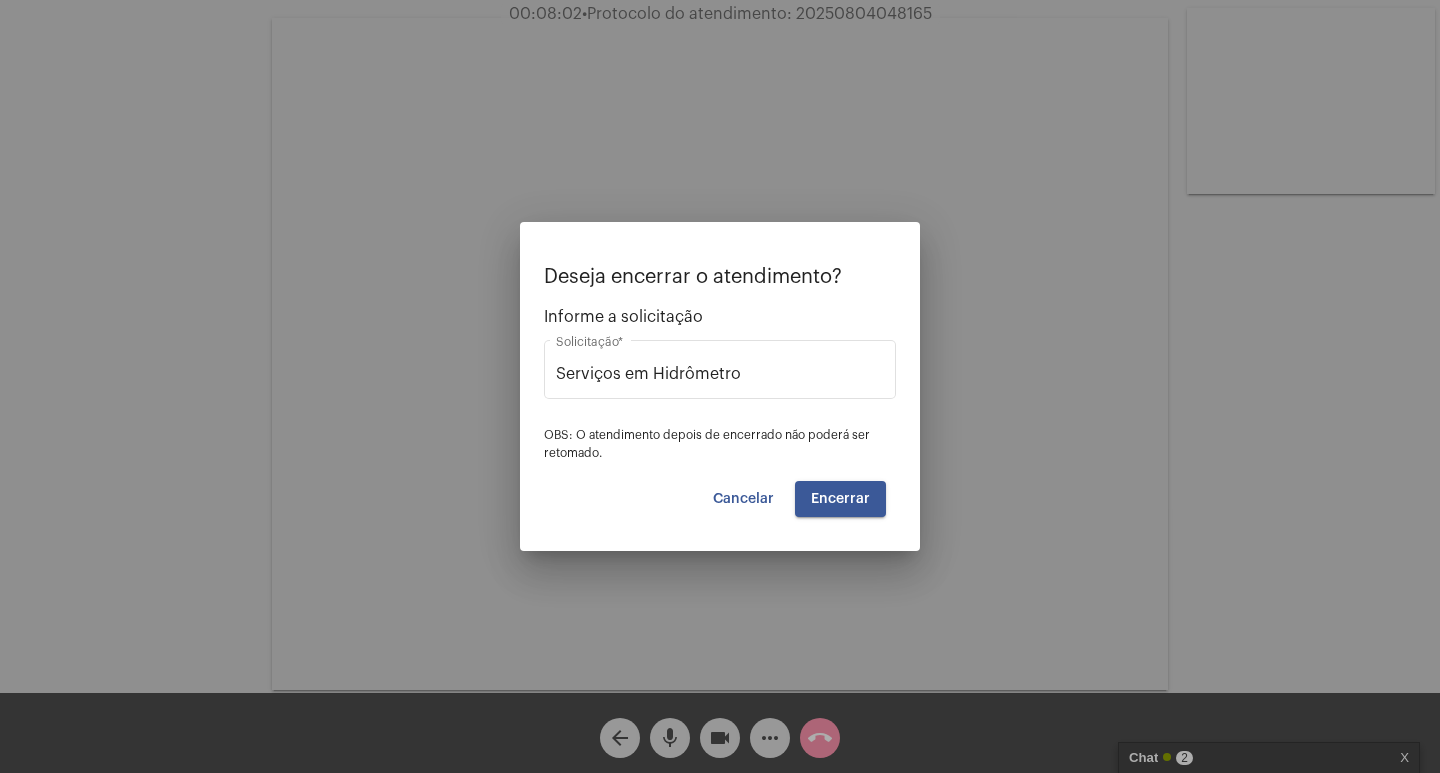 click on "Encerrar" at bounding box center (840, 499) 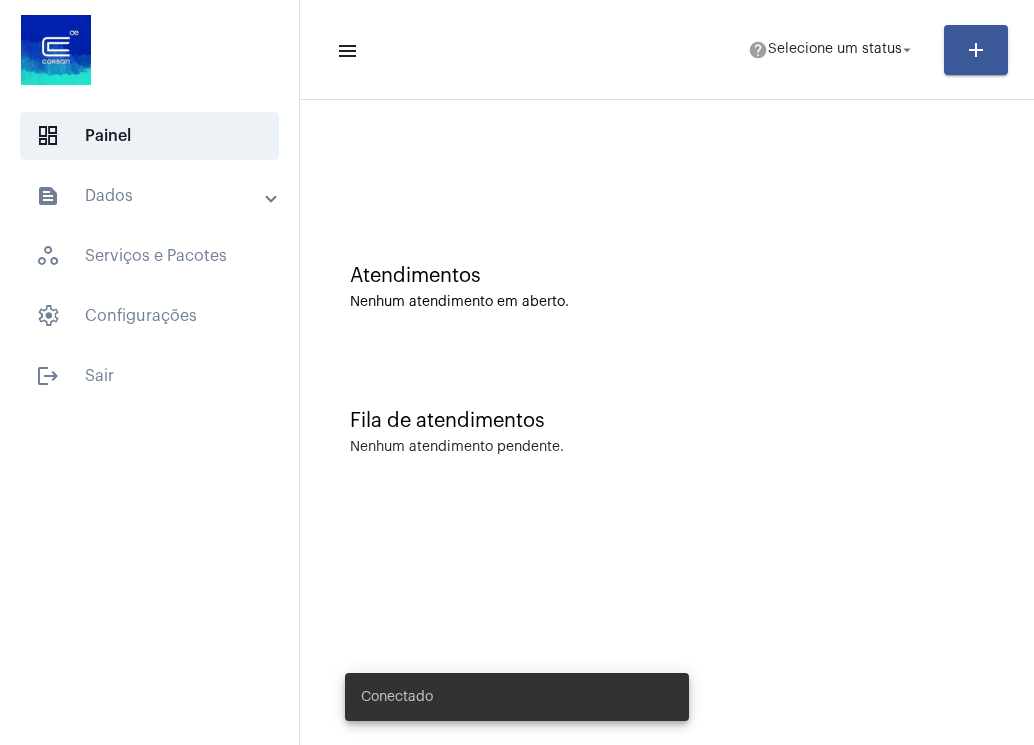scroll, scrollTop: 0, scrollLeft: 0, axis: both 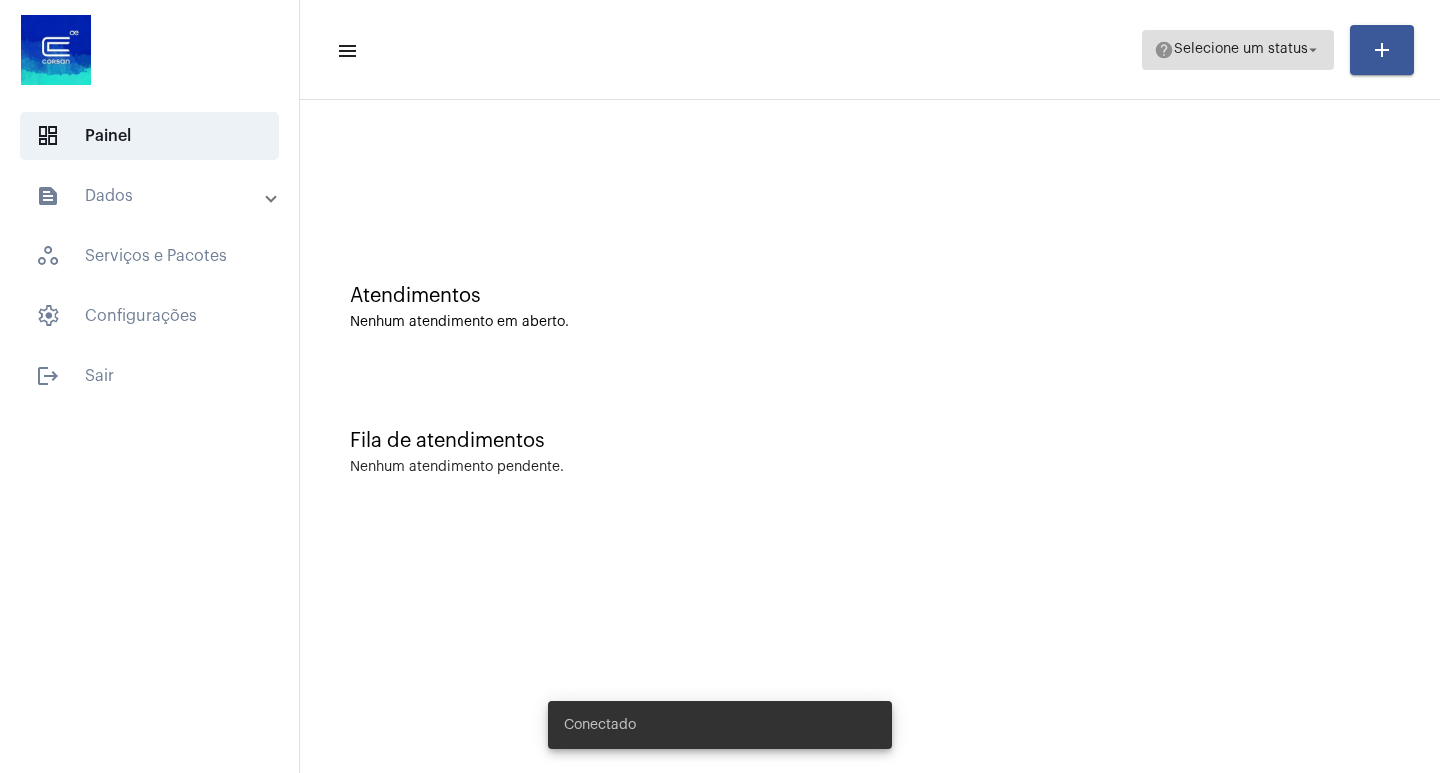 click on "help  Selecione um status arrow_drop_down" 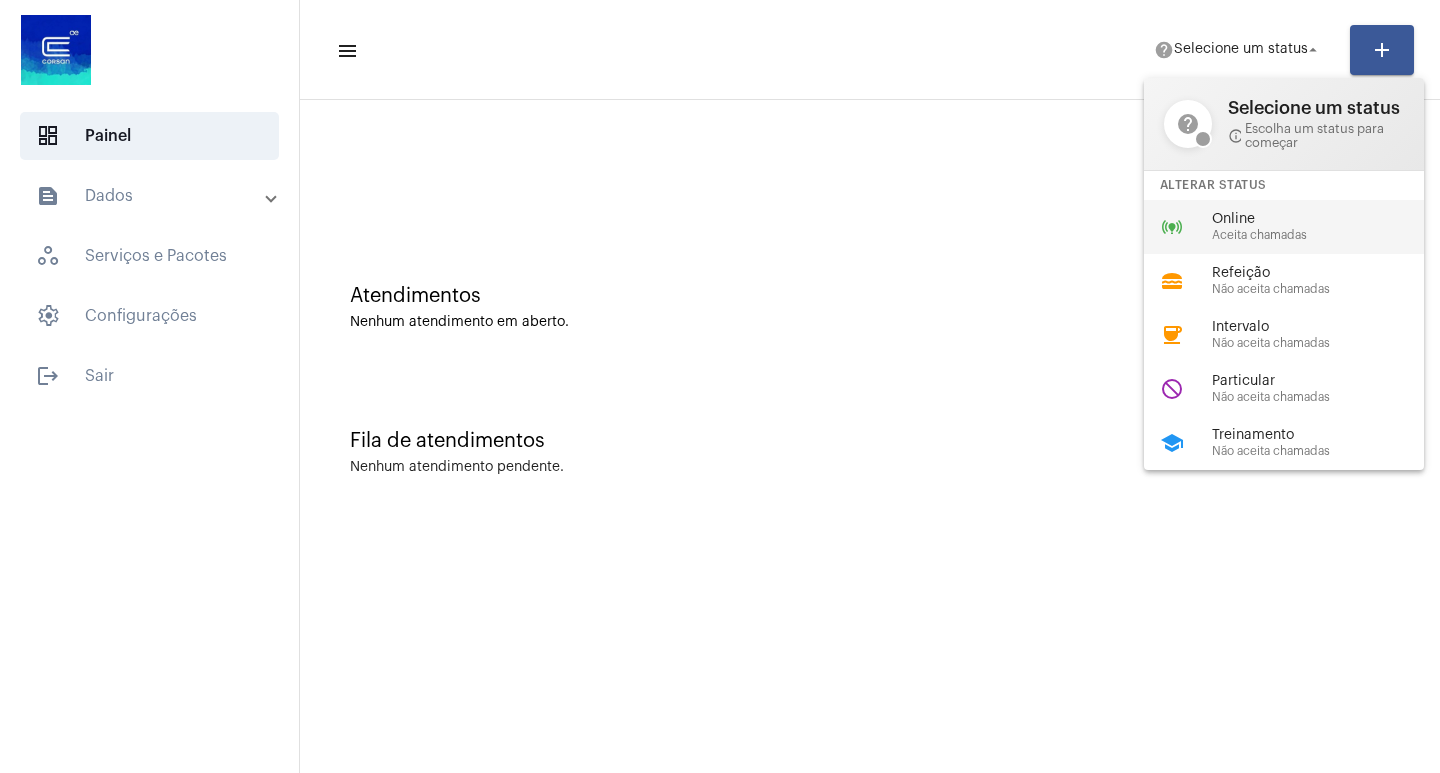 click on "Aceita chamadas" at bounding box center [1326, 235] 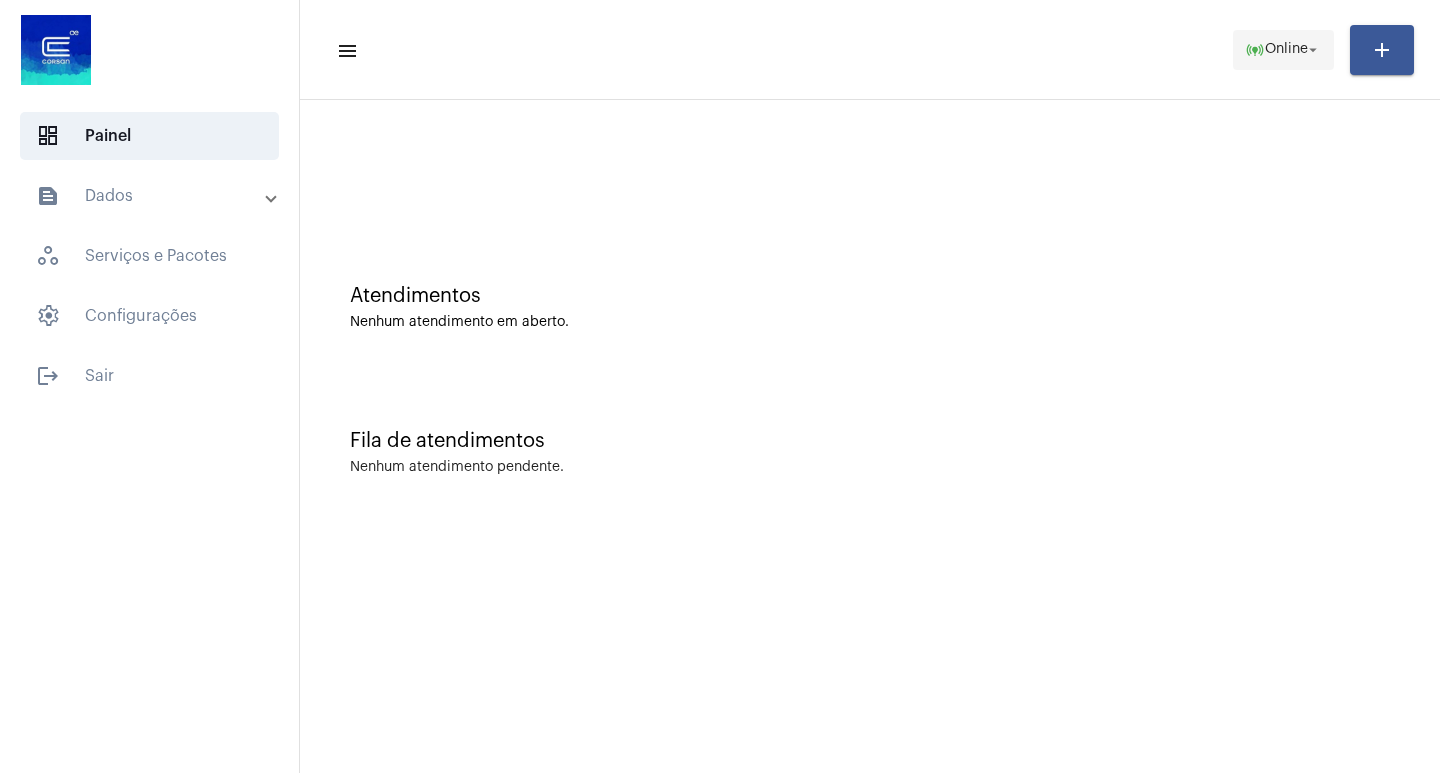 click on "Online" 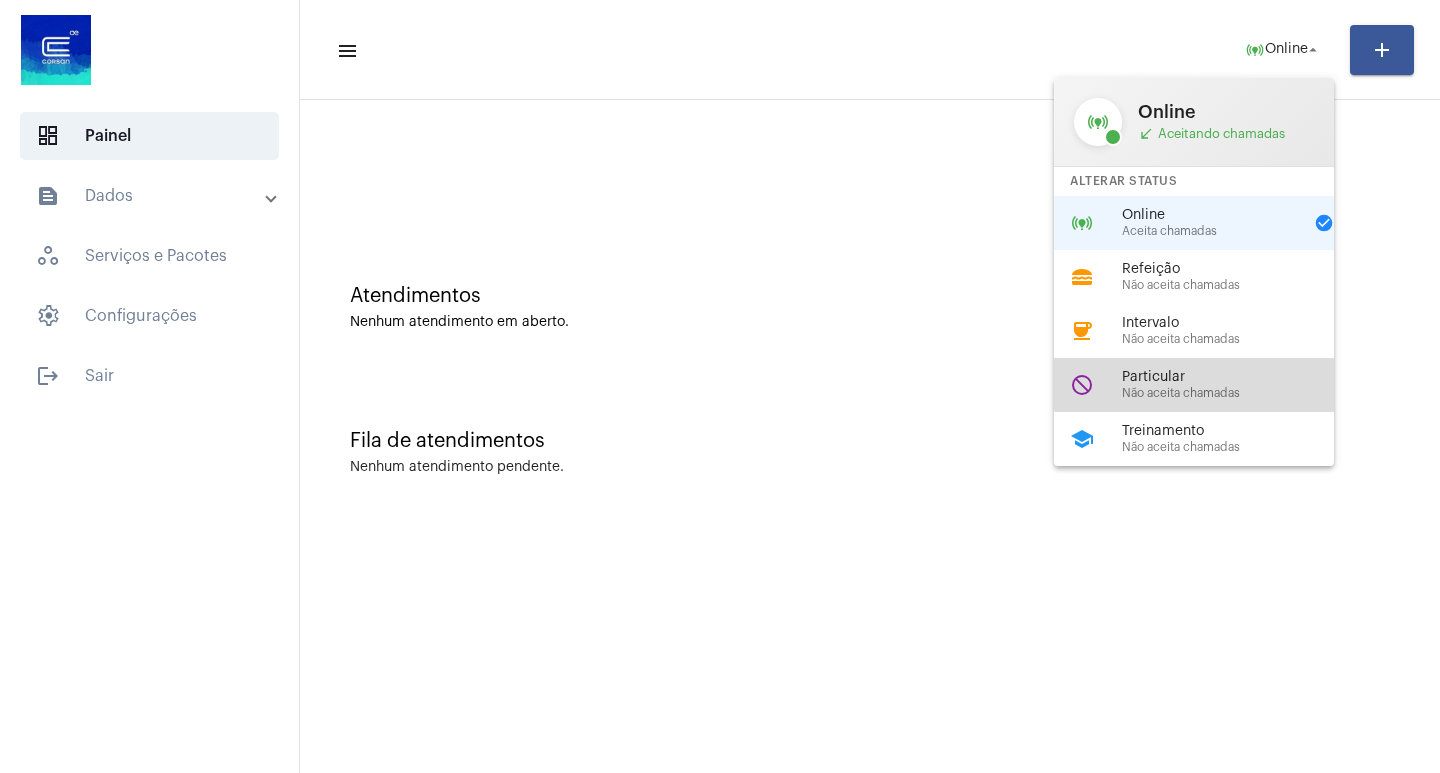 click on "Particular" at bounding box center (1236, 377) 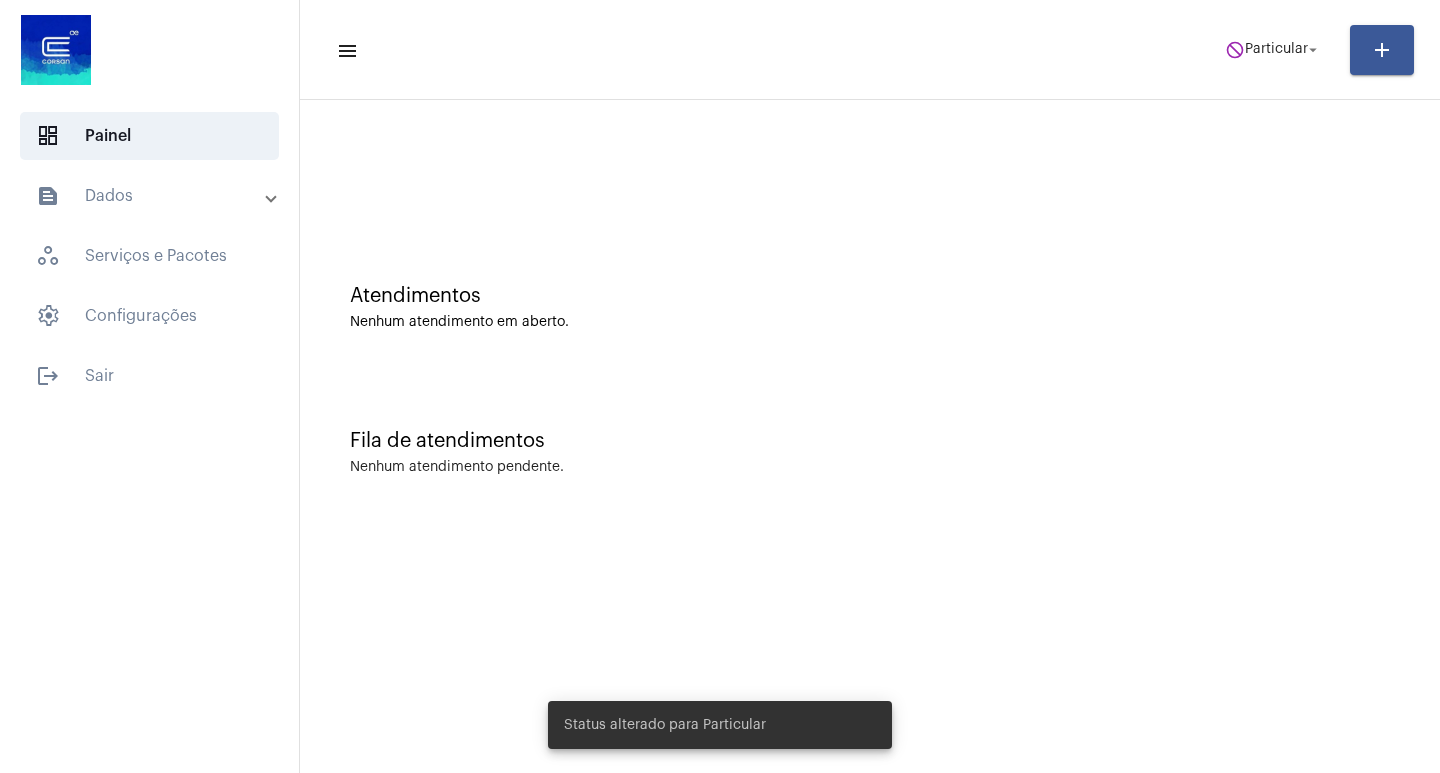 click on "Fila de atendimentos Nenhum atendimento pendente." 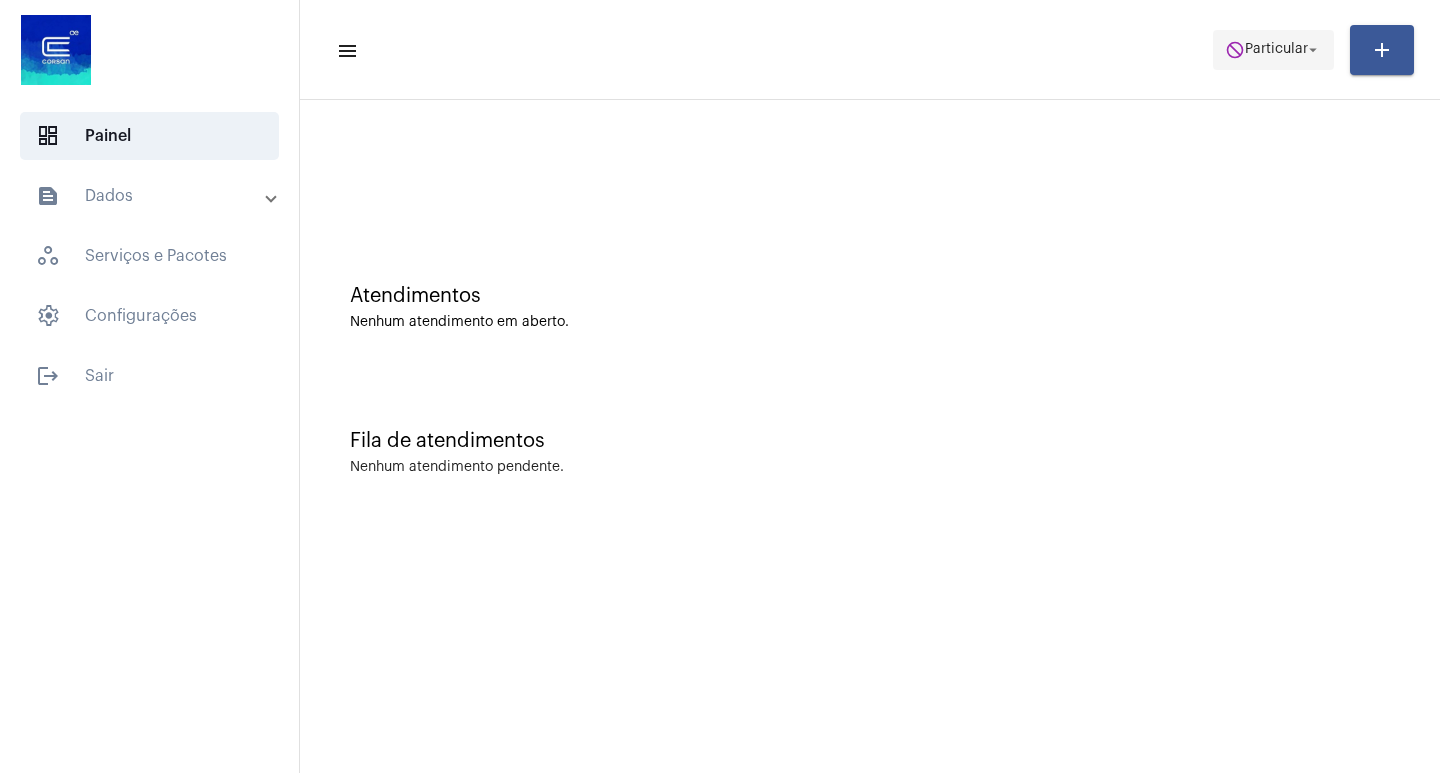 click on "Particular" 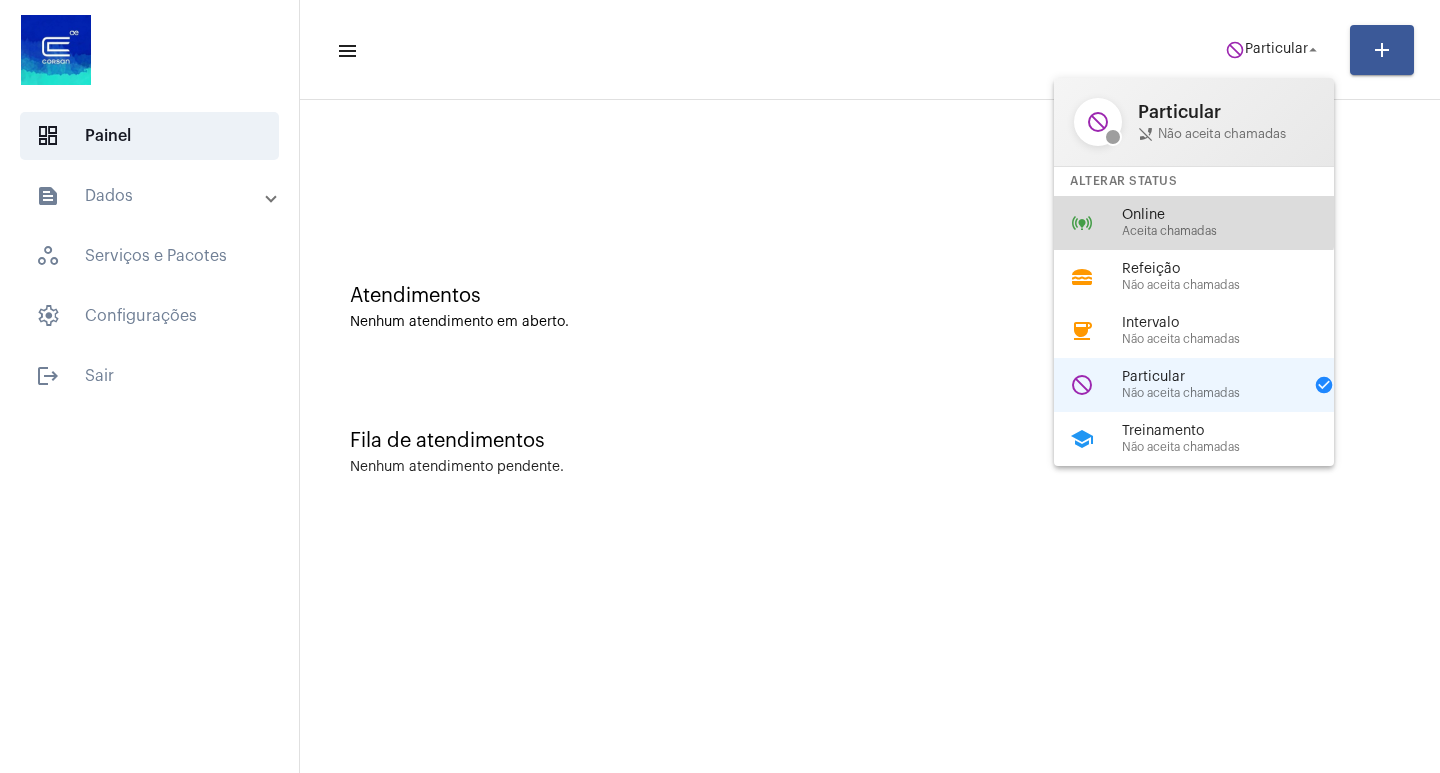 click on "Online" at bounding box center (1236, 215) 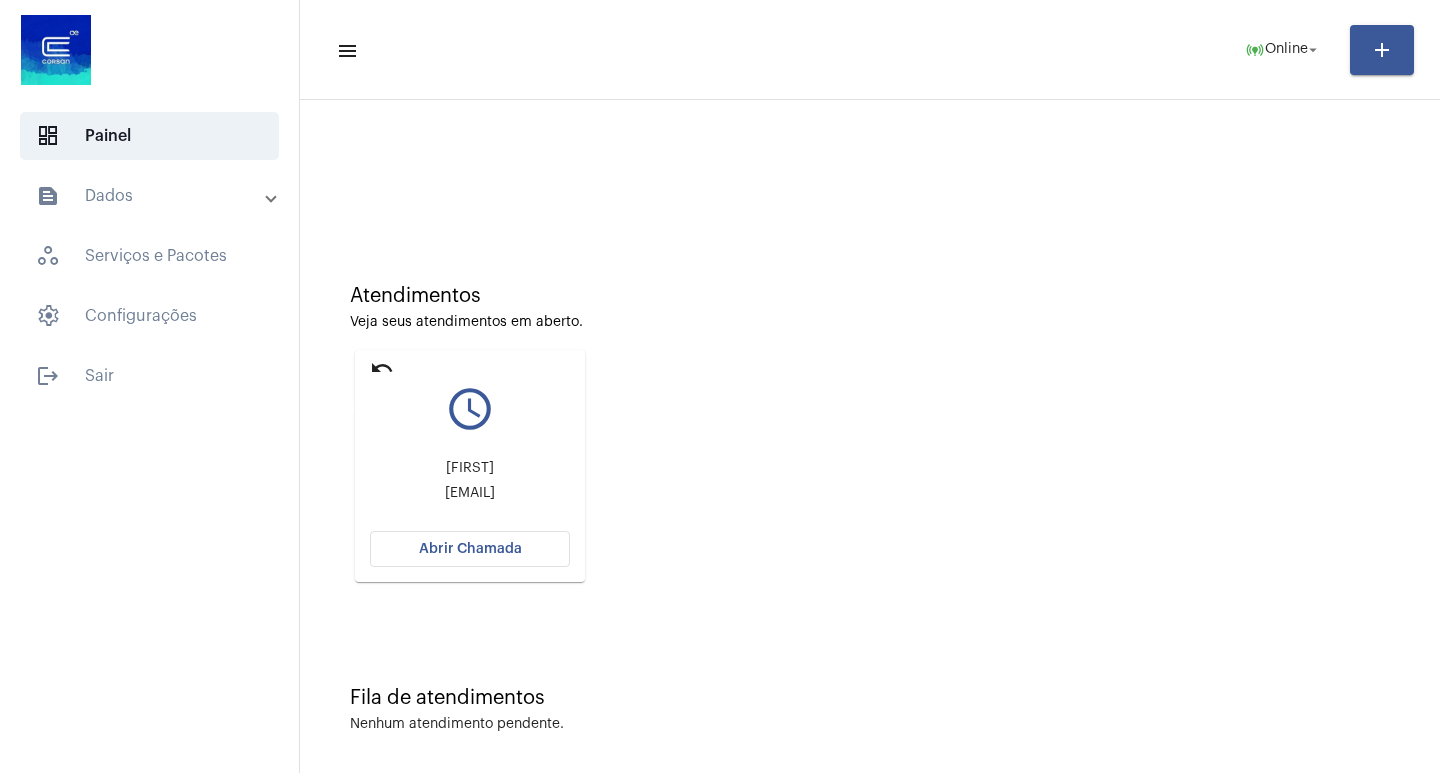 click on "undo" 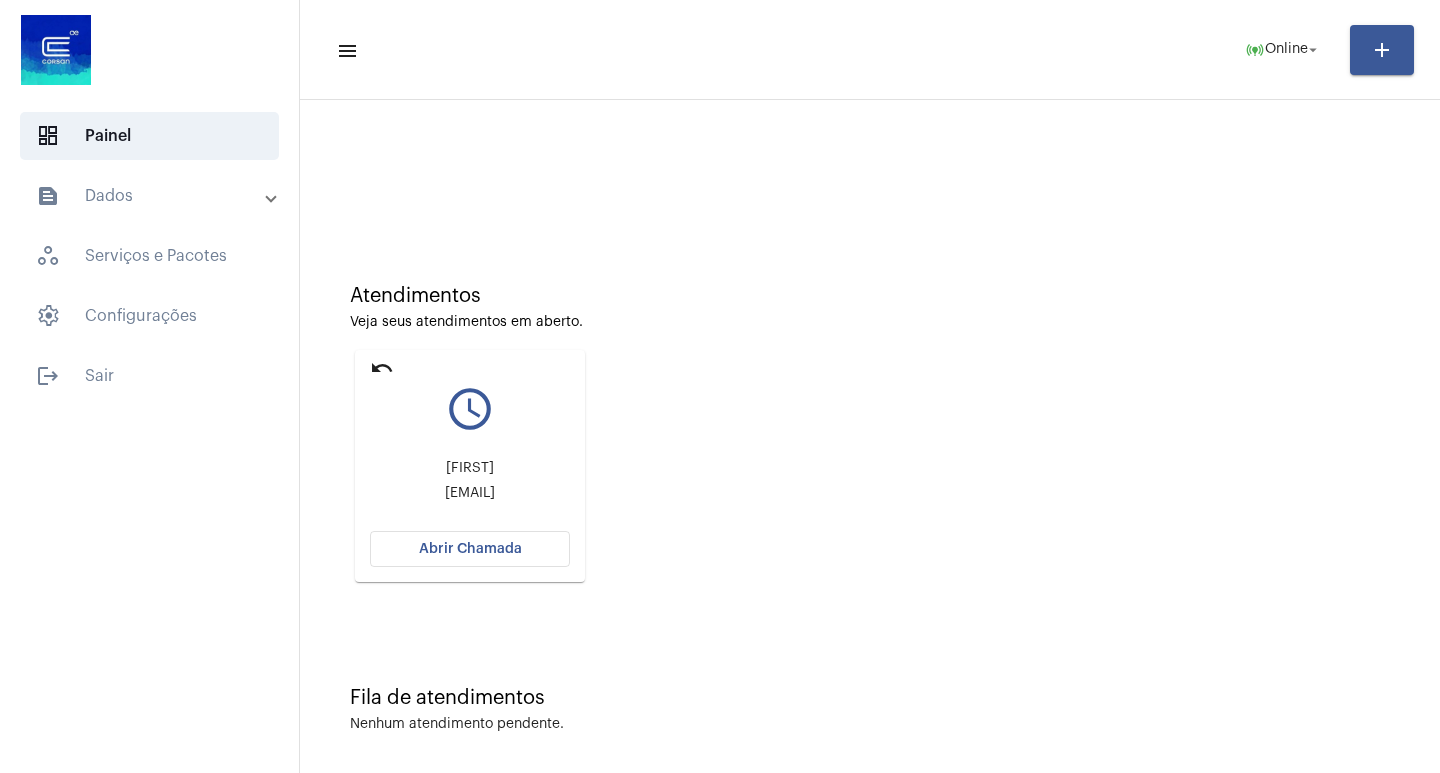 click on "query_builder" 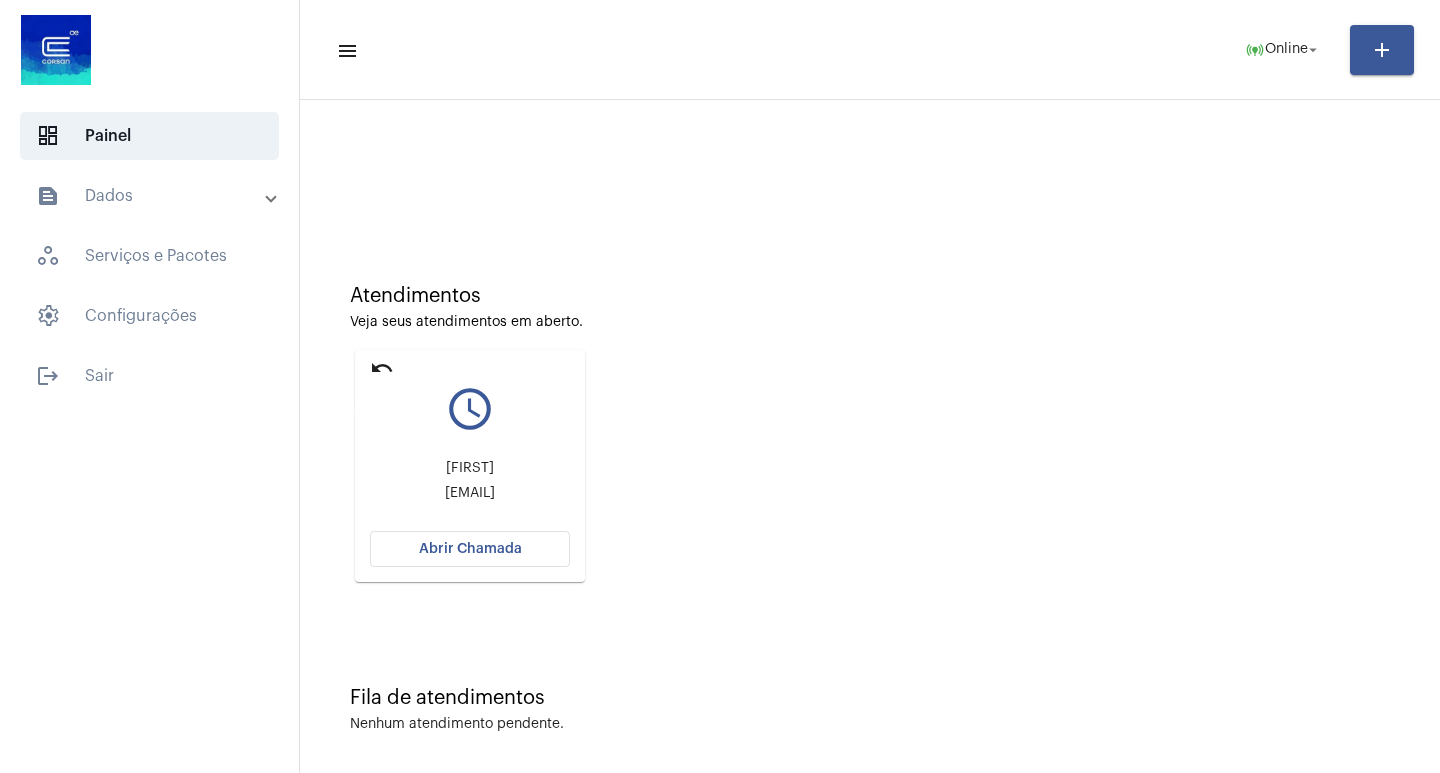 click on "undo" 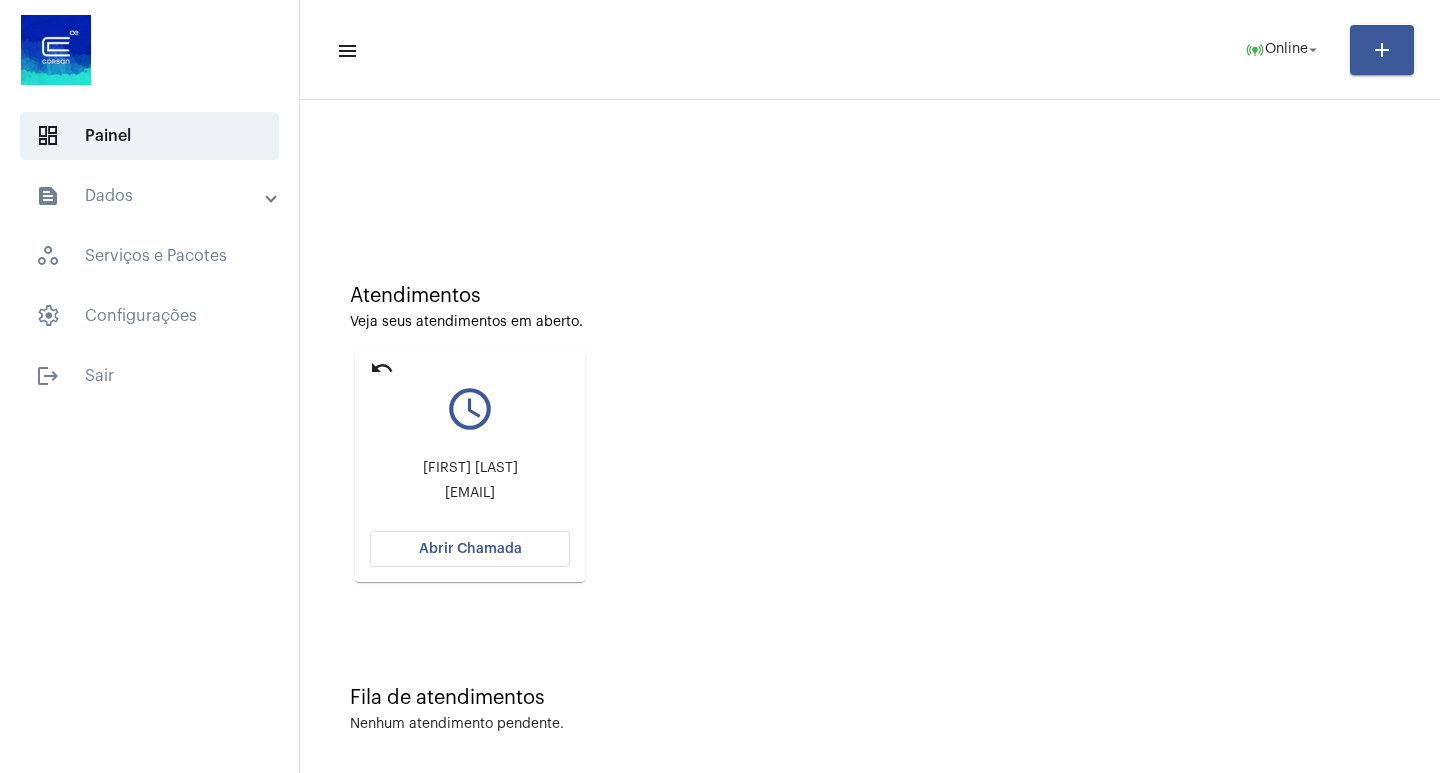 click on "Abrir Chamada" 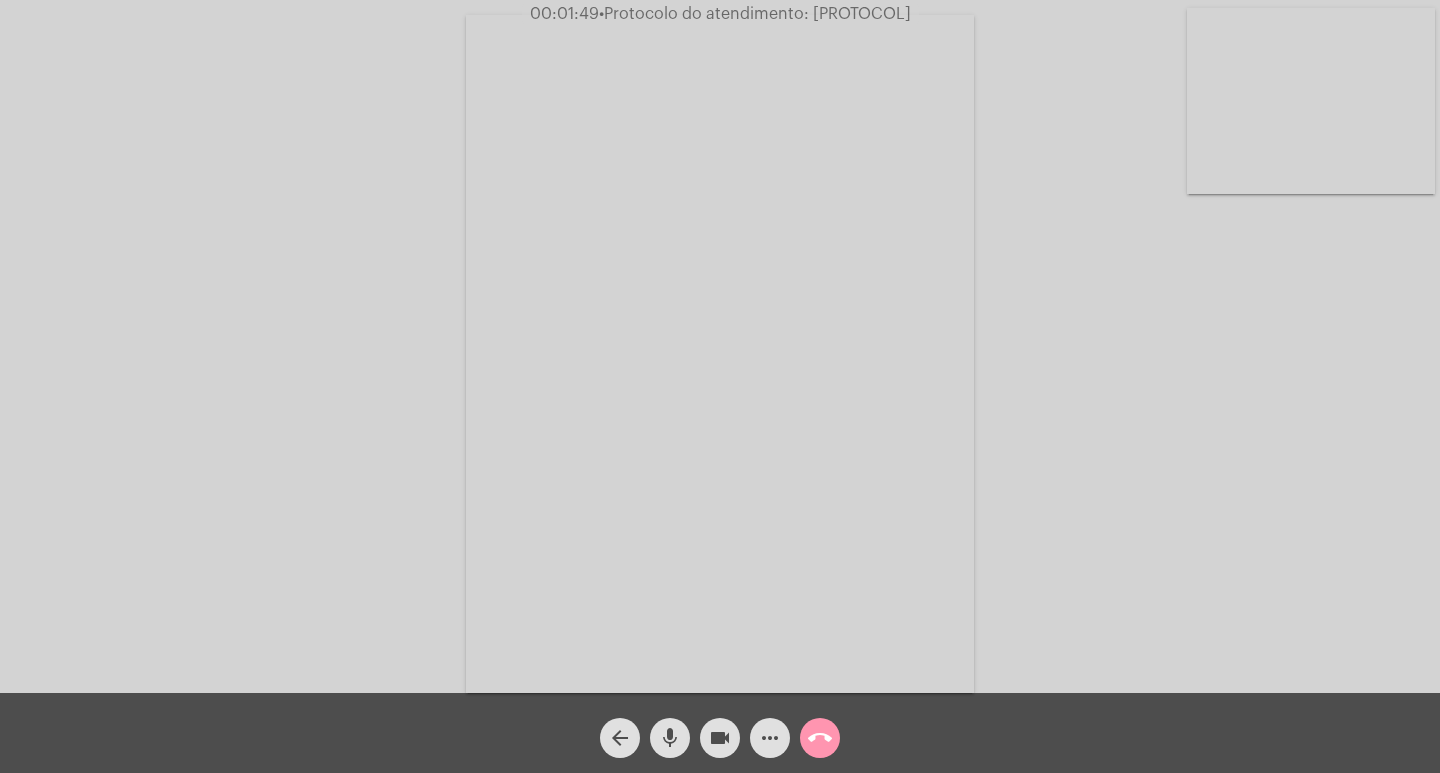 click on "mic" 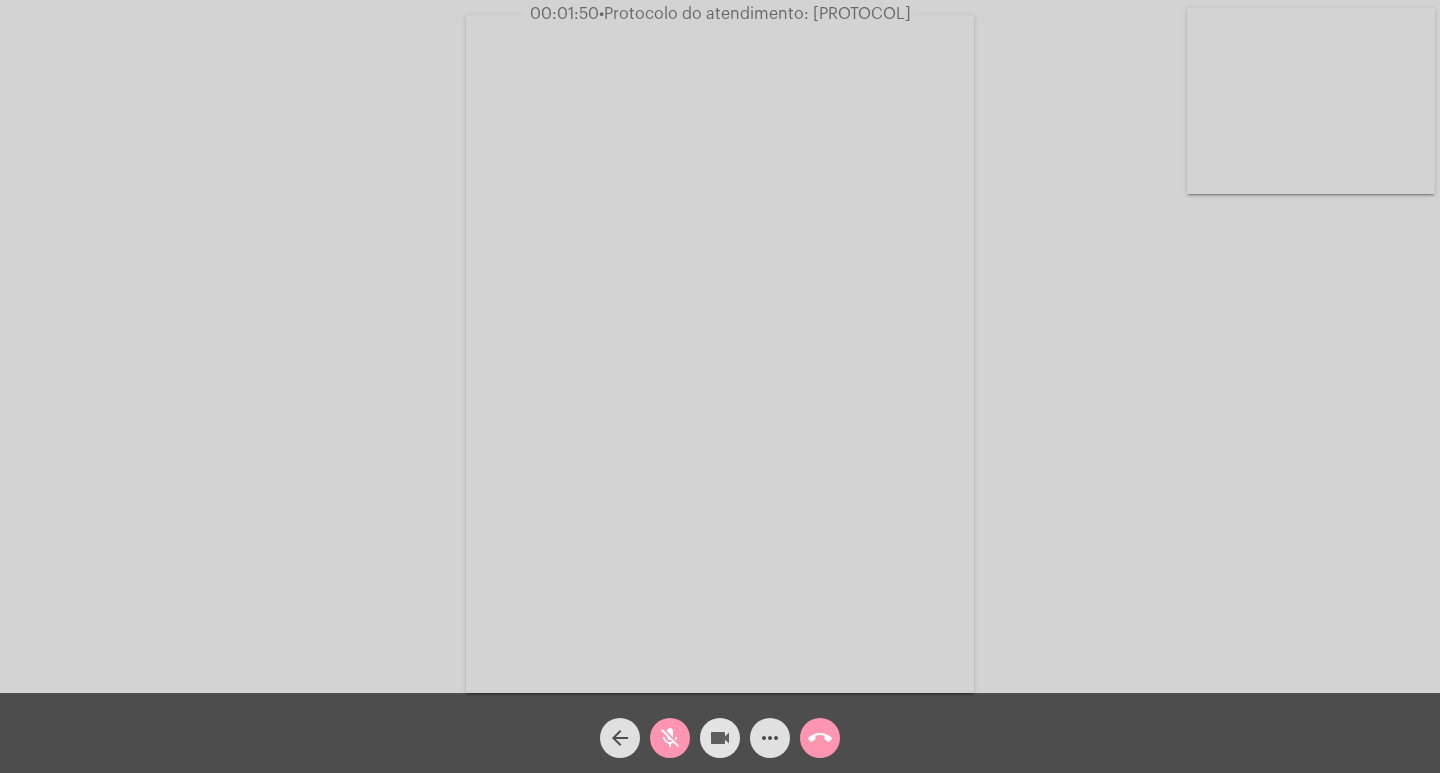 click on "videocam" 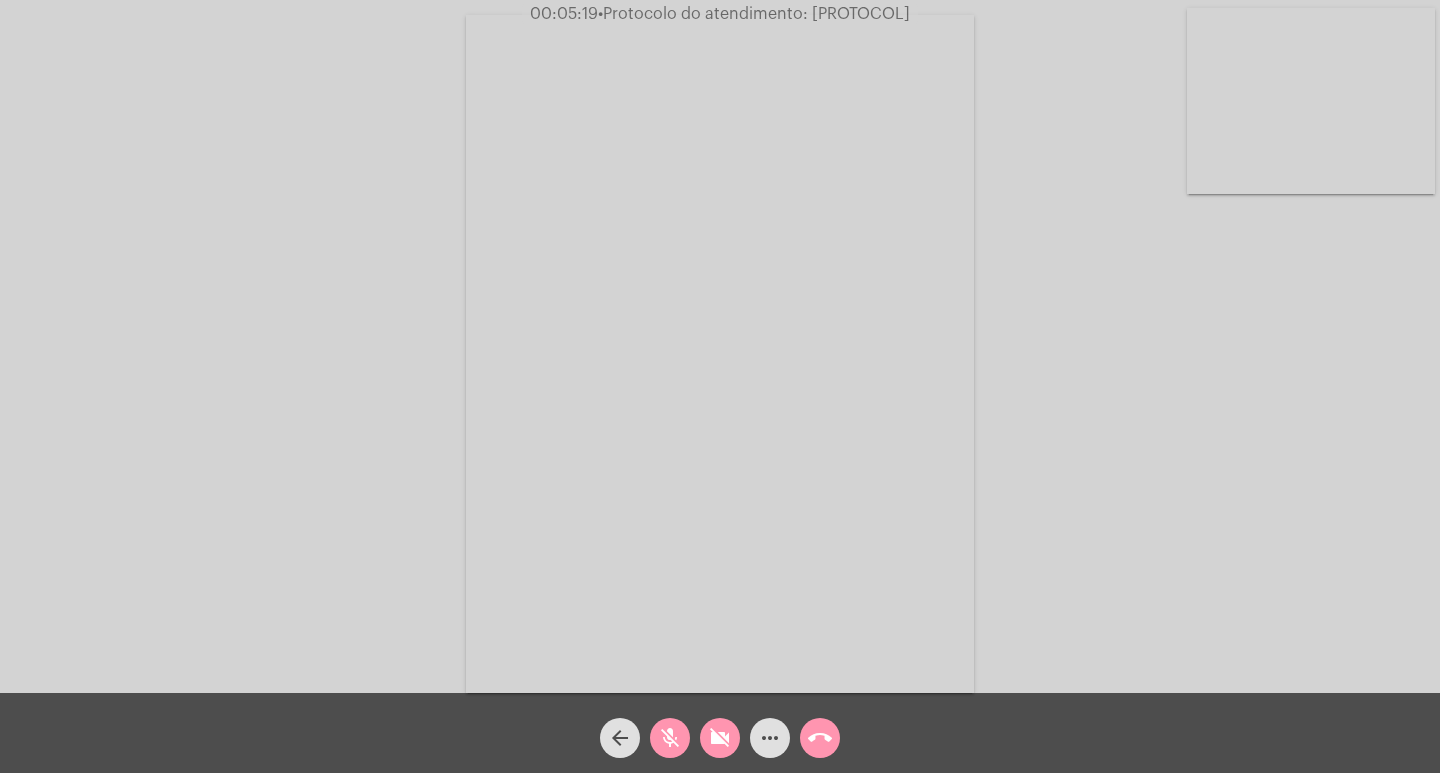 click on "mic_off" 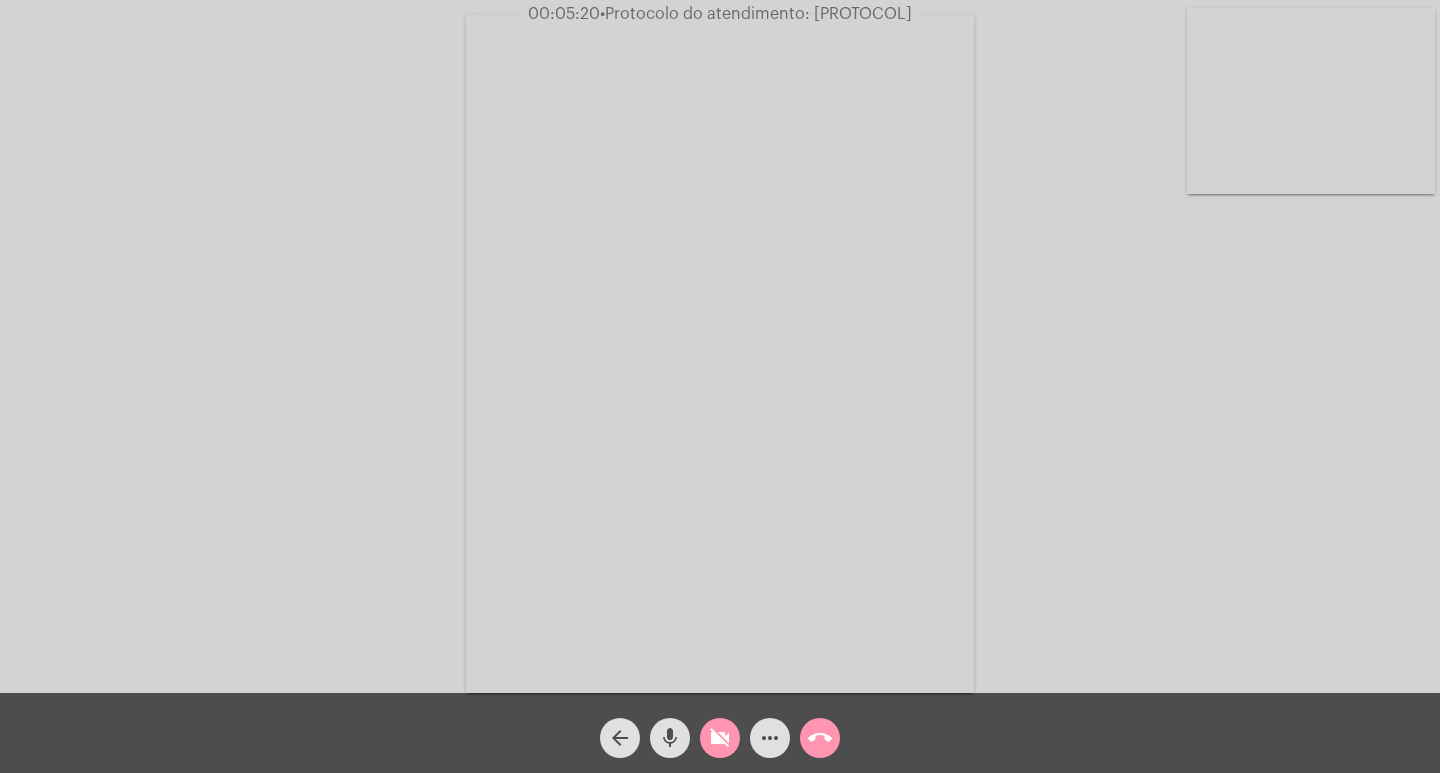 click on "videocam_off" 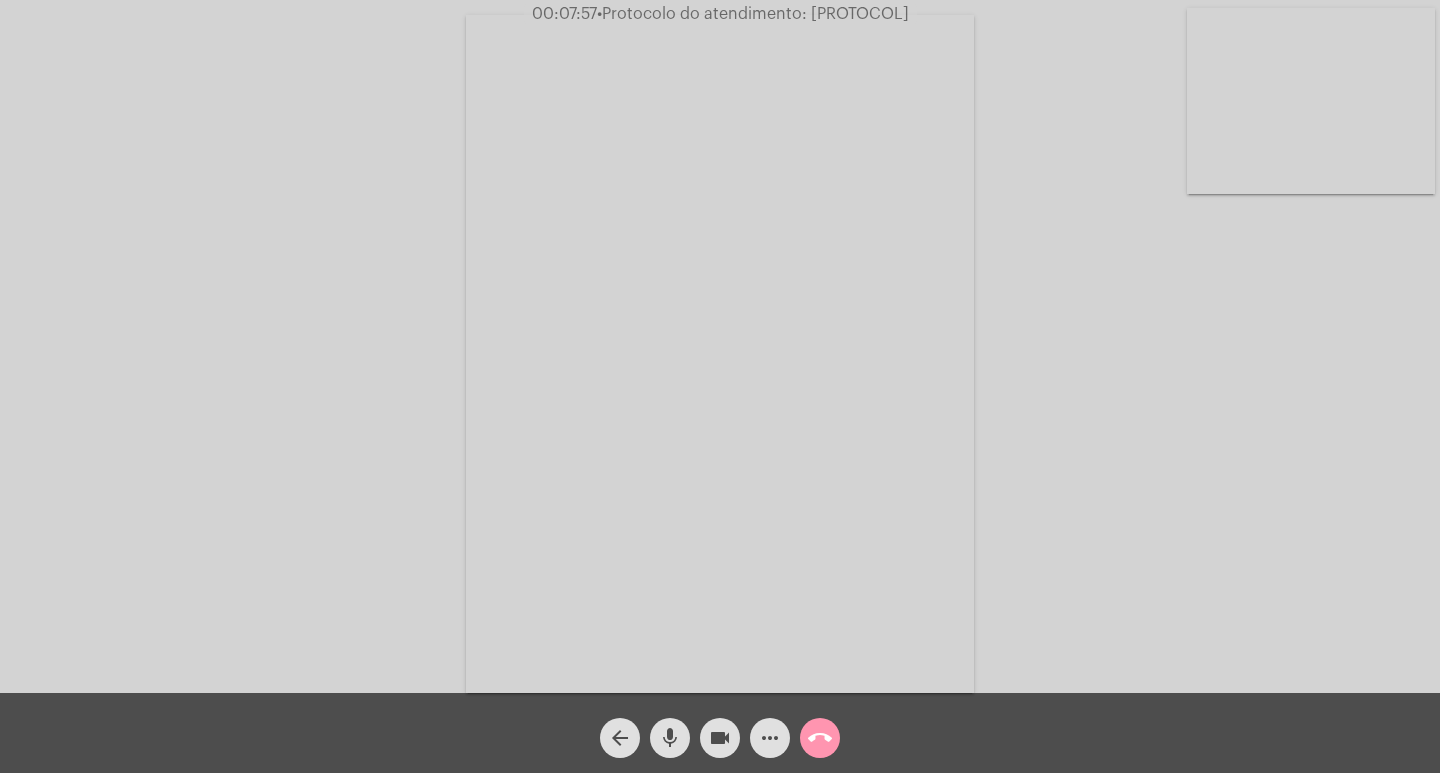 click at bounding box center [720, 354] 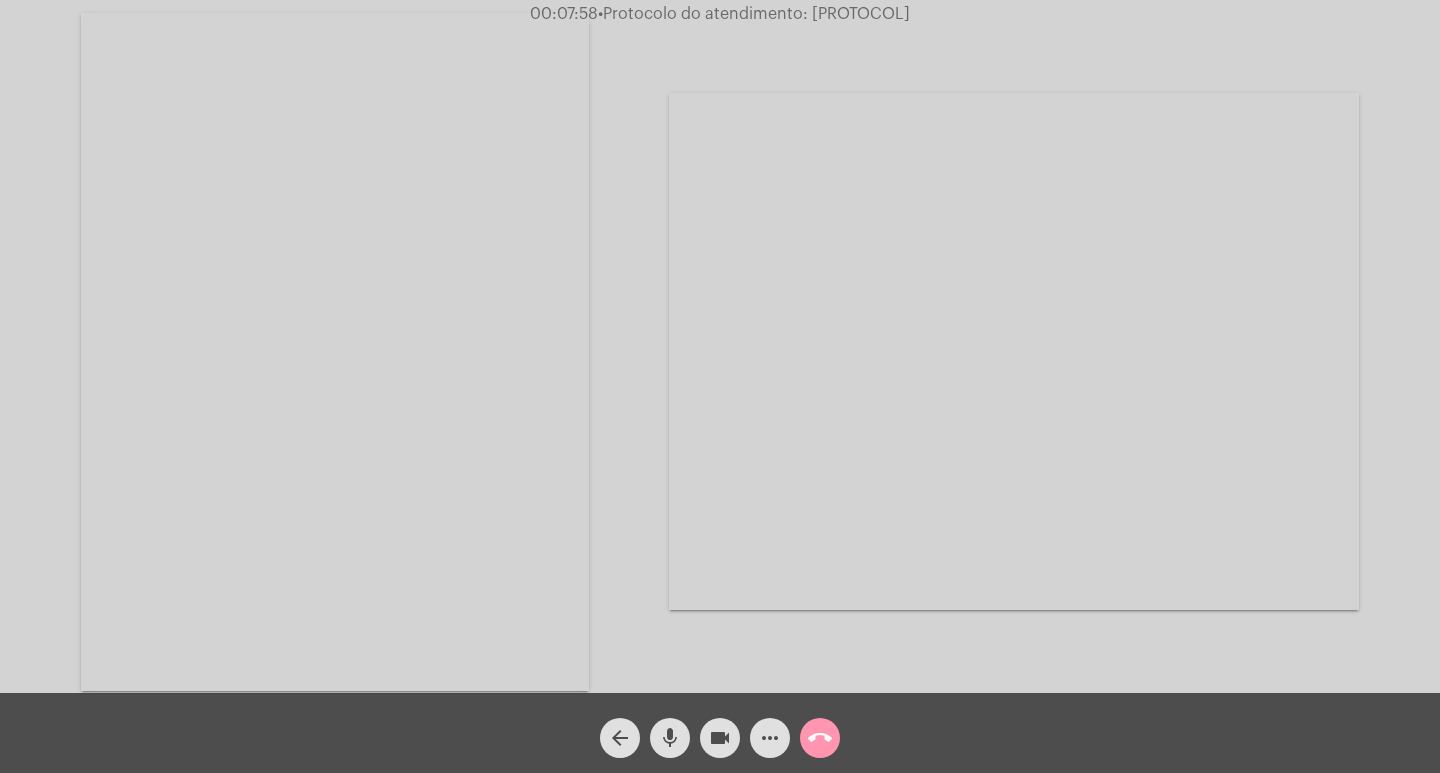 click on "•  Protocolo do atendimento: 20250804053599" 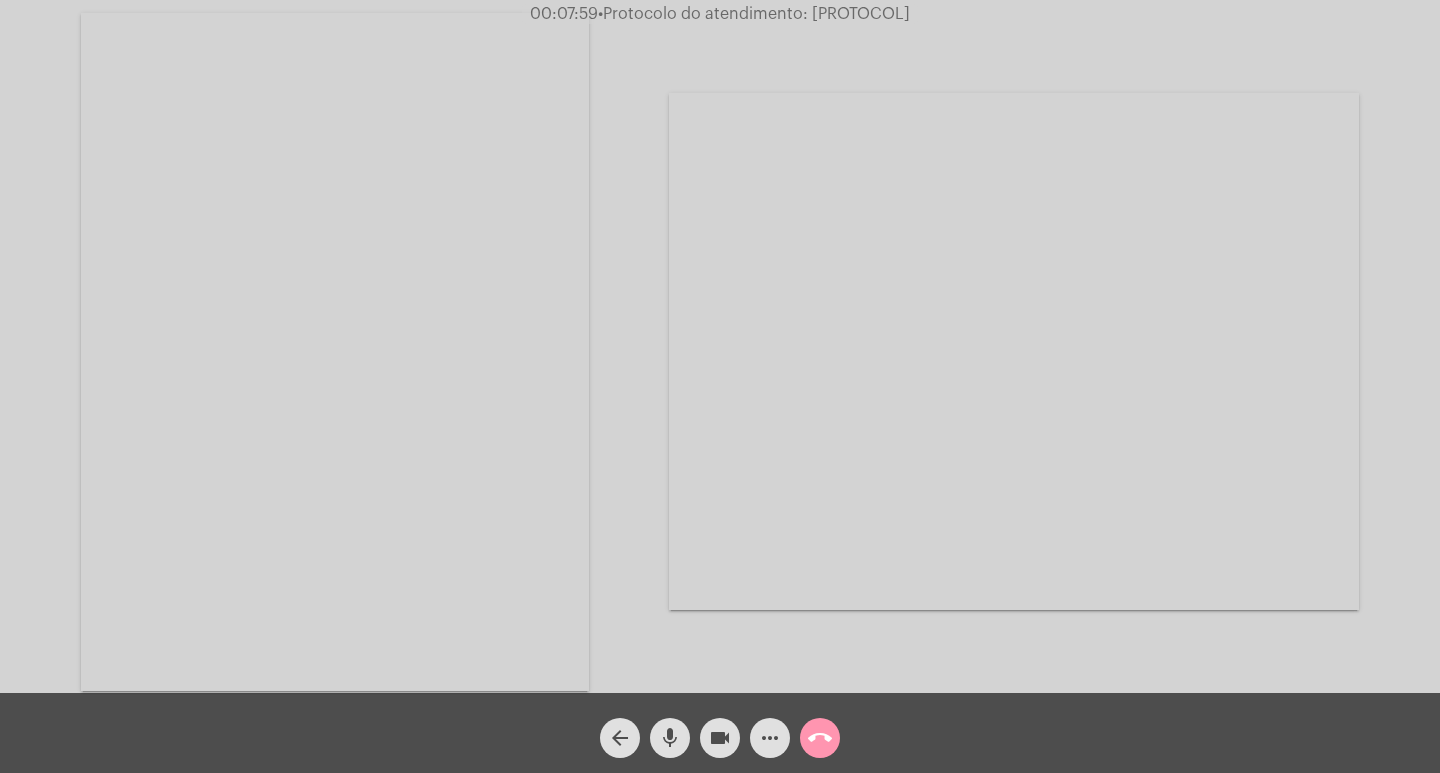 copy on "20250804053599" 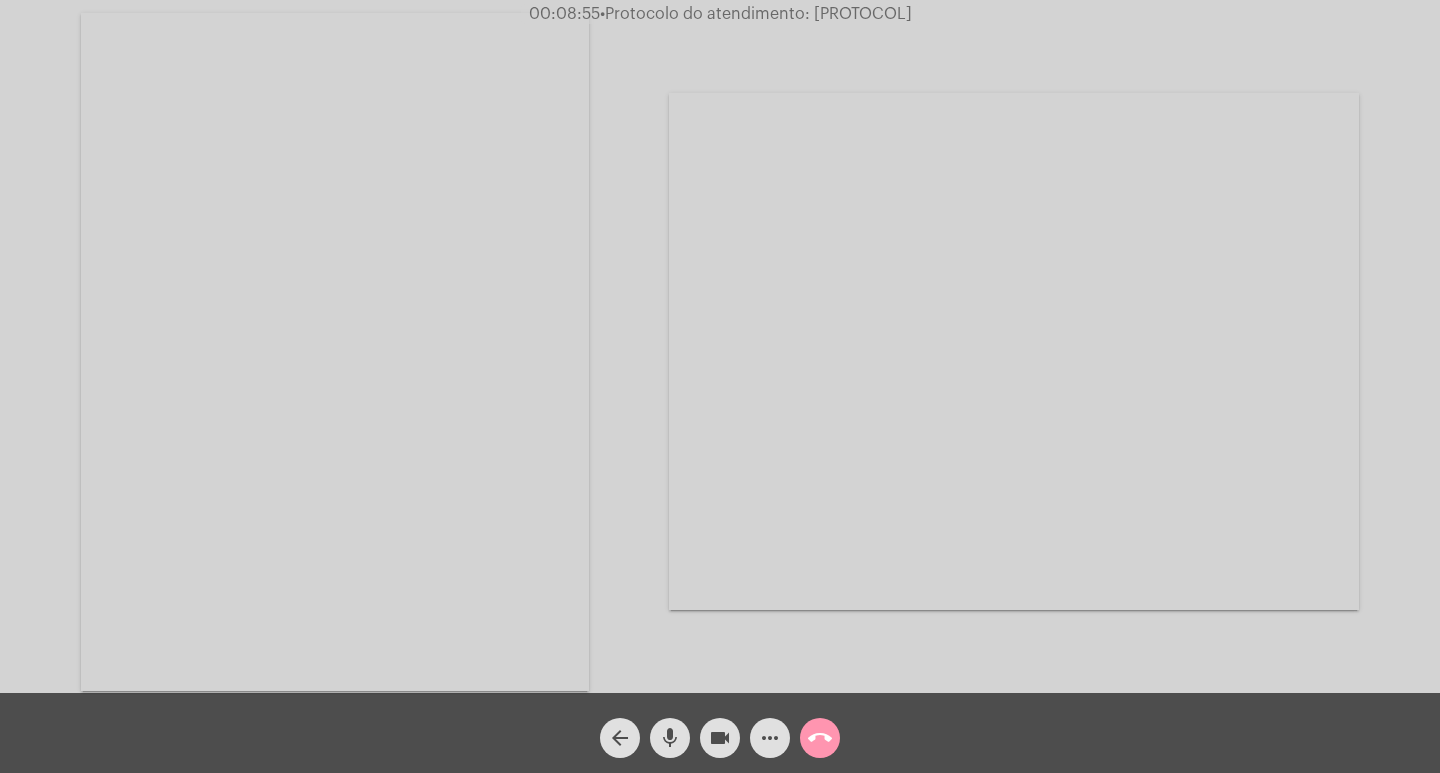 copy on "20250804053599" 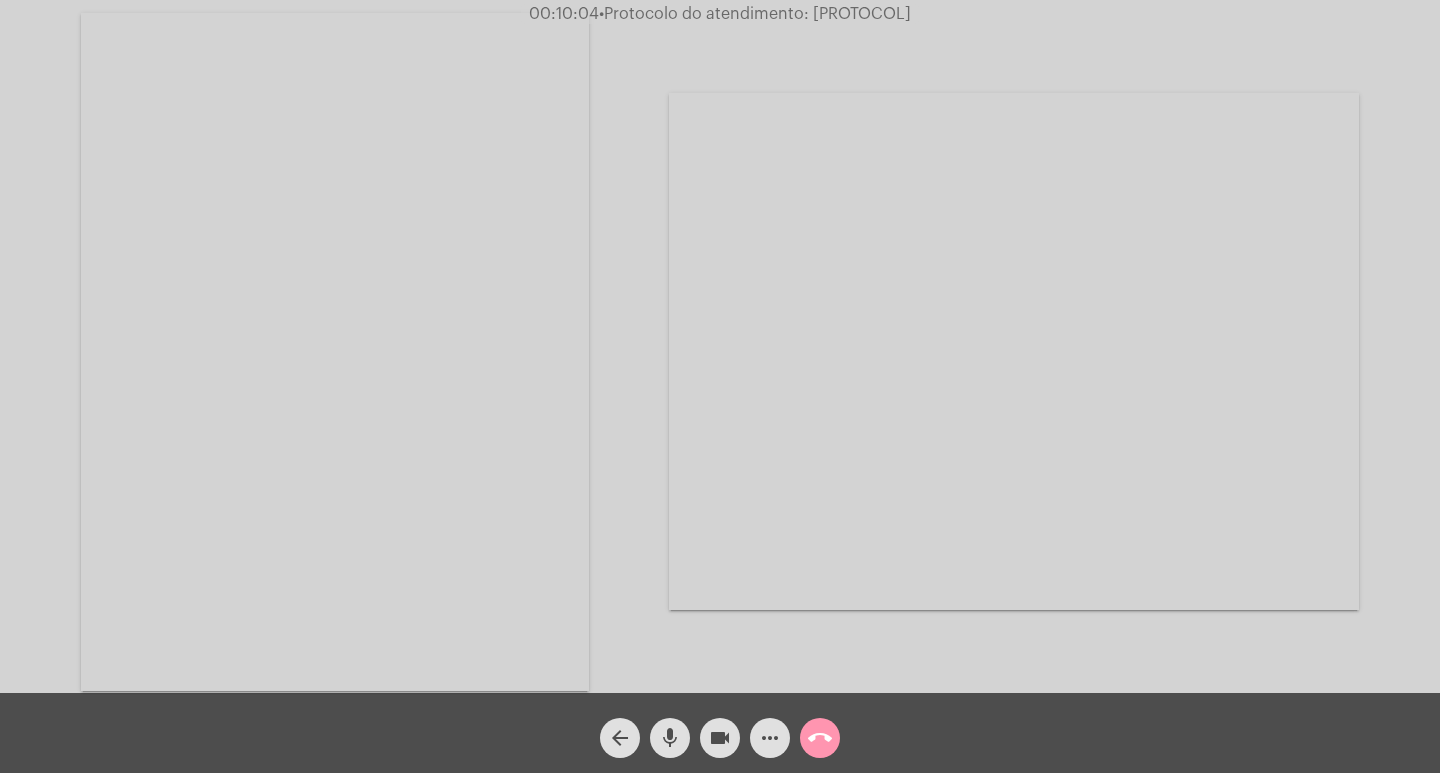click on "call_end" 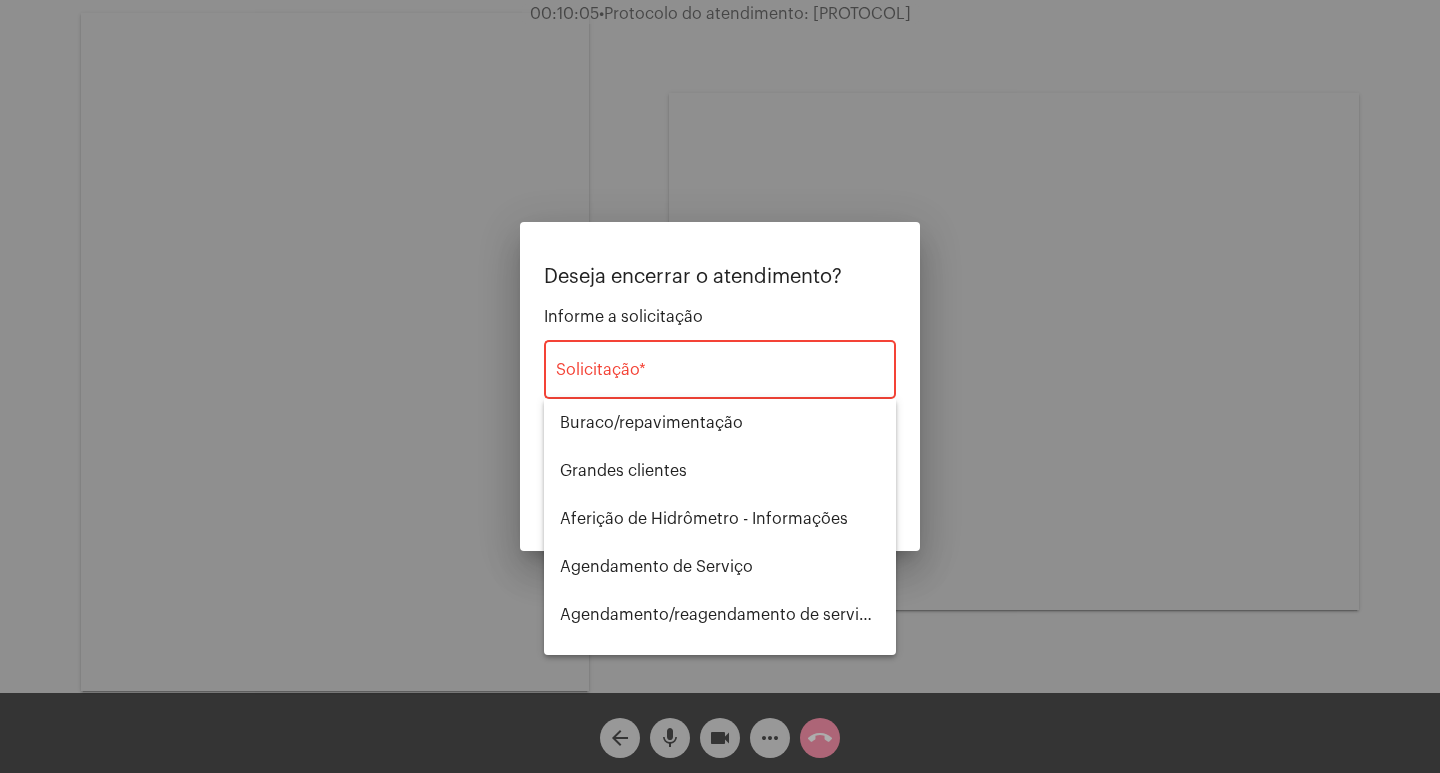 click on "Solicitação  *" at bounding box center [720, 367] 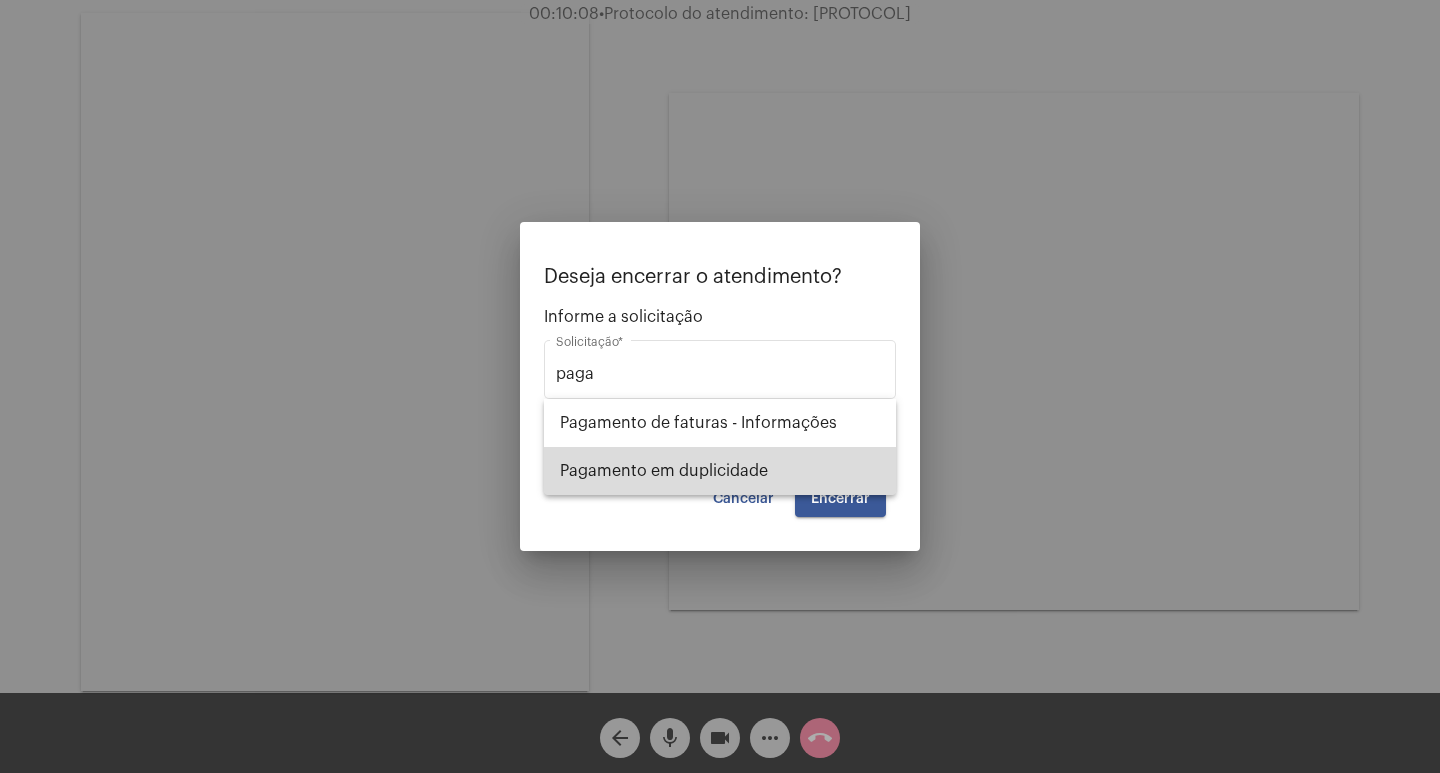 click on "Pagamento em duplicidade" at bounding box center (720, 471) 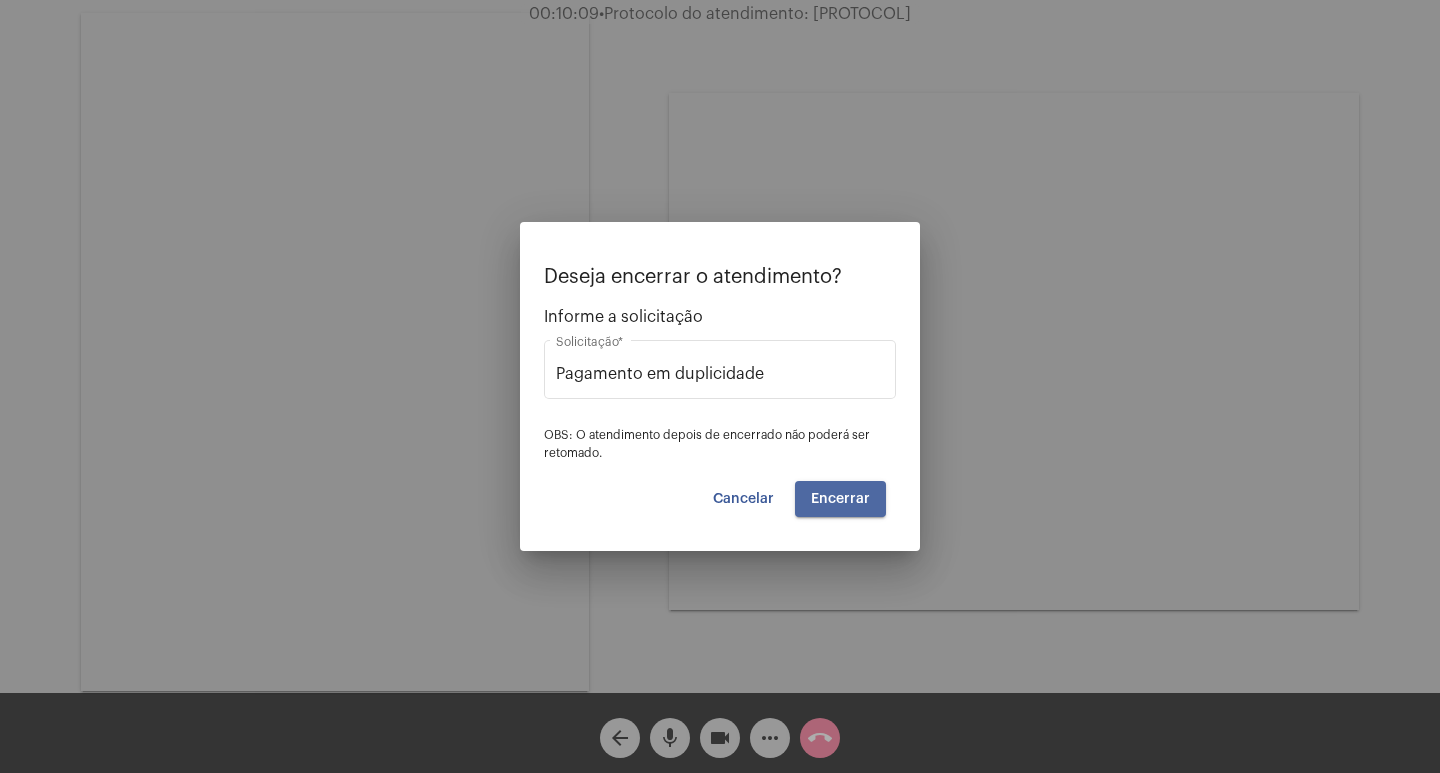 click on "Encerrar" at bounding box center (840, 499) 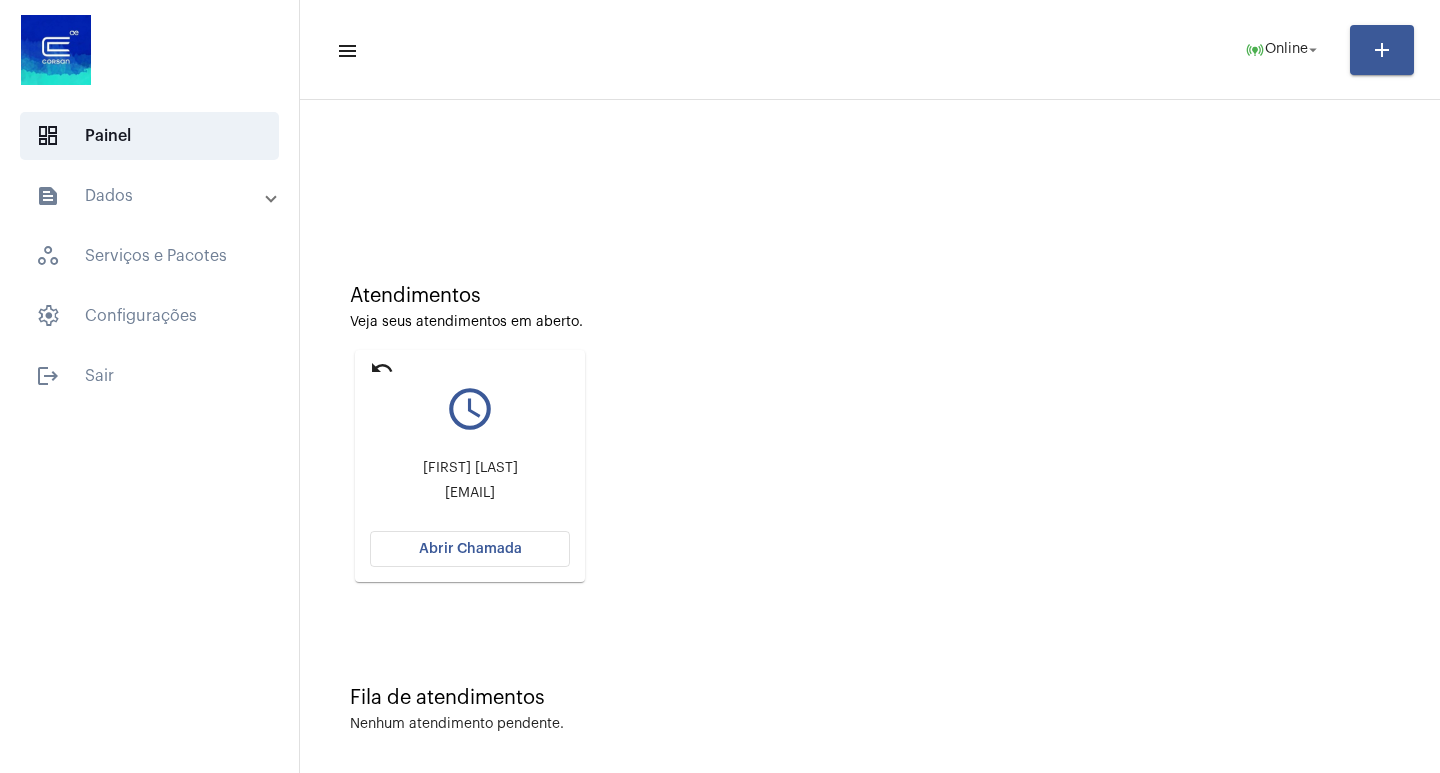 click on "Abrir Chamada" 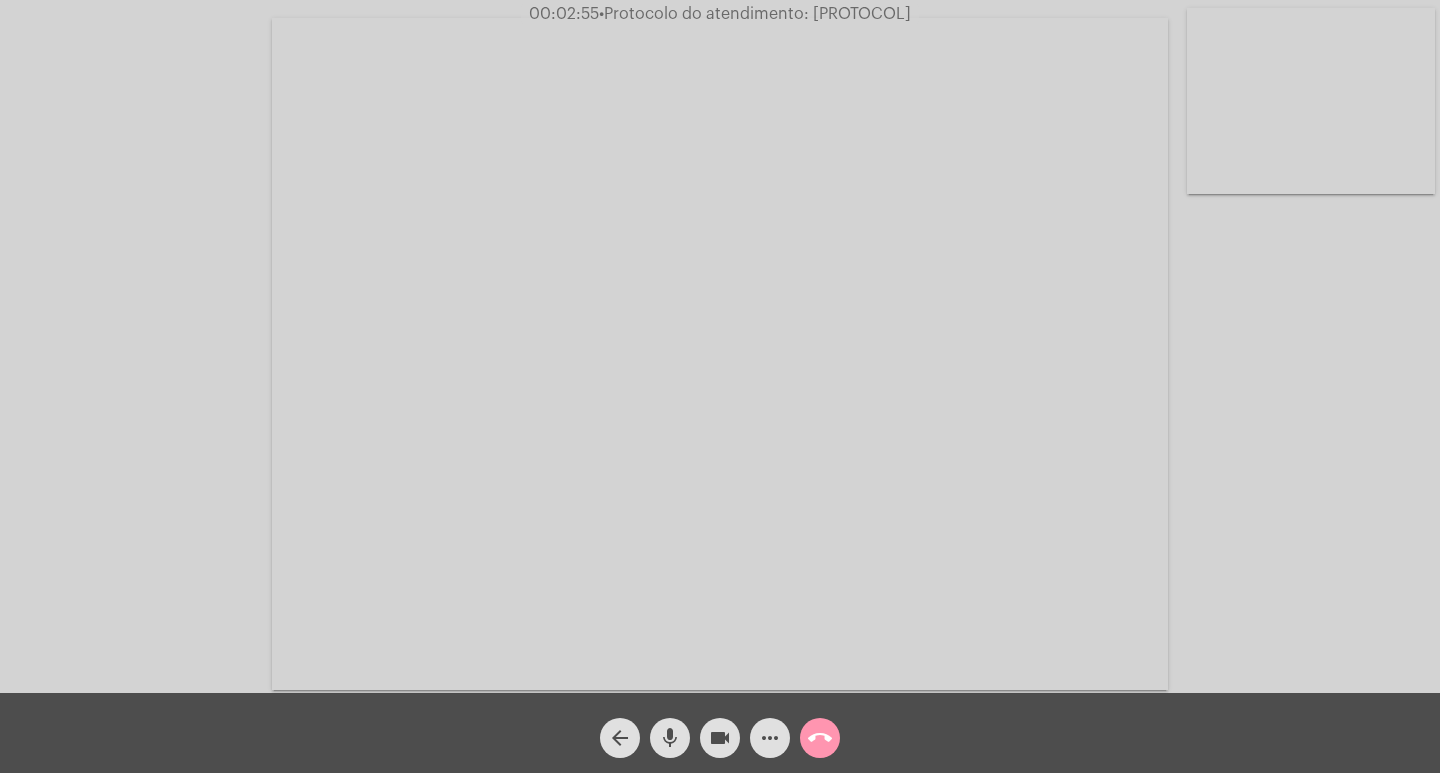 click on "more_horiz" 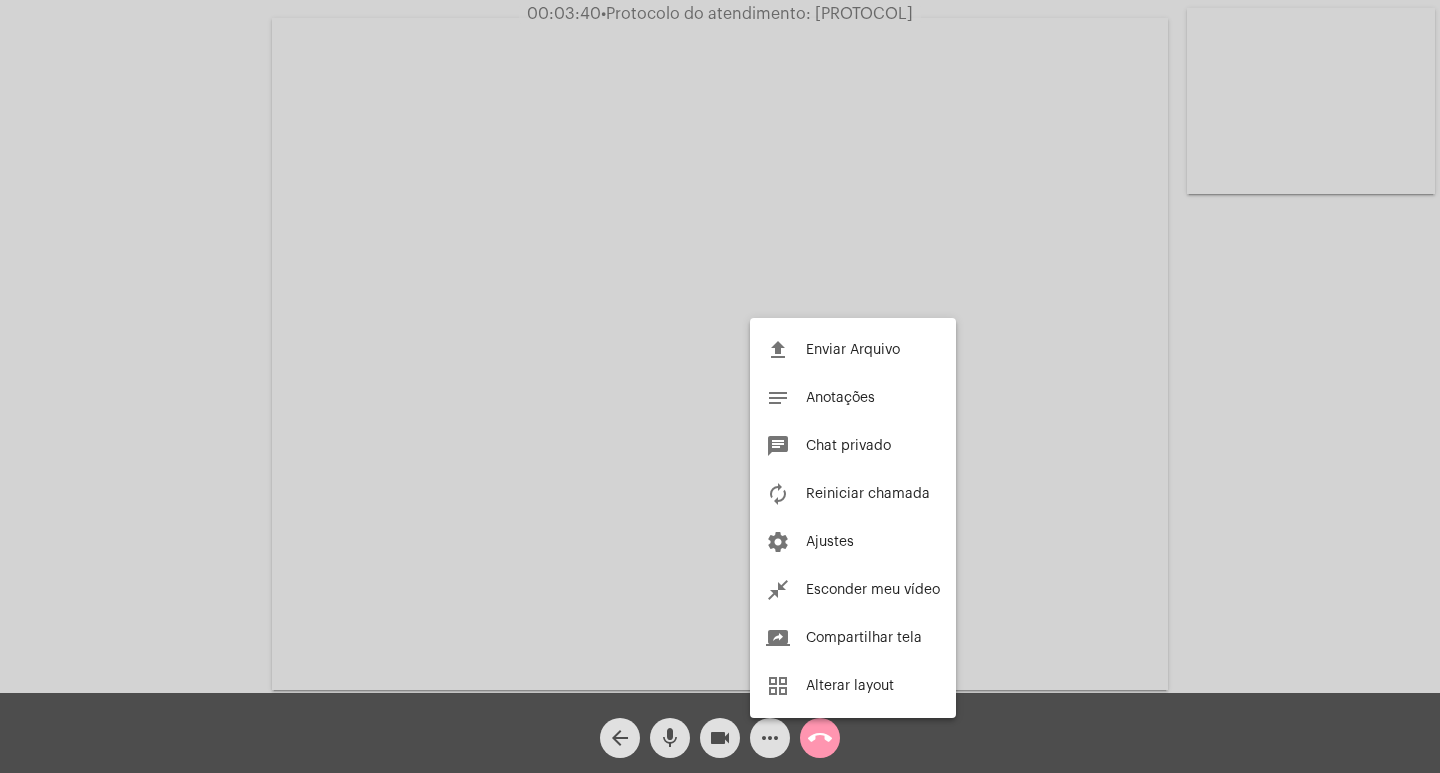 click at bounding box center (720, 386) 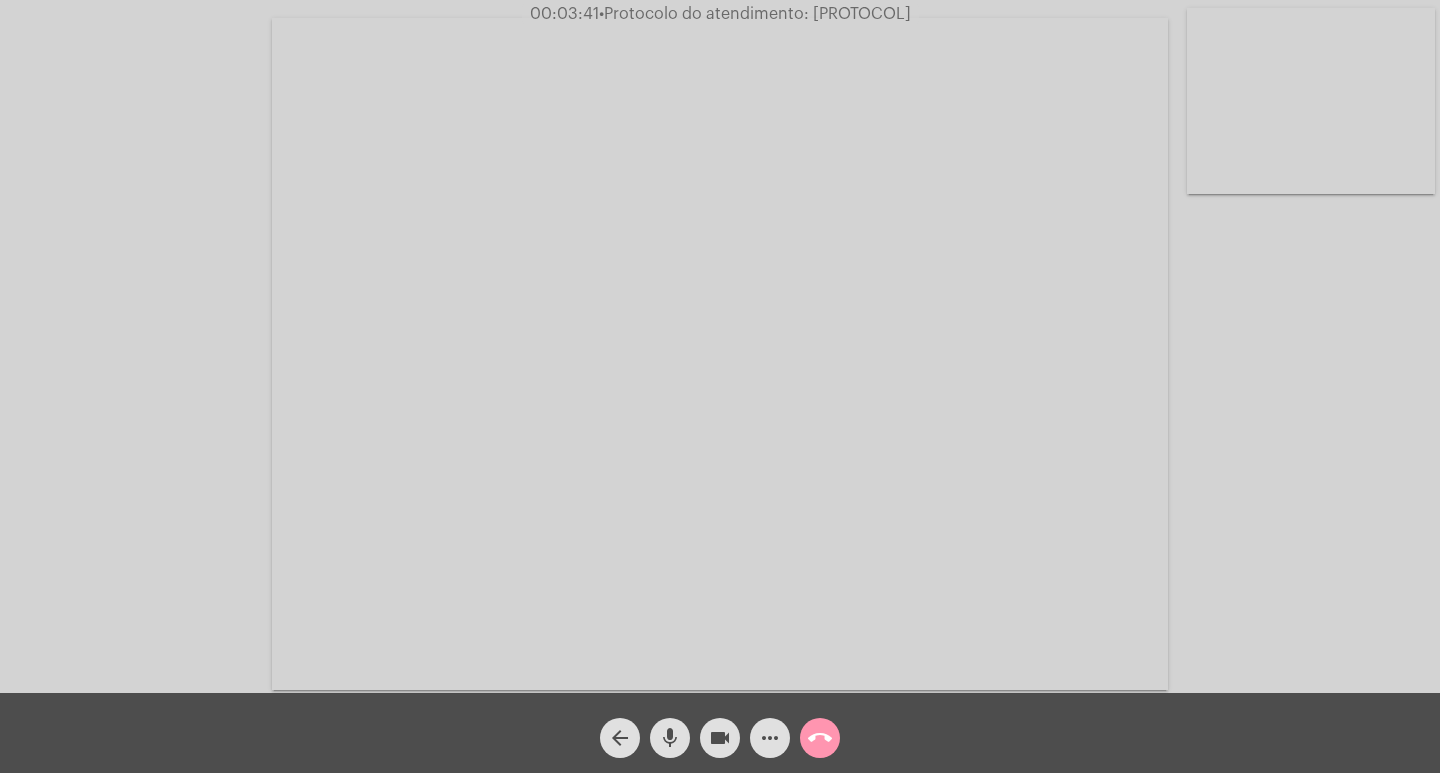 click on "more_horiz" 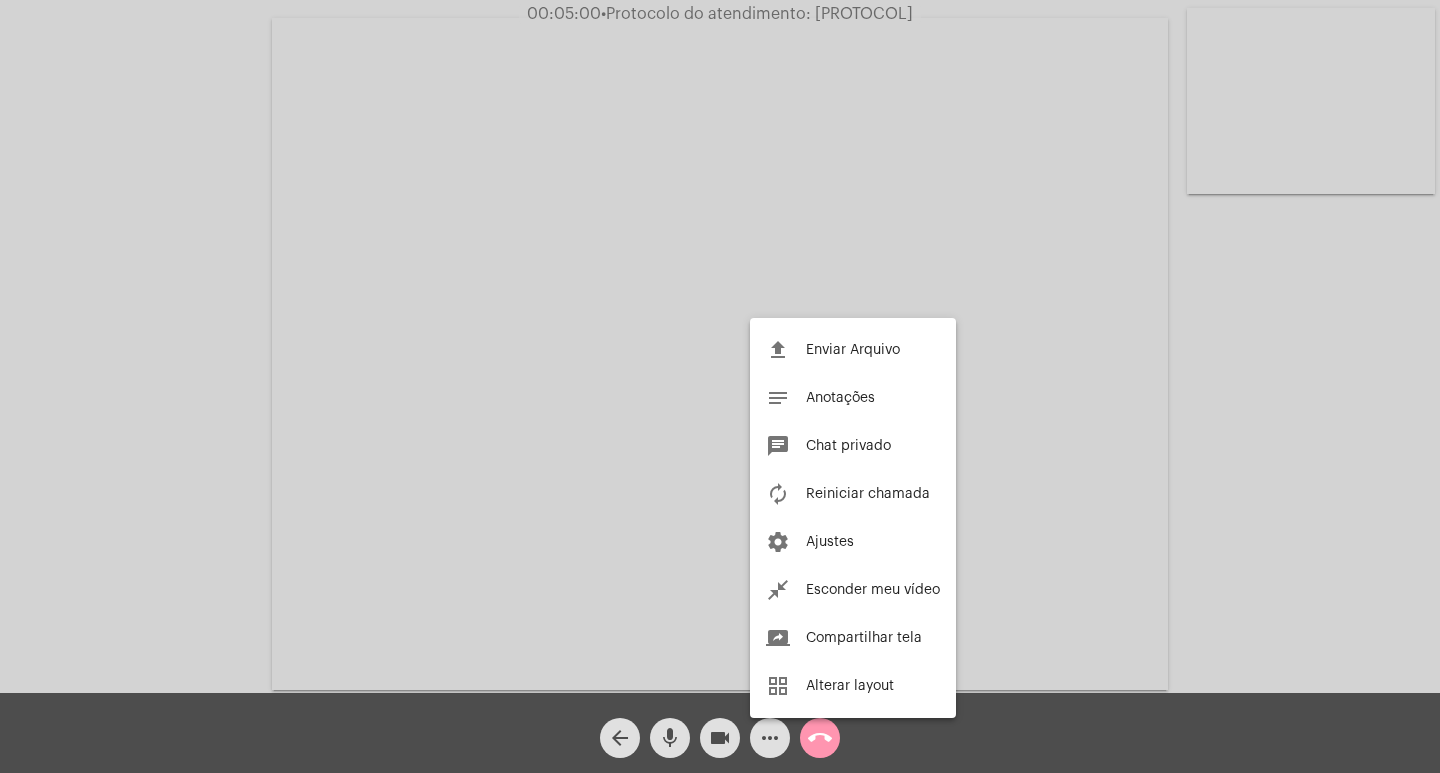 click at bounding box center [720, 386] 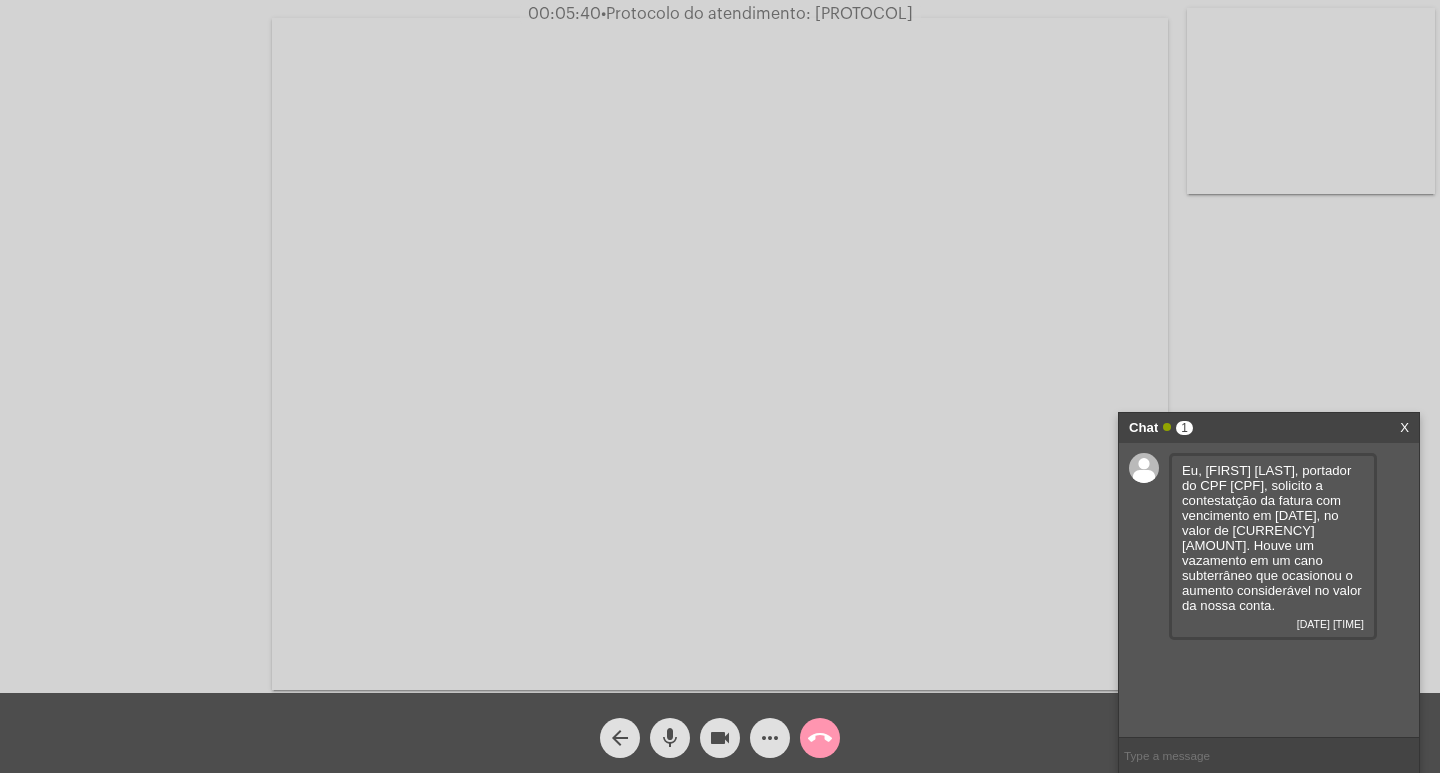 type 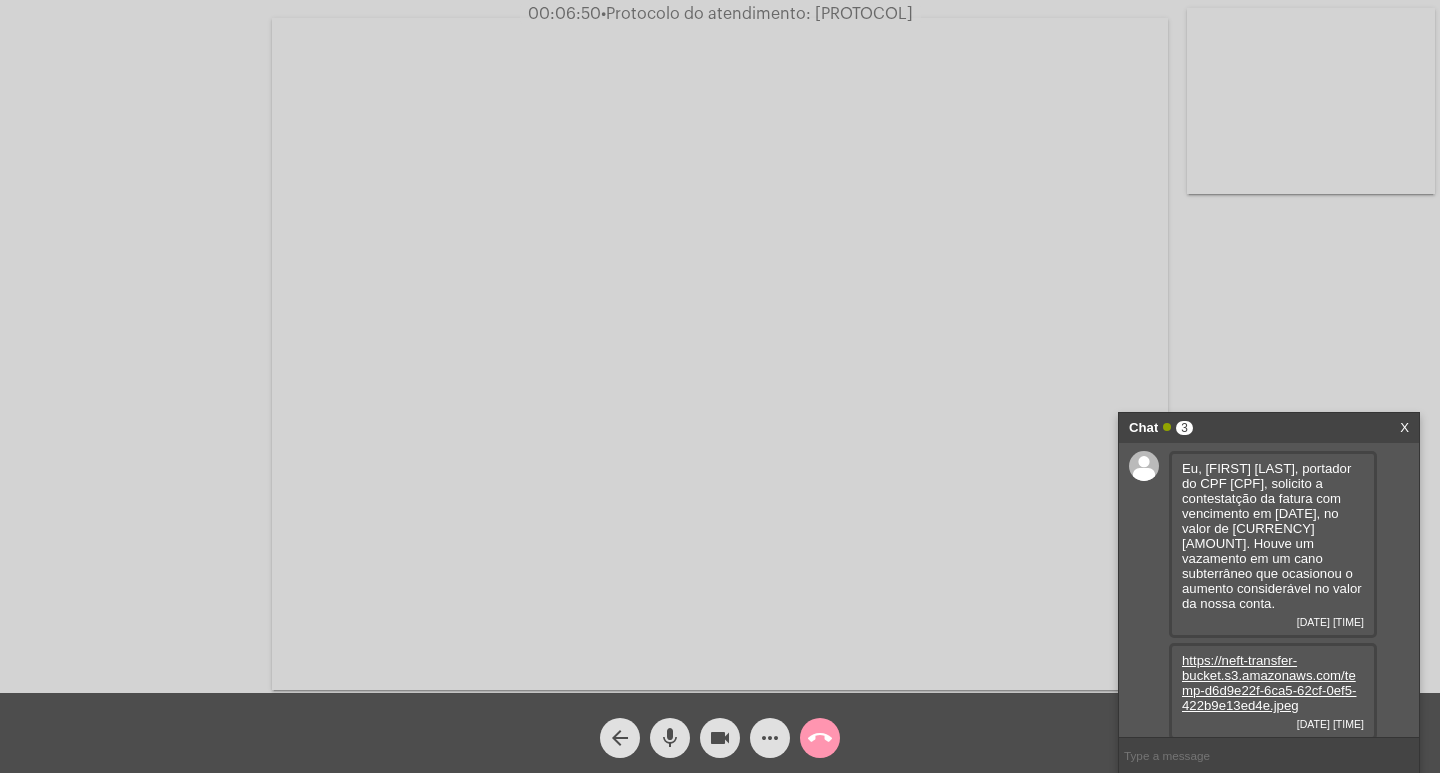 scroll, scrollTop: 0, scrollLeft: 0, axis: both 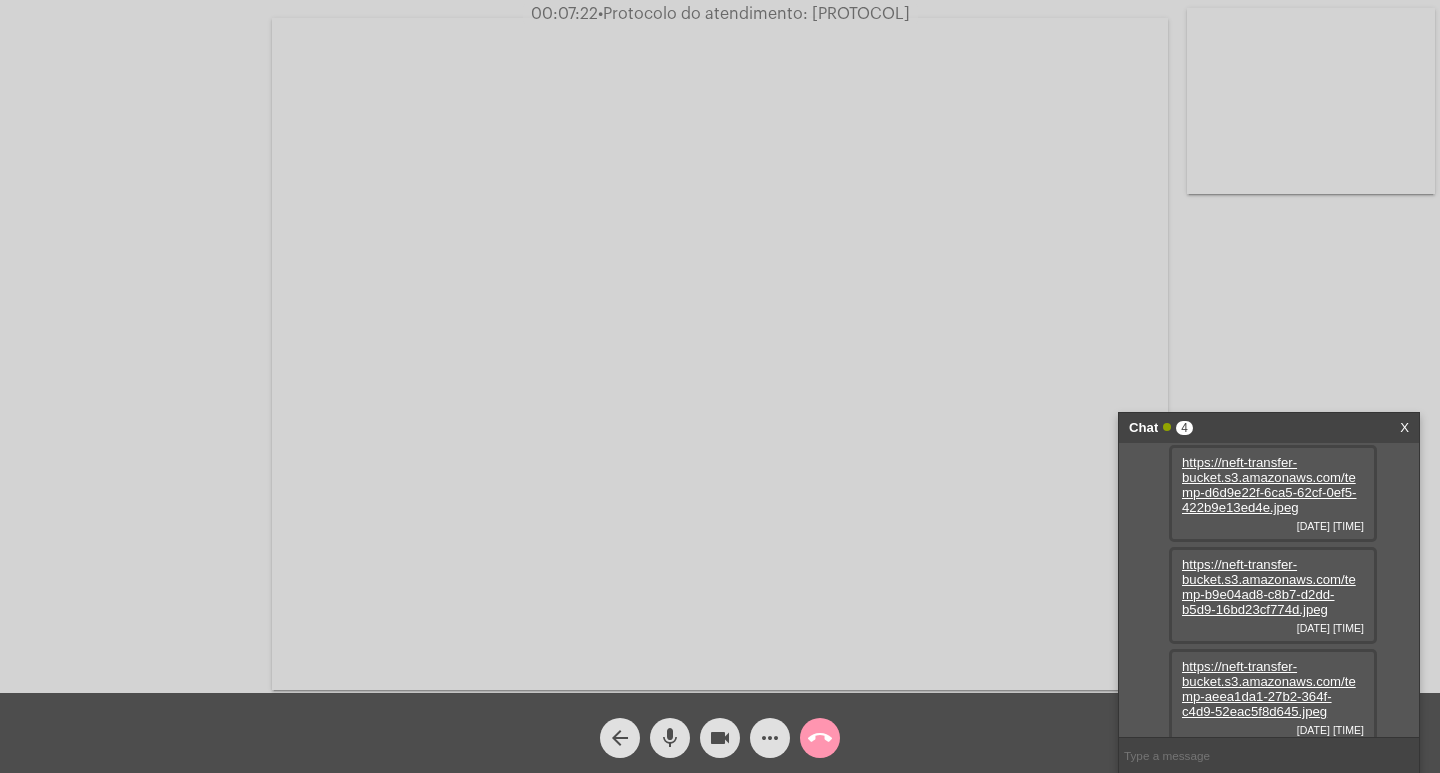 click on "https://neft-transfer-bucket.s3.amazonaws.com/temp-d6d9e22f-6ca5-62cf-0ef5-422b9e13ed4e.jpeg" at bounding box center [1269, 485] 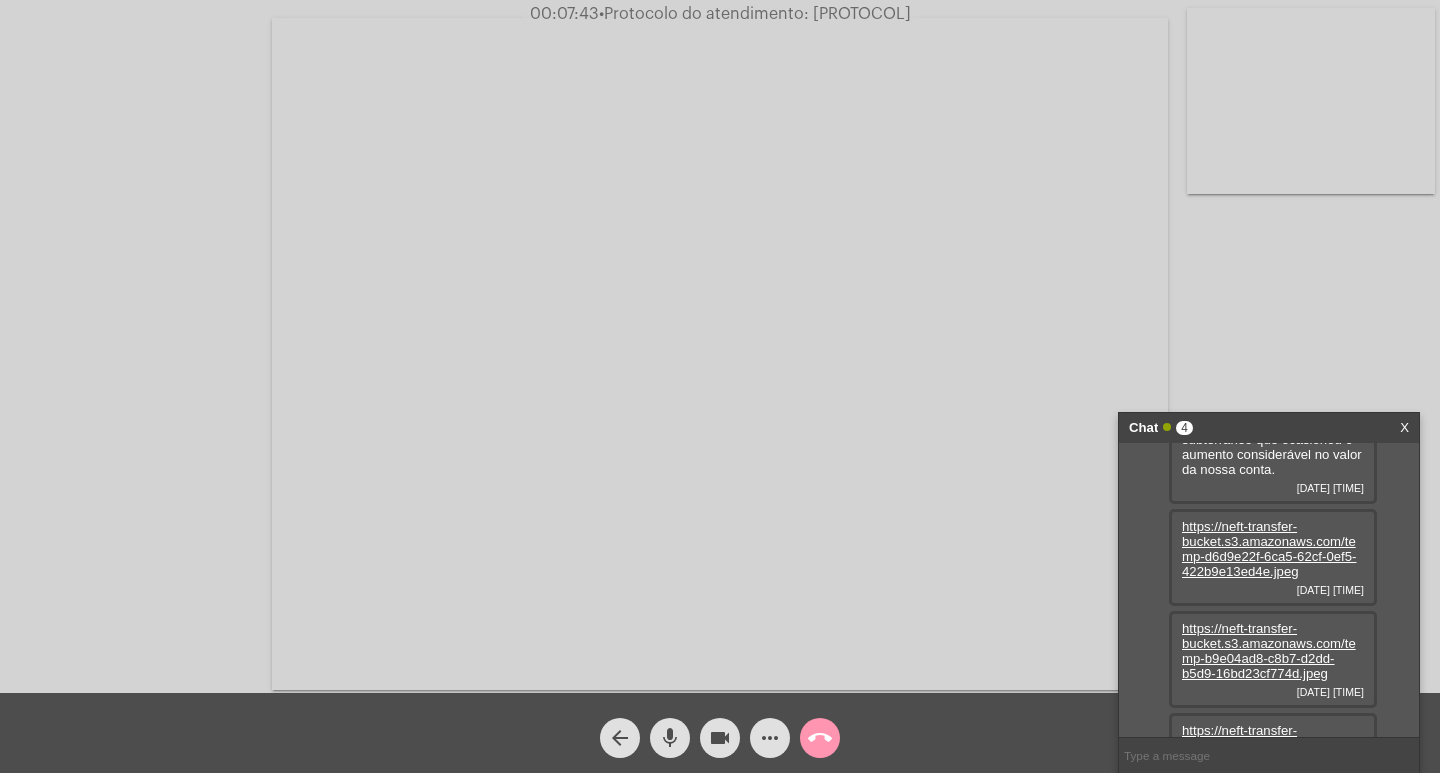 click on "https://neft-transfer-bucket.s3.amazonaws.com/temp-b9e04ad8-c8b7-d2dd-b5d9-16bd23cf774d.jpeg" at bounding box center (1269, 651) 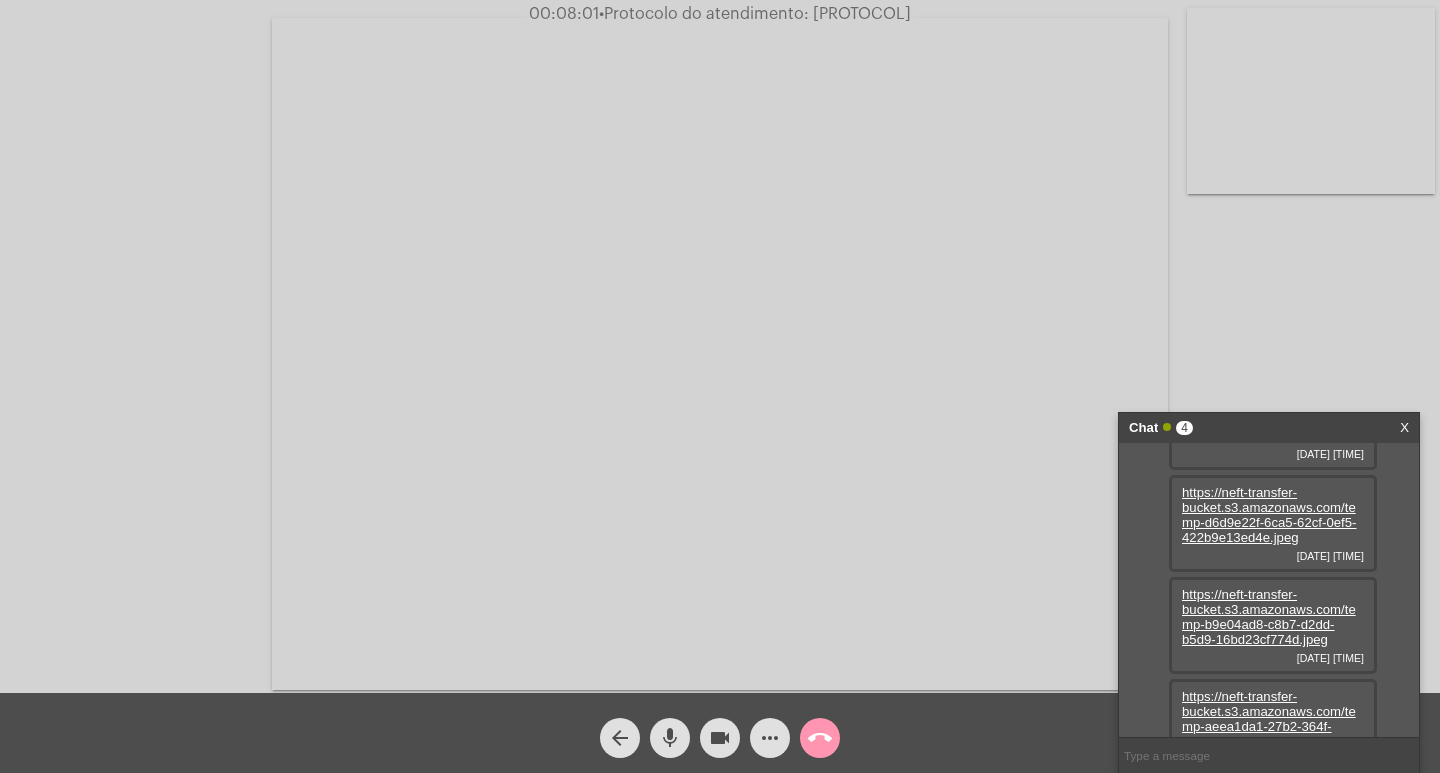 scroll, scrollTop: 209, scrollLeft: 0, axis: vertical 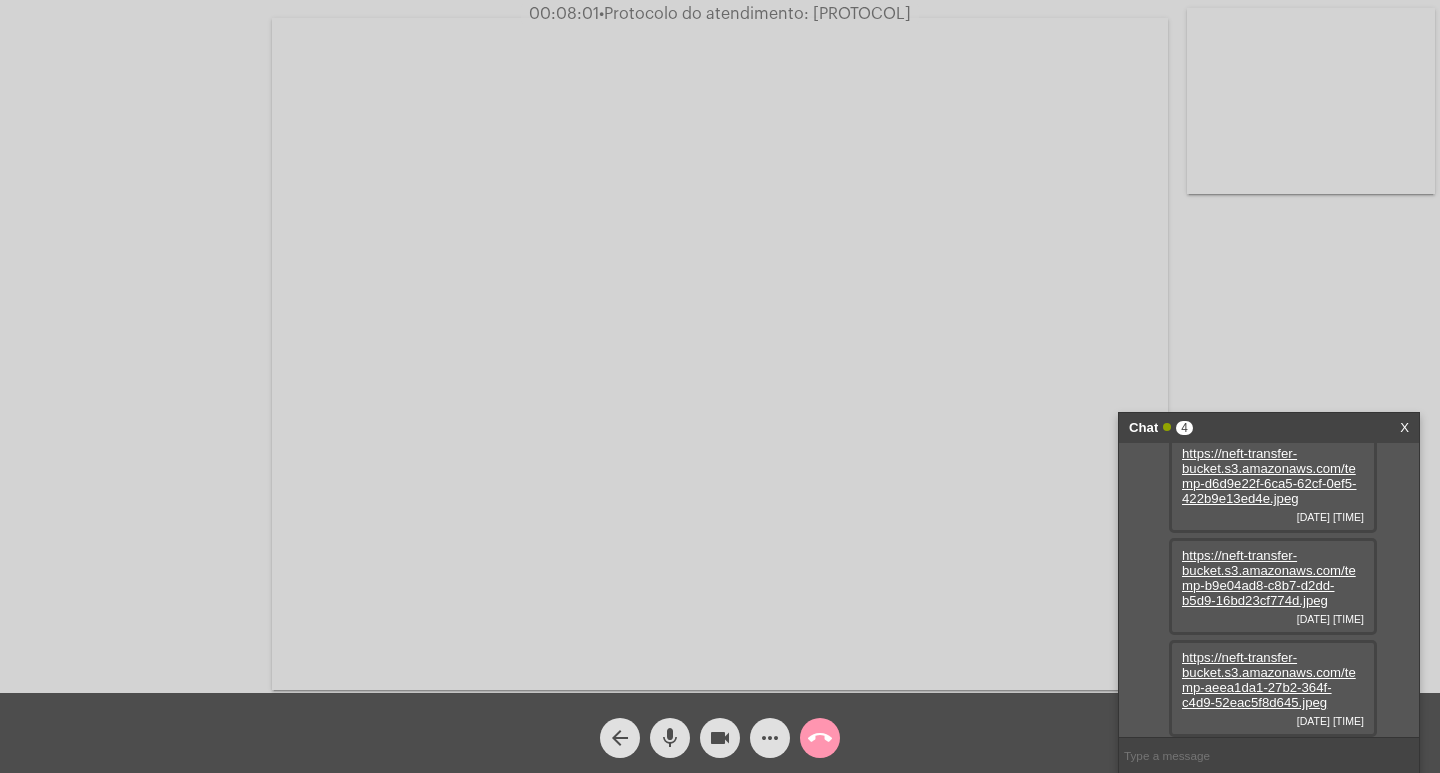 click on "https://neft-transfer-bucket.s3.amazonaws.com/temp-aeea1da1-27b2-364f-c4d9-52eac5f8d645.jpeg" at bounding box center (1269, 680) 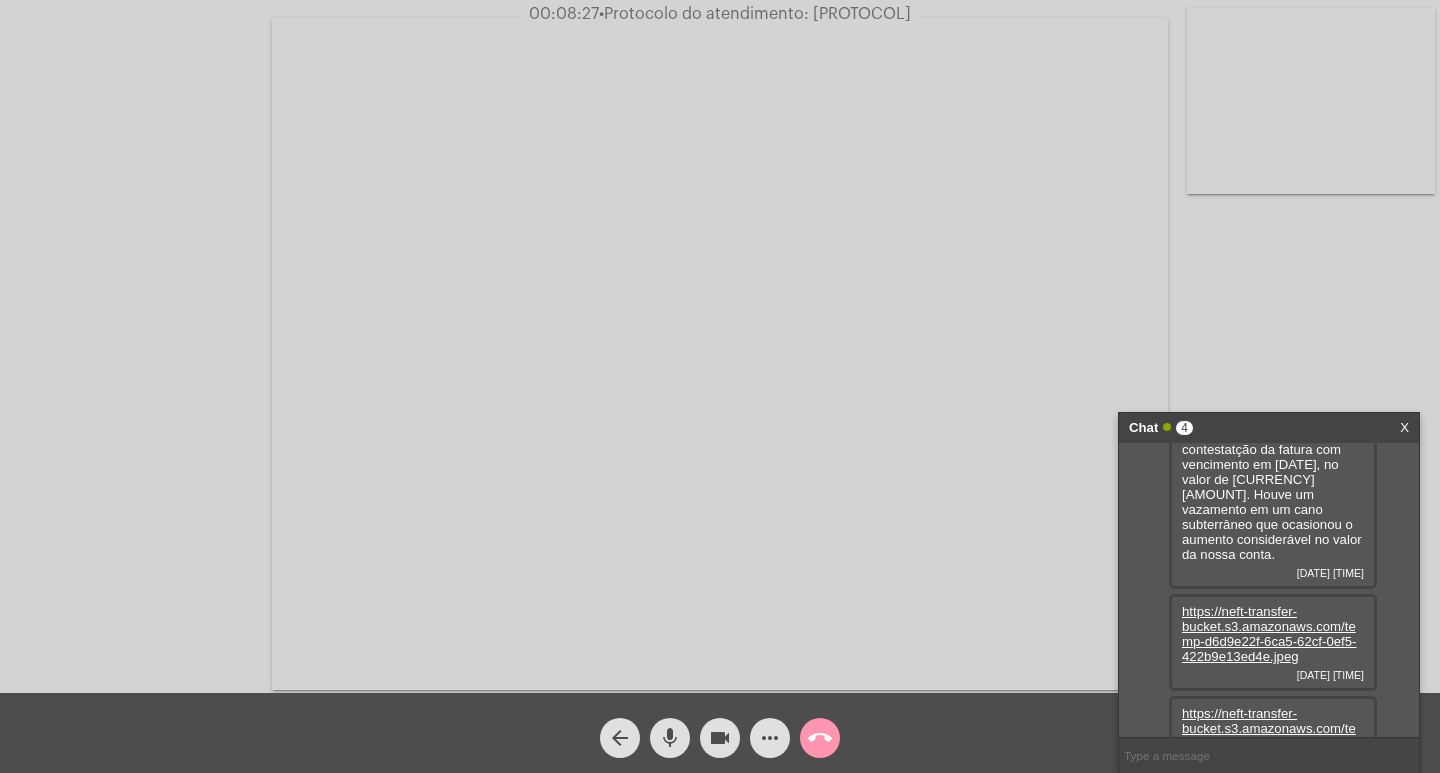 scroll, scrollTop: 0, scrollLeft: 0, axis: both 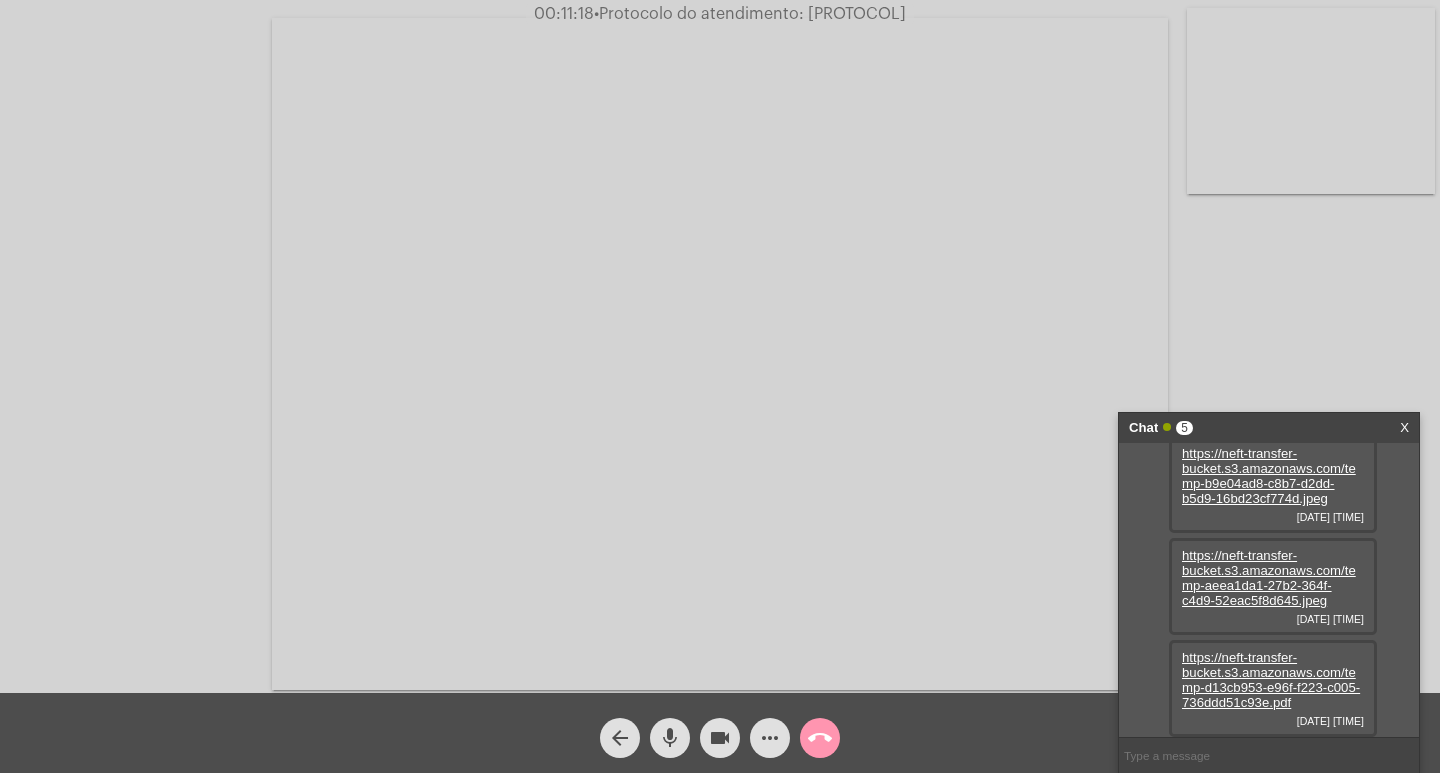 click on "https://neft-transfer-bucket.s3.amazonaws.com/temp-d13cb953-e96f-f223-c005-736ddd51c93e.pdf" at bounding box center (1271, 680) 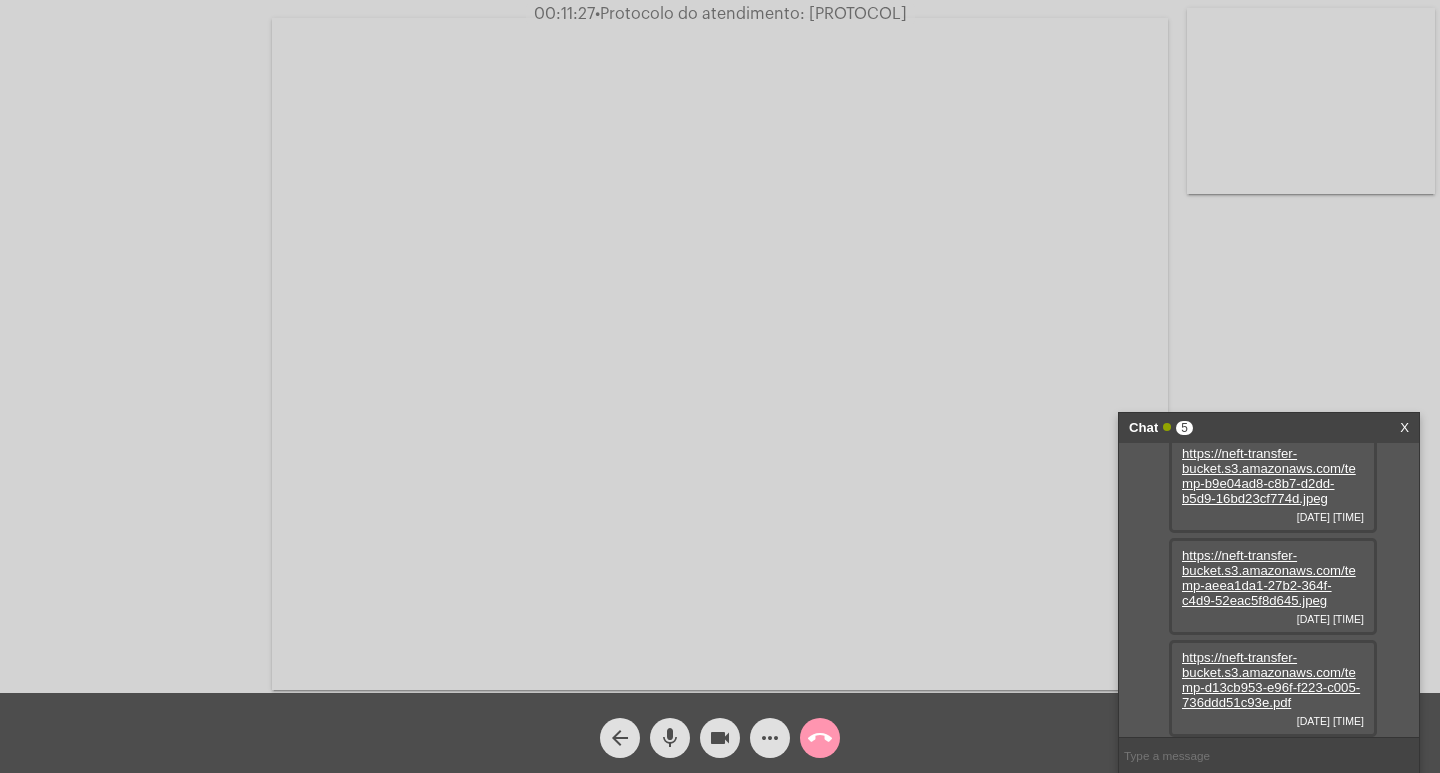 click on "https://neft-transfer-bucket.s3.amazonaws.com/temp-d13cb953-e96f-f223-c005-736ddd51c93e.pdf" at bounding box center [1271, 680] 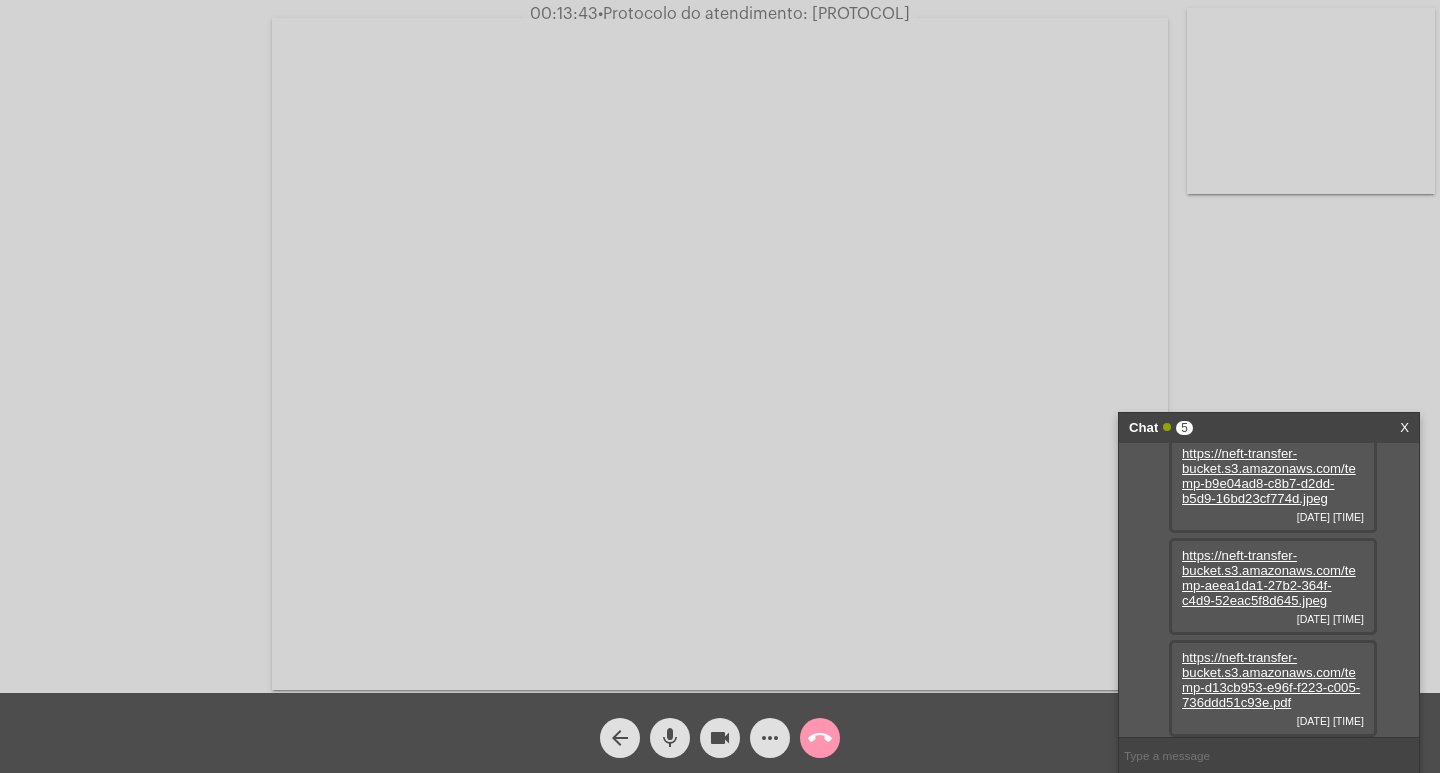 click on "•  Protocolo do atendimento: 20250804056368" 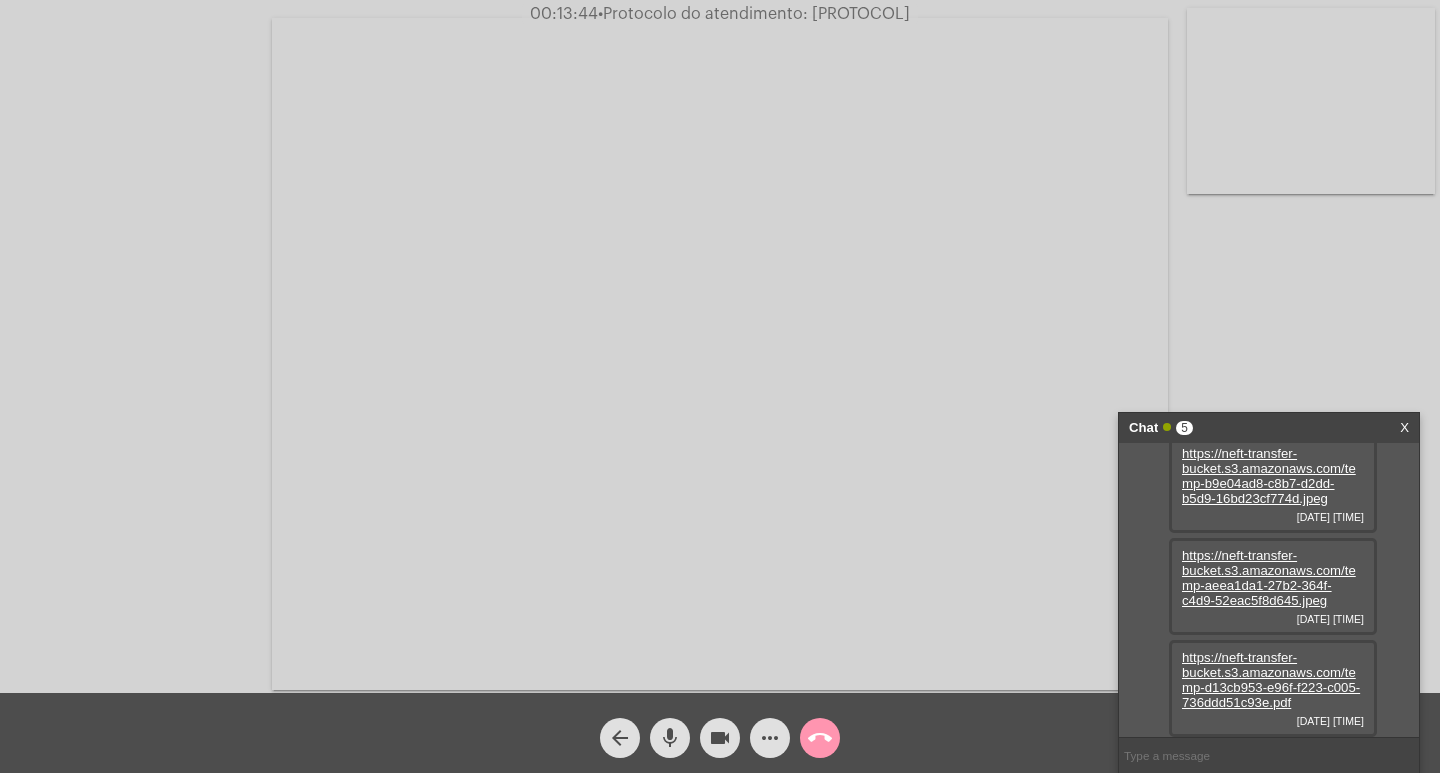 copy on "20250804056368" 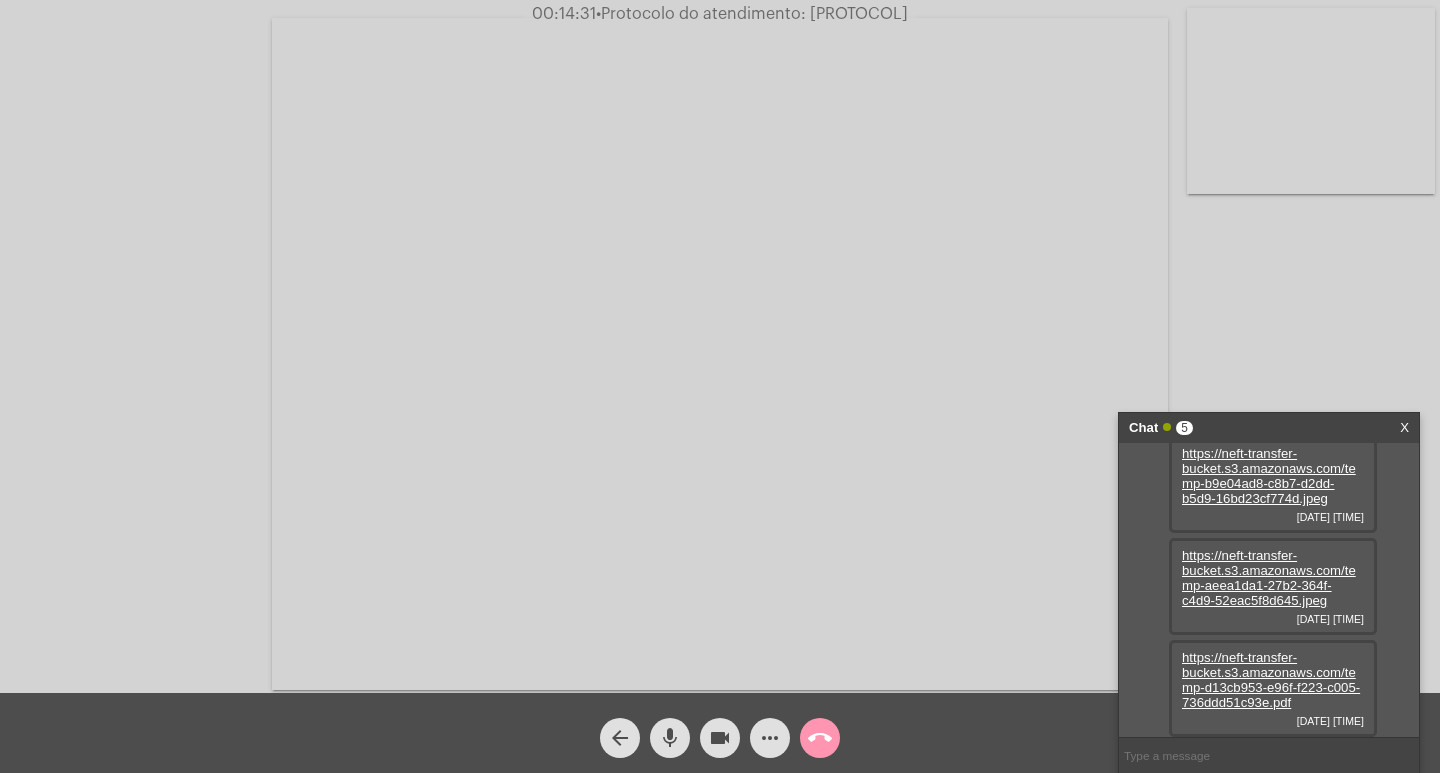 click on "Chat  5" at bounding box center (1248, 428) 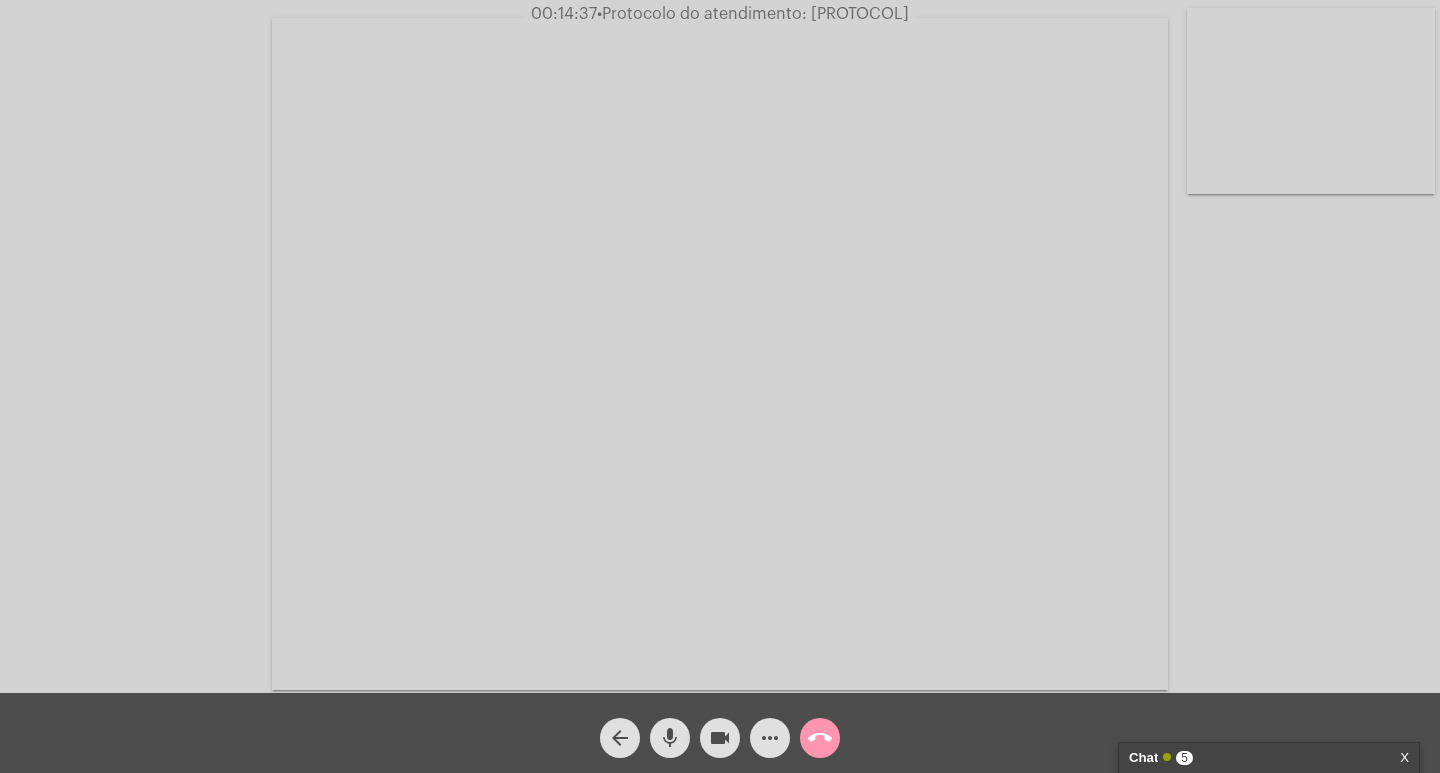 click on "call_end" 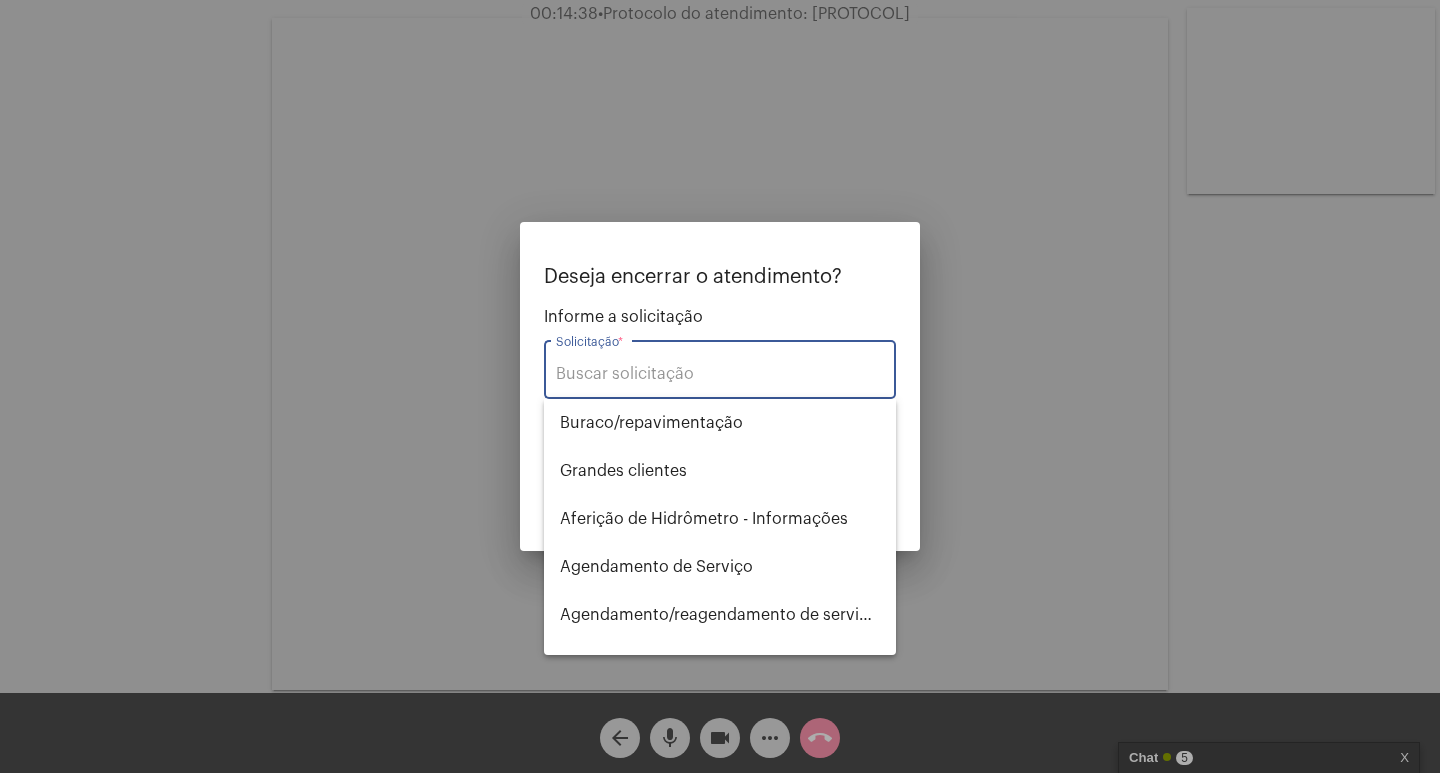 click on "Solicitação  *" at bounding box center (720, 367) 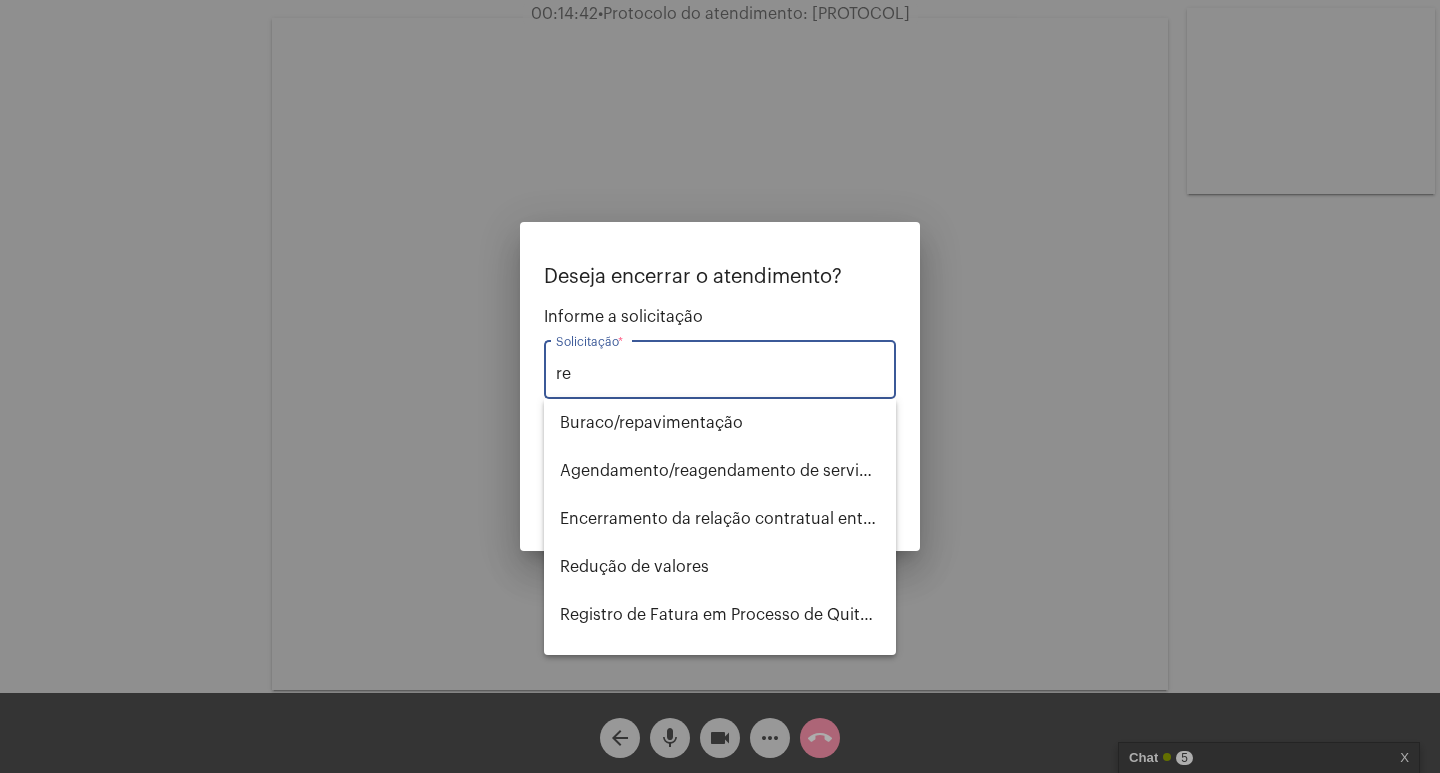 type on "r" 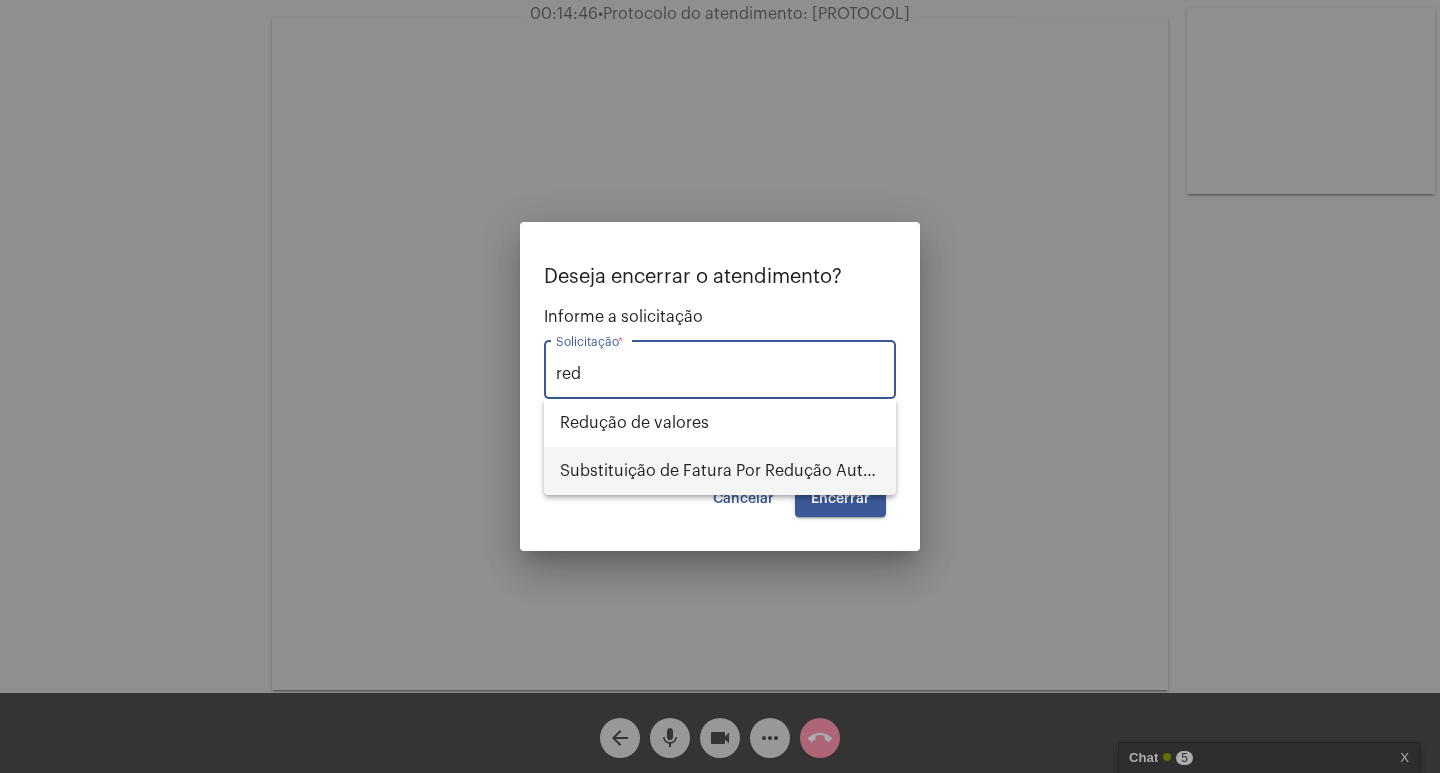click on "Substituição de Fatura Por Redução Autorizada" at bounding box center (720, 471) 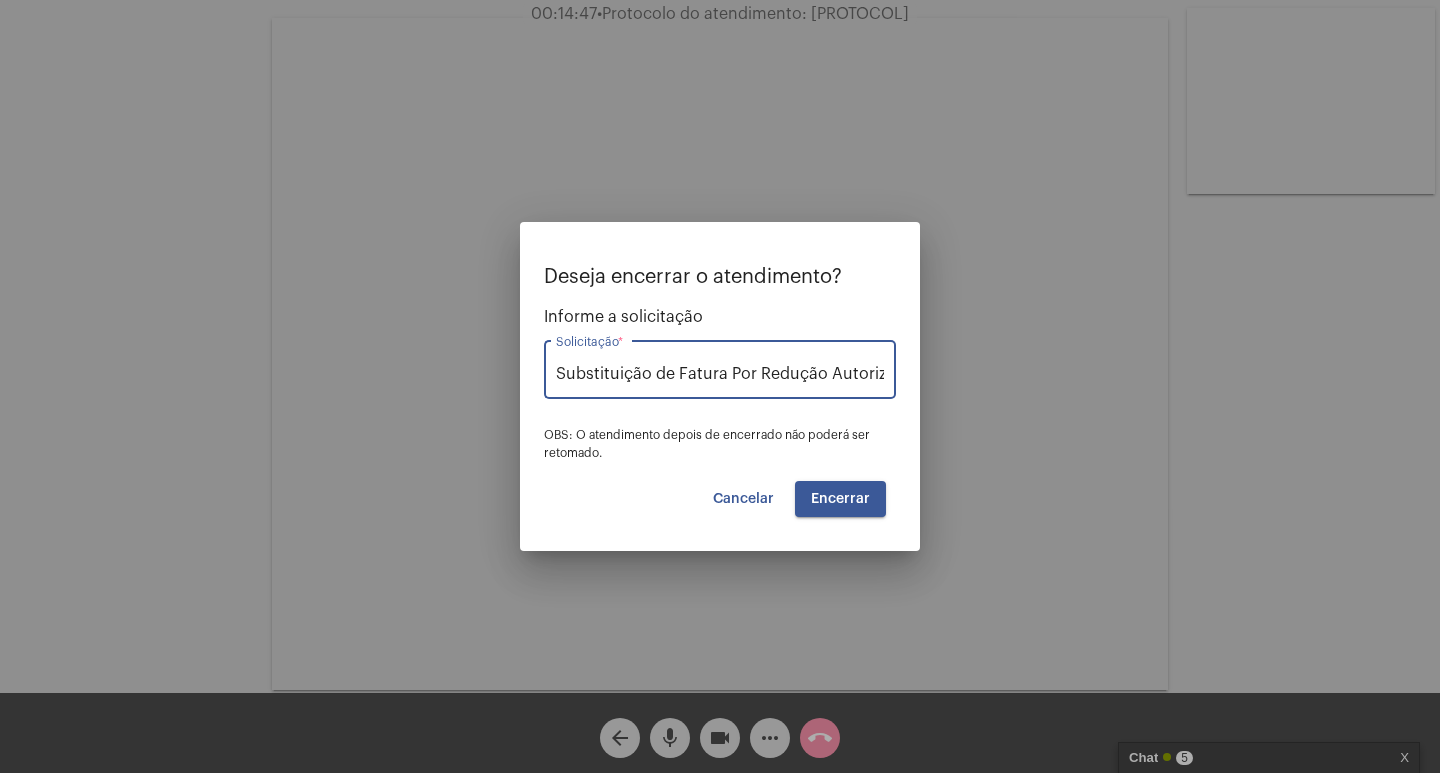scroll, scrollTop: 0, scrollLeft: 24, axis: horizontal 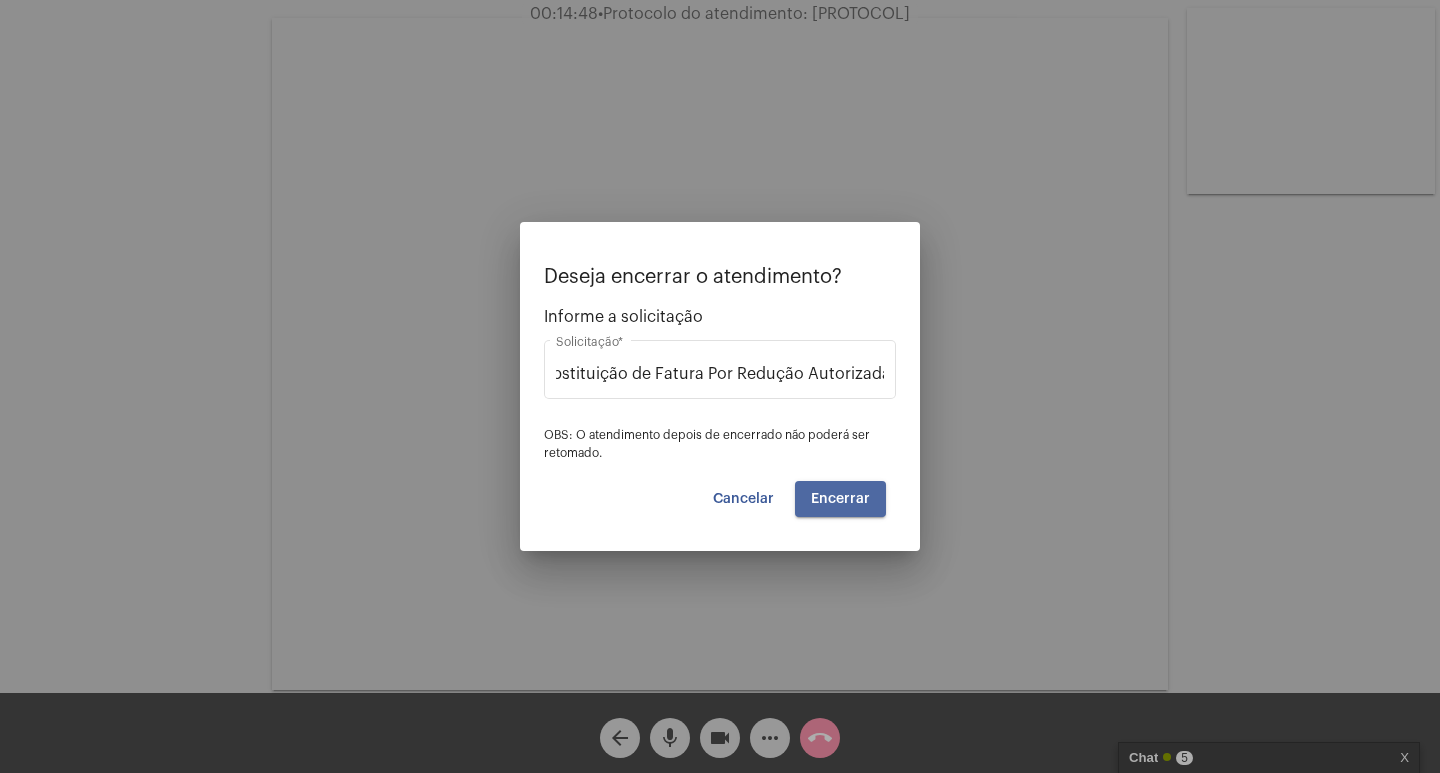 click on "Encerrar" at bounding box center (840, 499) 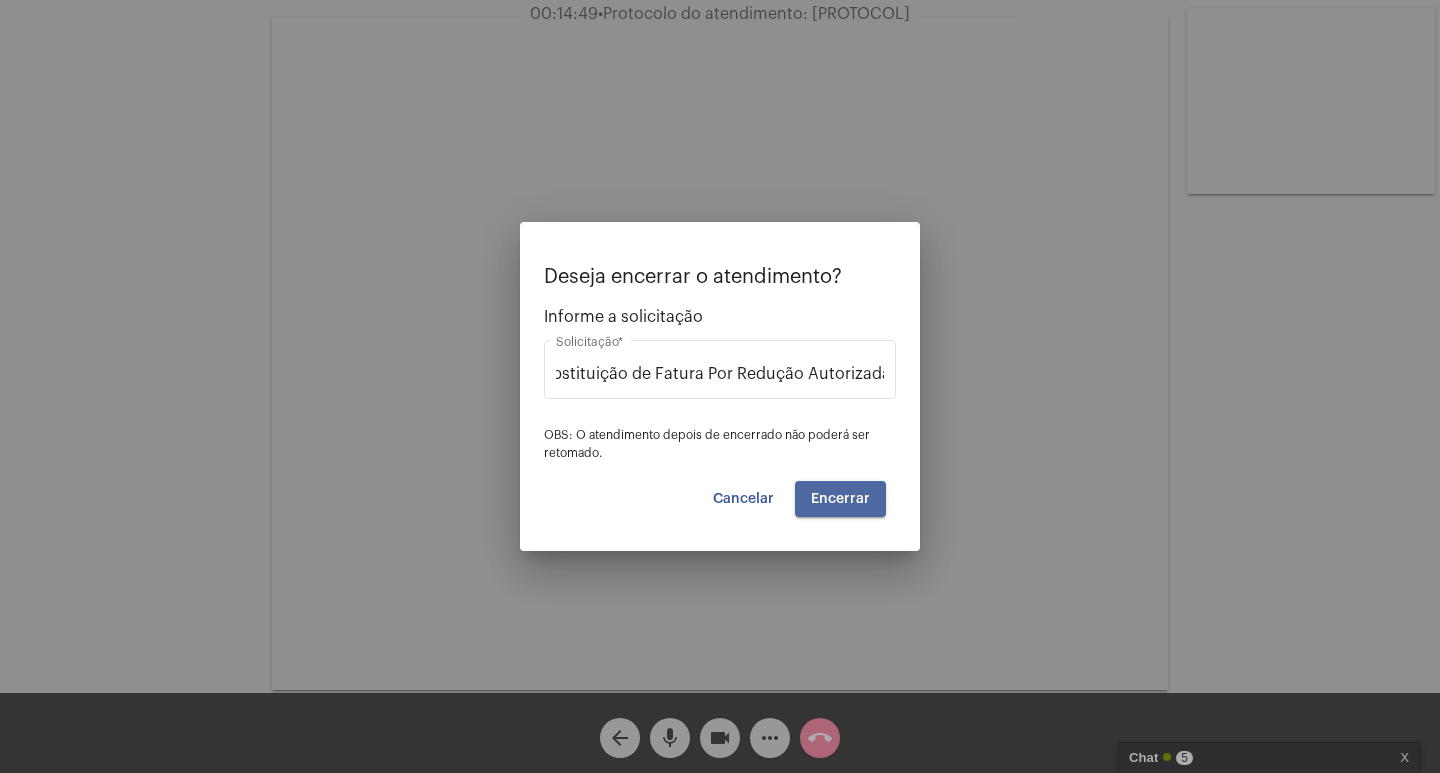 scroll, scrollTop: 0, scrollLeft: 0, axis: both 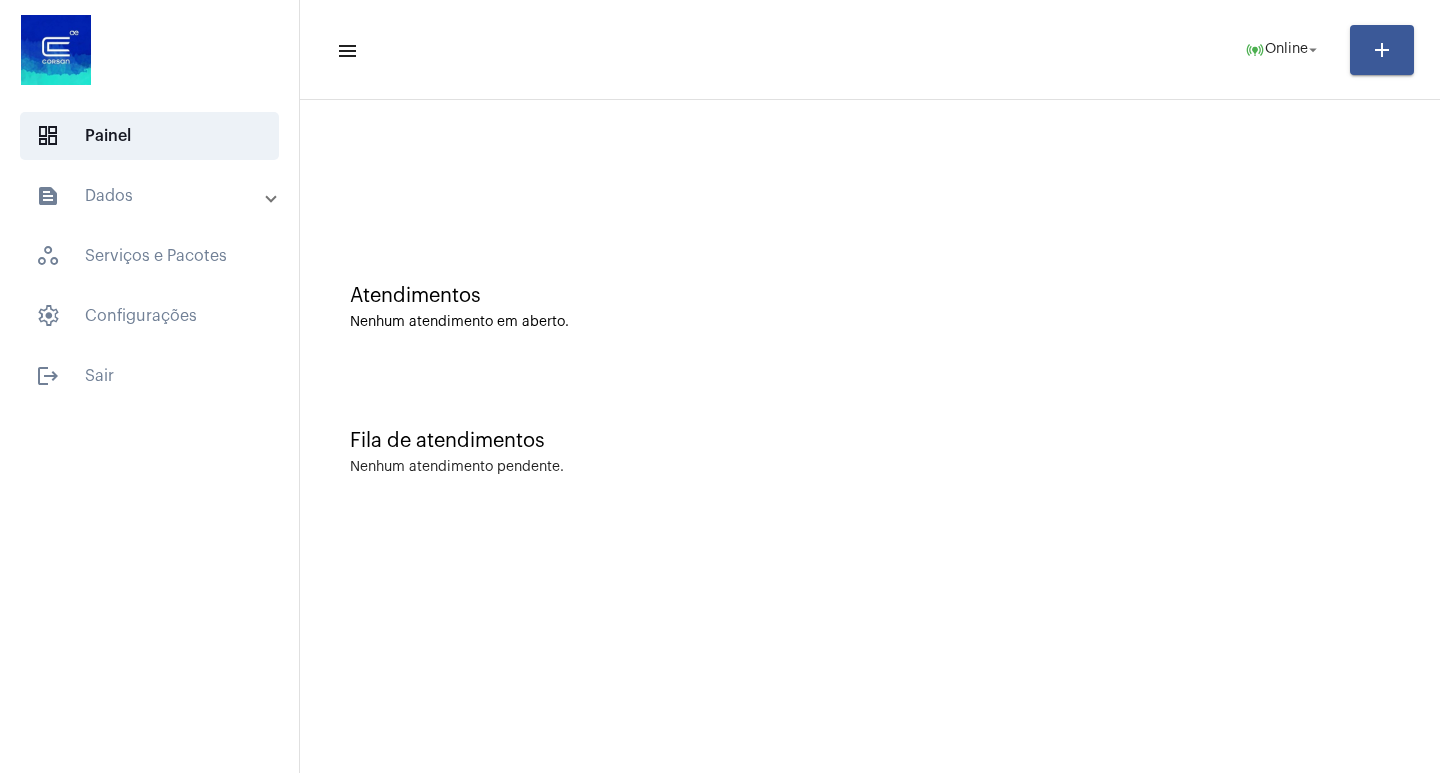click on "text_snippet_outlined  Dados" at bounding box center (151, 196) 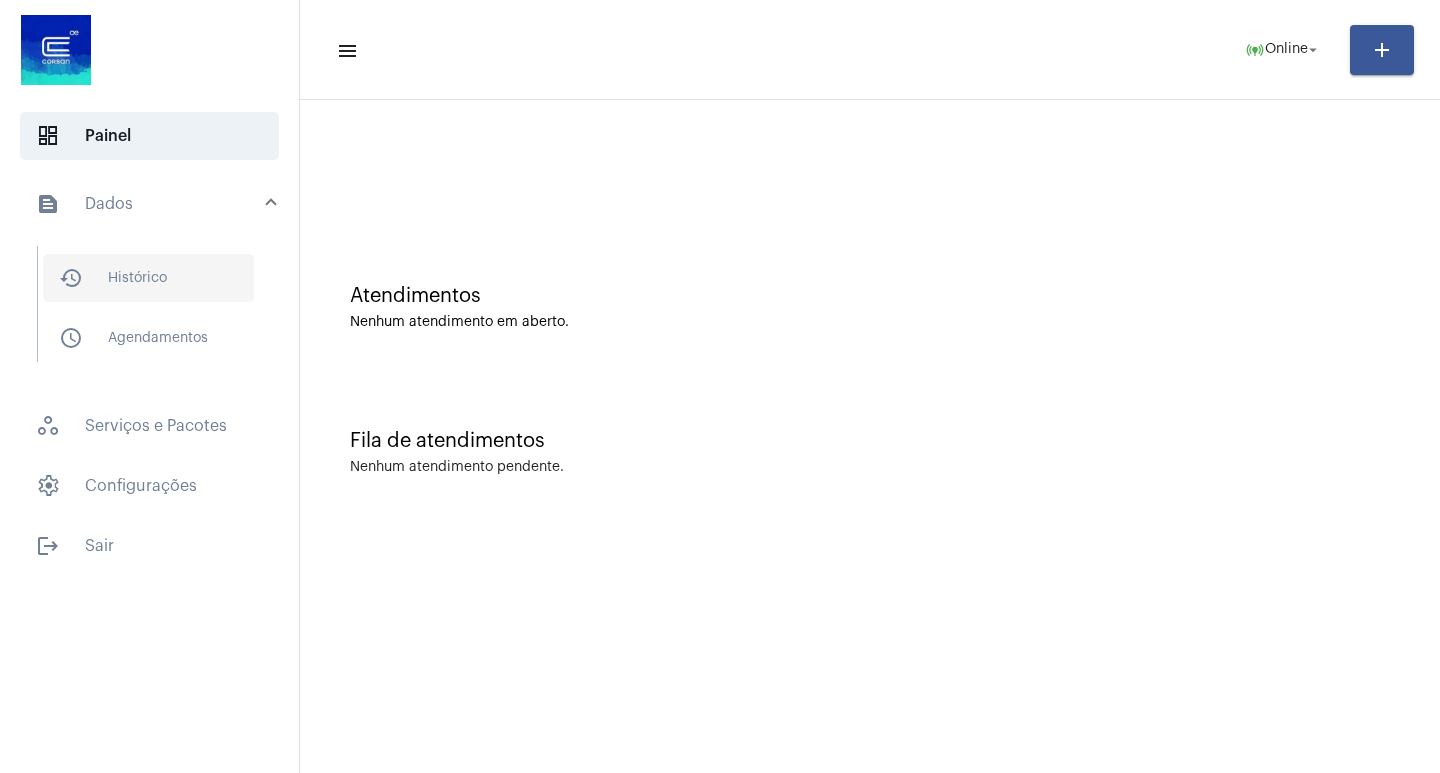 click on "history_outlined  Histórico" at bounding box center (148, 278) 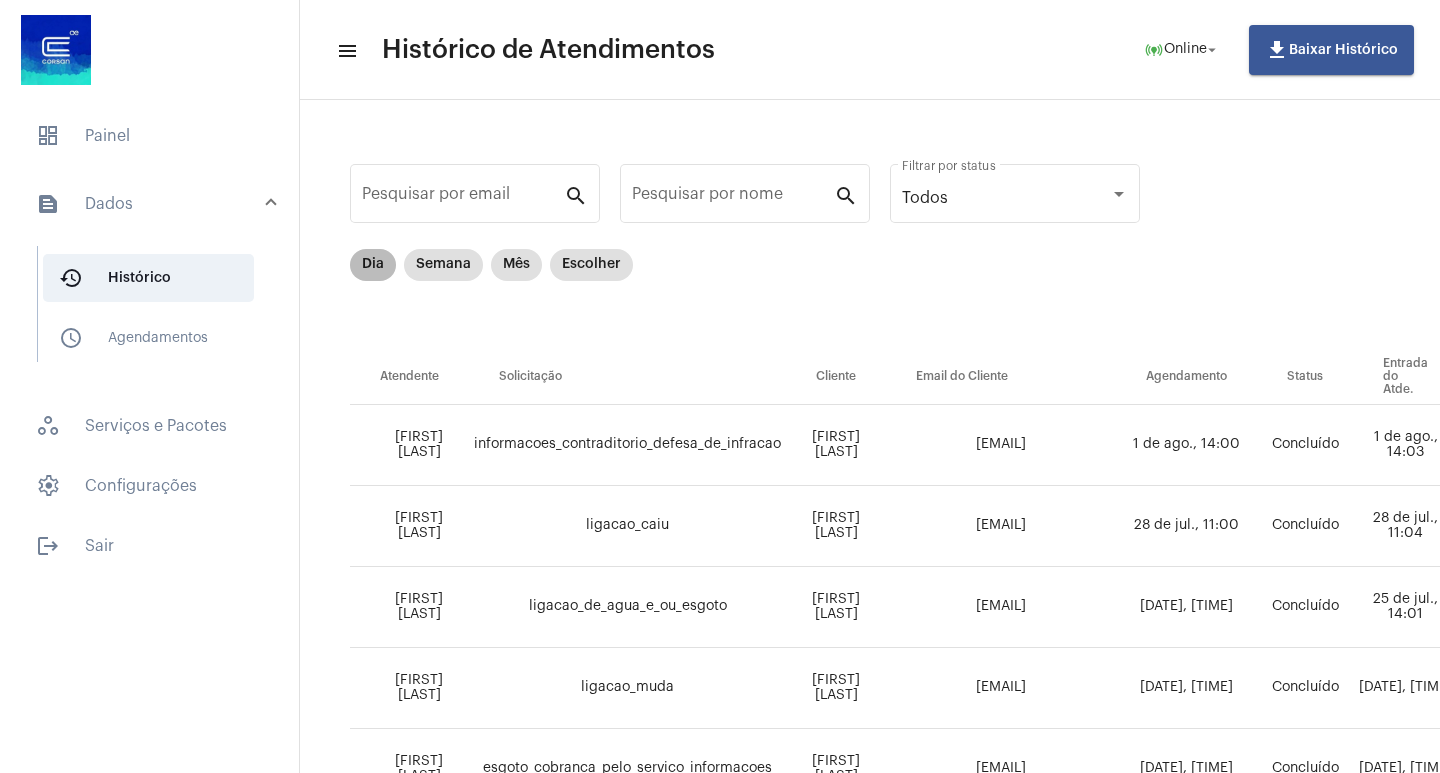 click on "Dia" at bounding box center (373, 265) 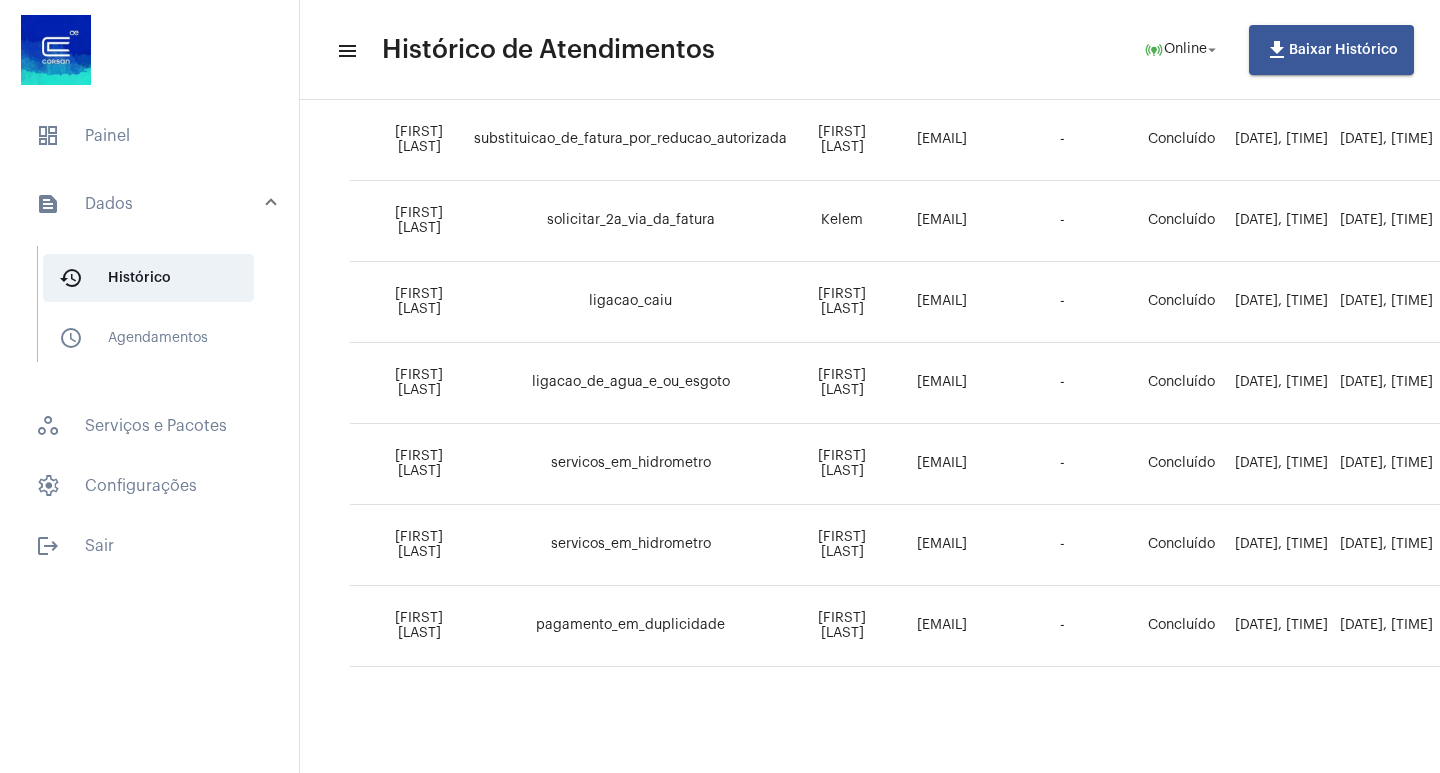scroll, scrollTop: 644, scrollLeft: 0, axis: vertical 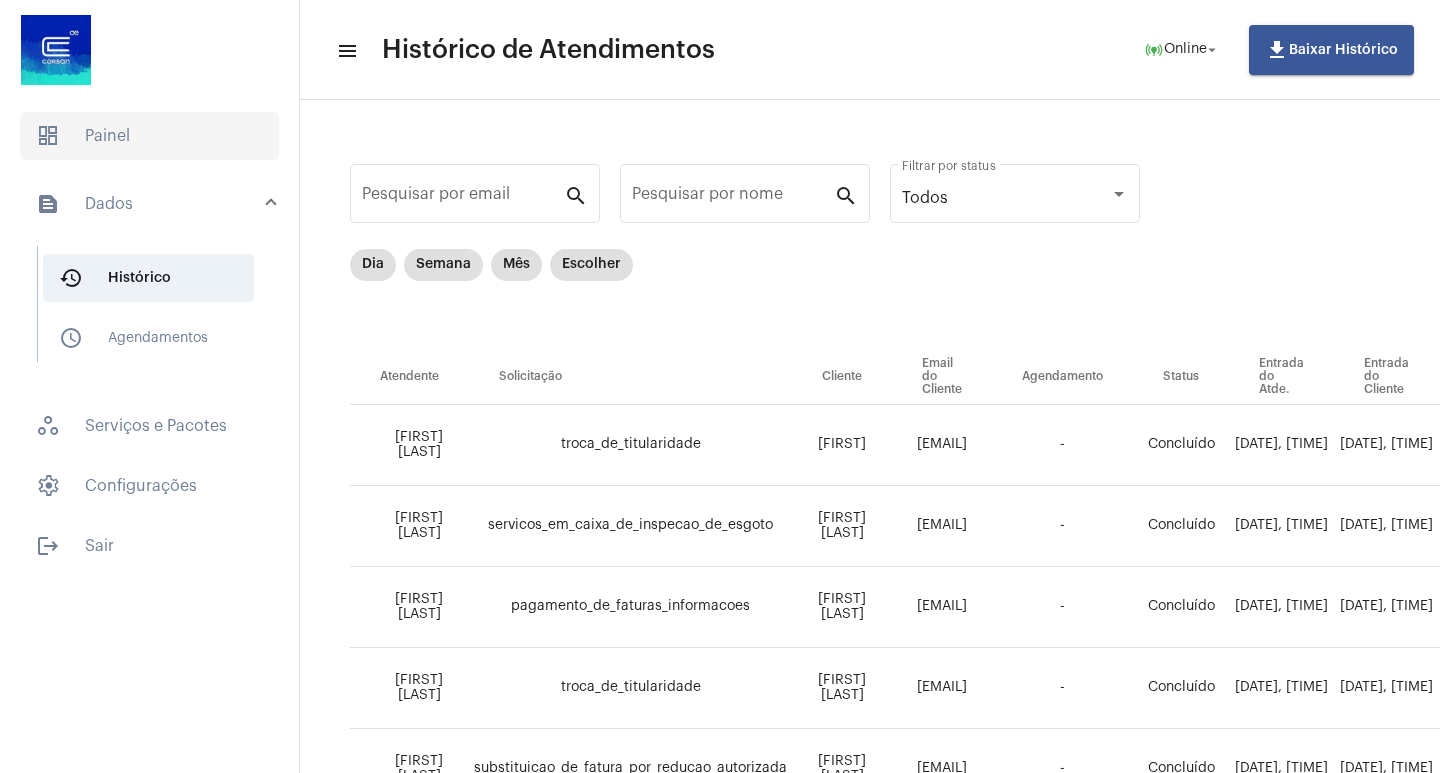 click on "dashboard" 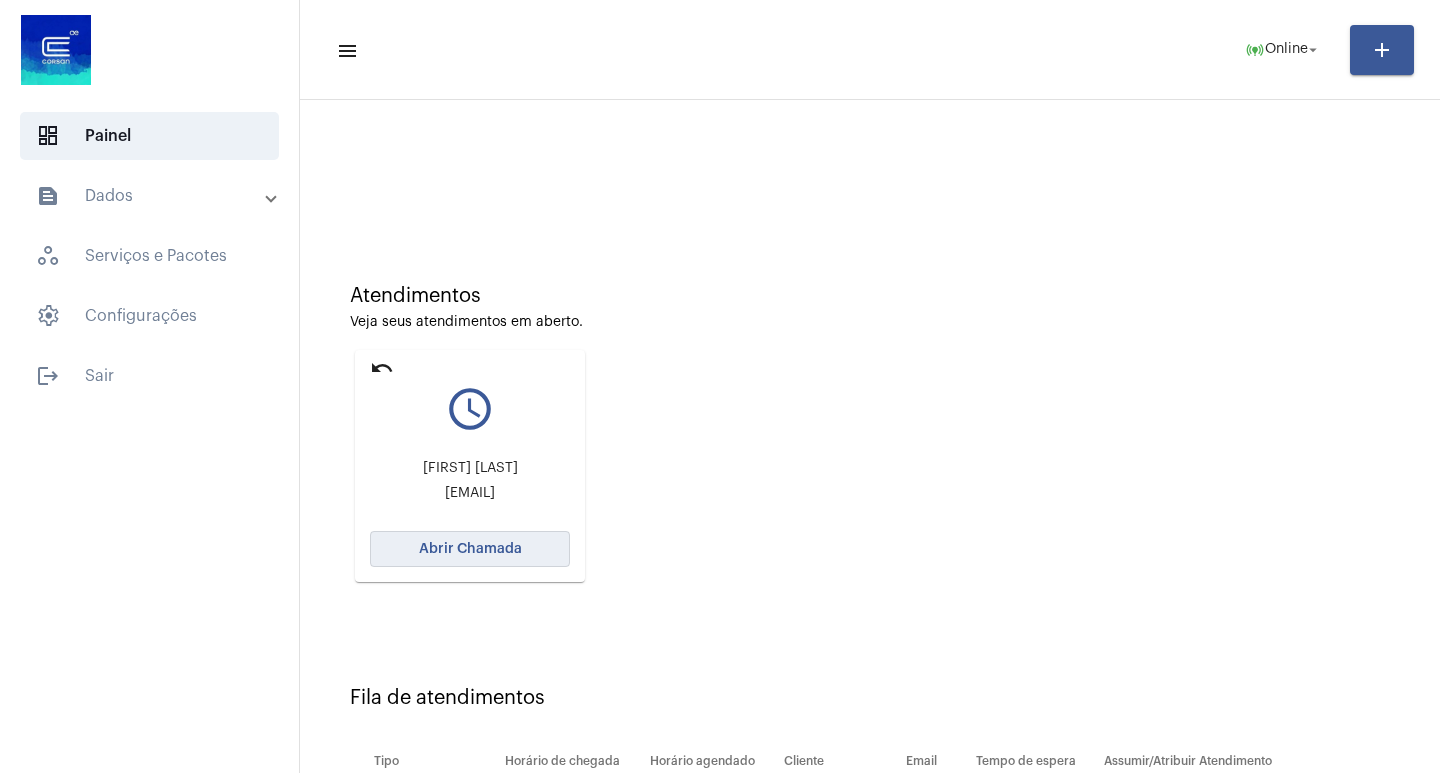 click on "Abrir Chamada" 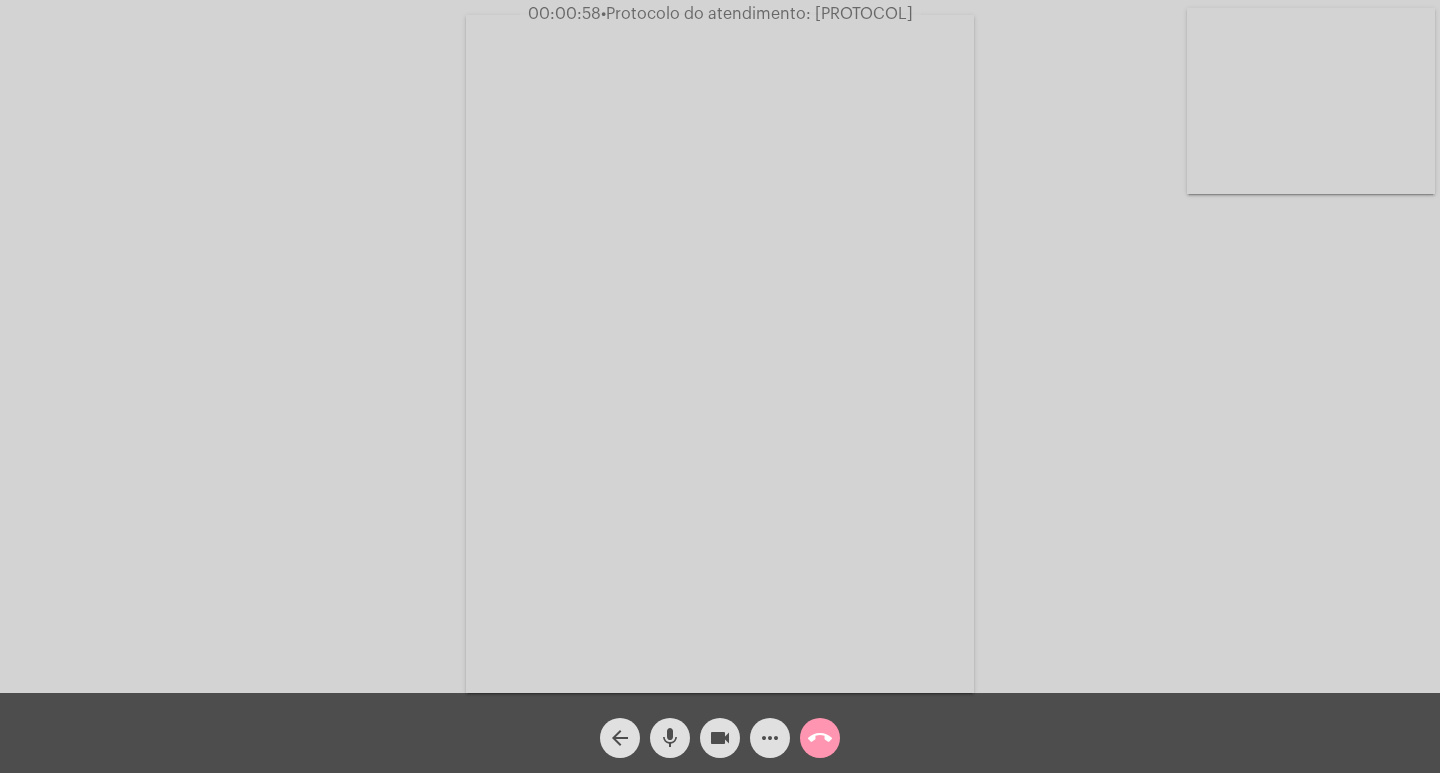 click on "Acessando Câmera e Microfone..." 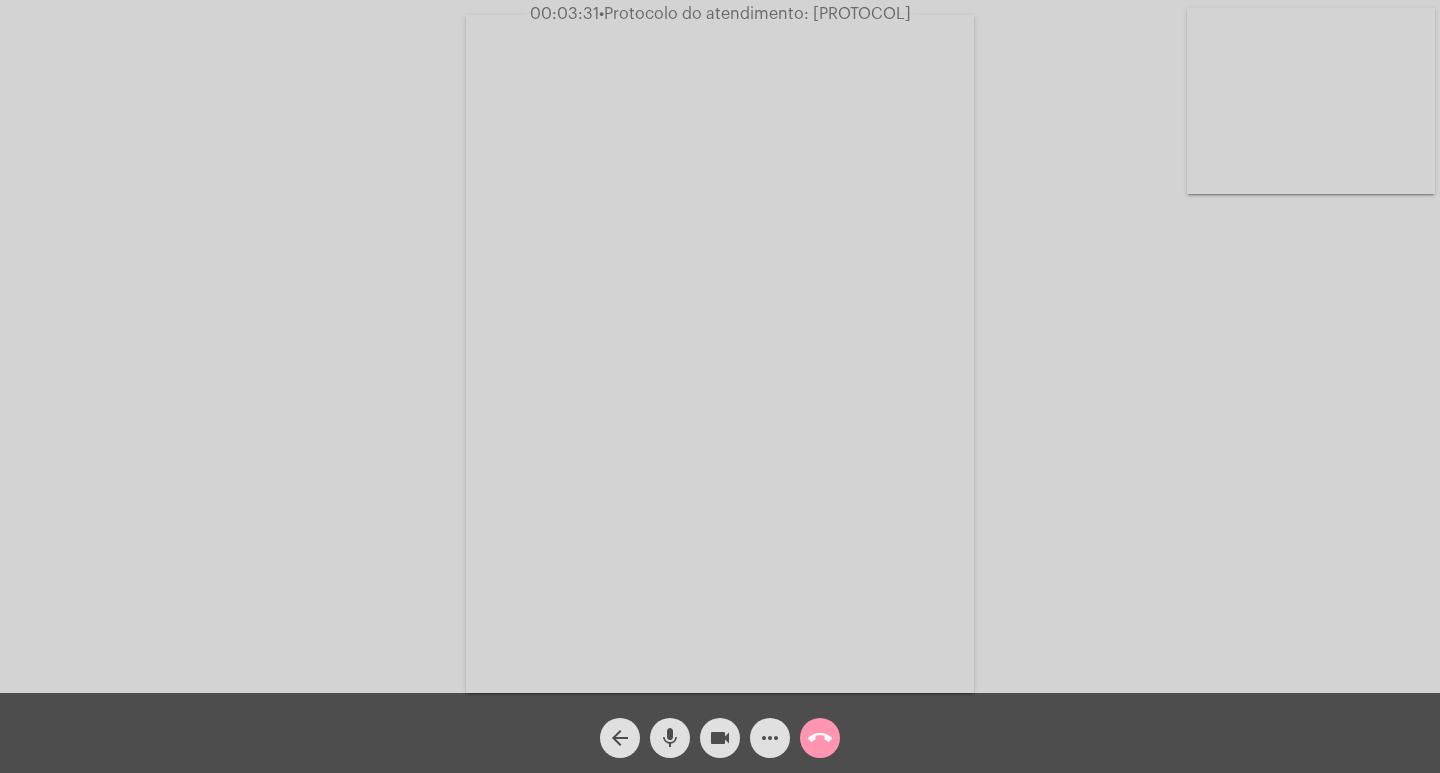 click on "•  Protocolo do atendimento: 20250804058781" 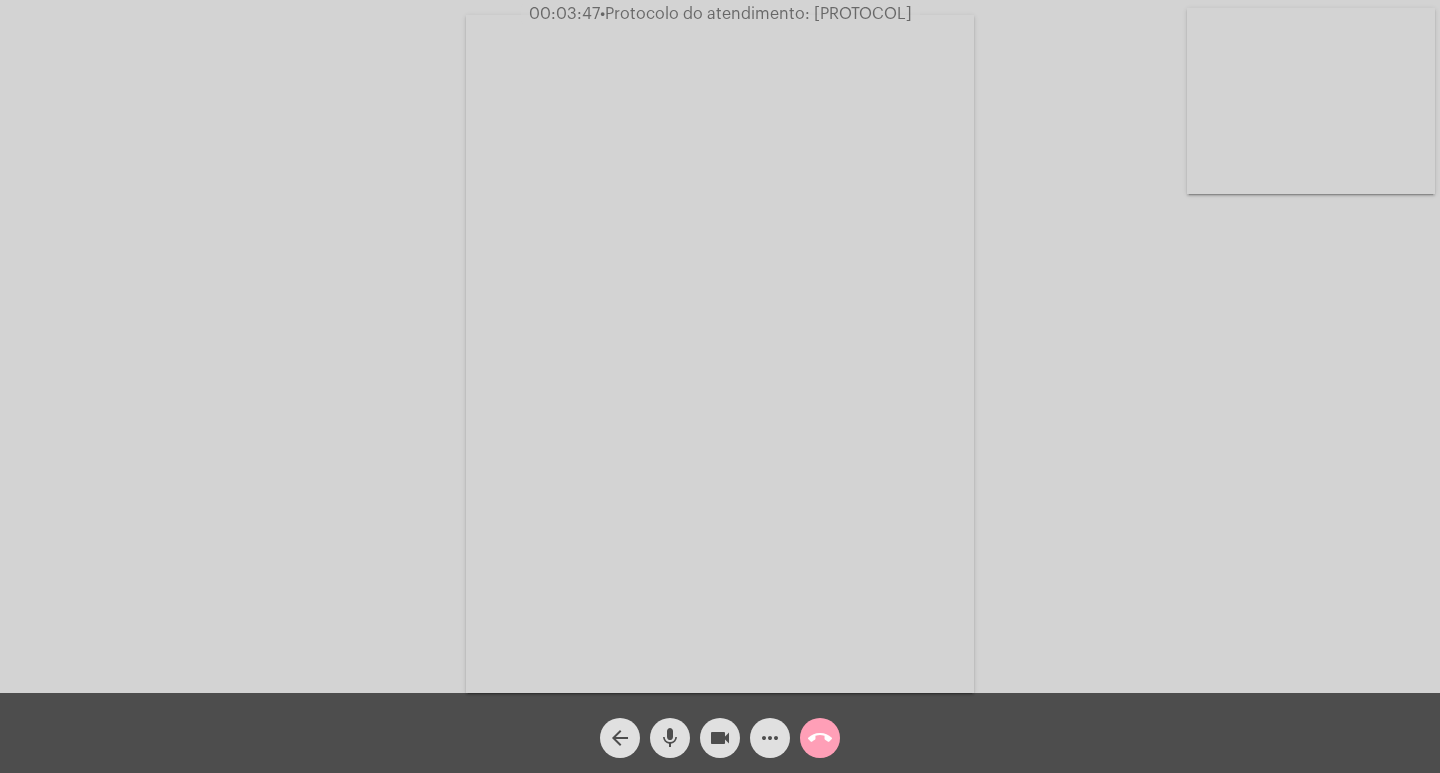 click on "call_end" 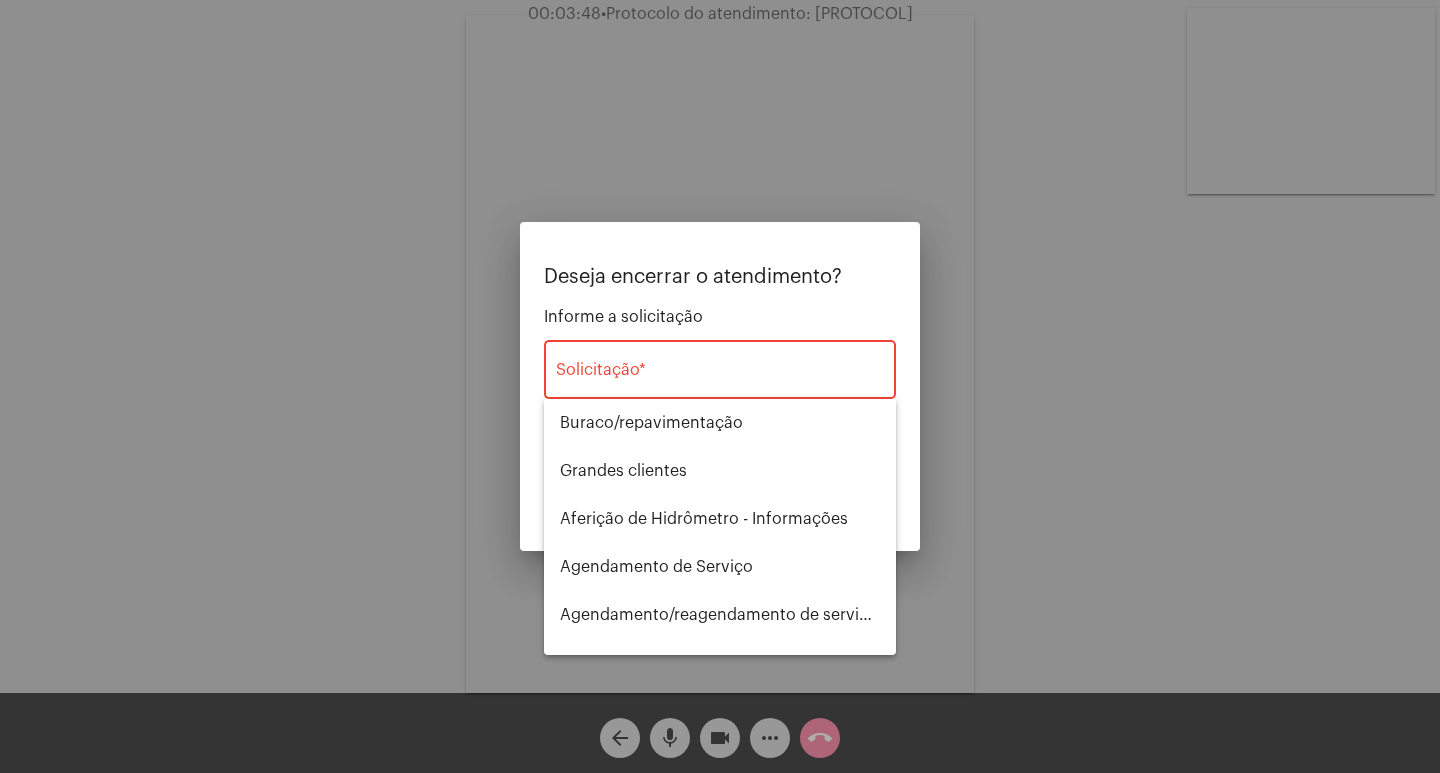 click on "Solicitação  *" at bounding box center [720, 367] 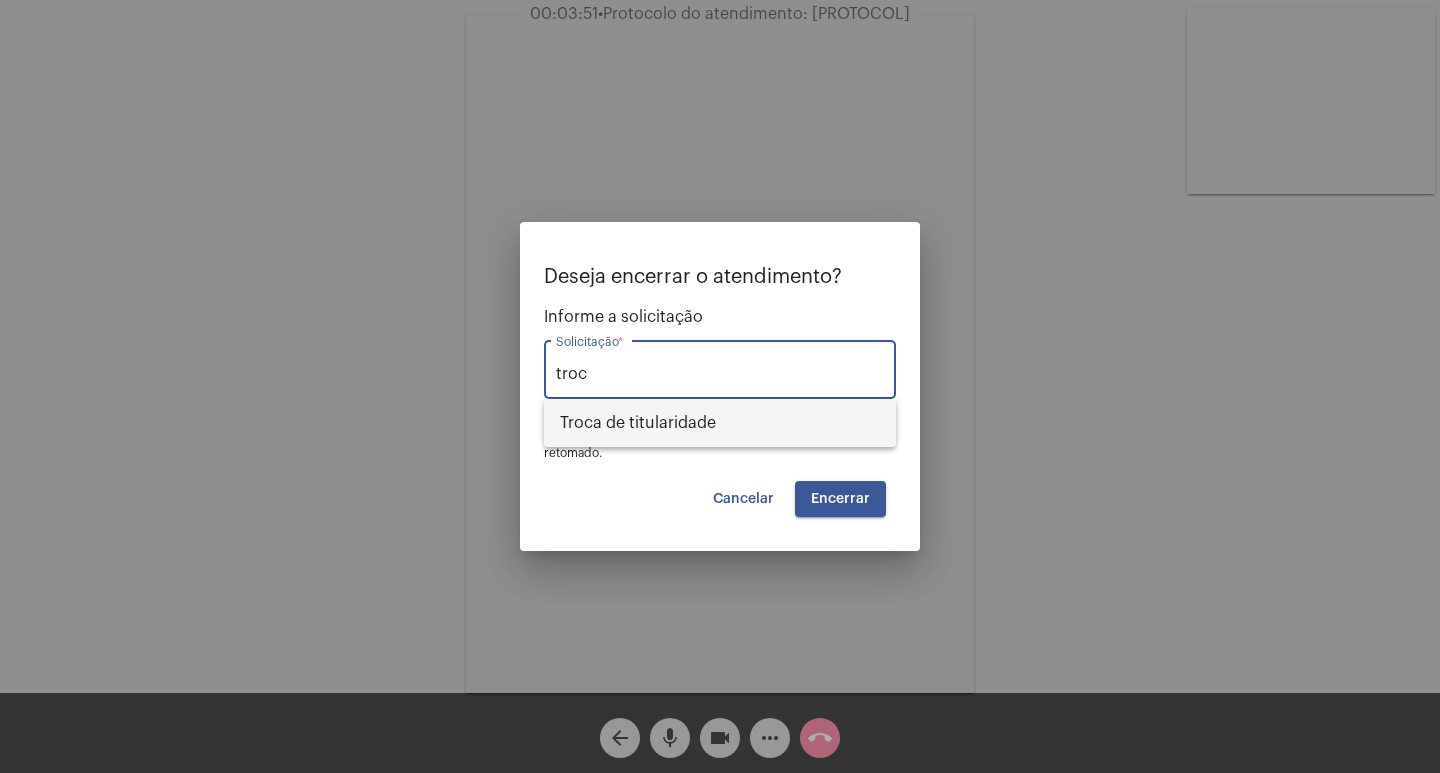 click on "Troca de titularidade" at bounding box center (720, 423) 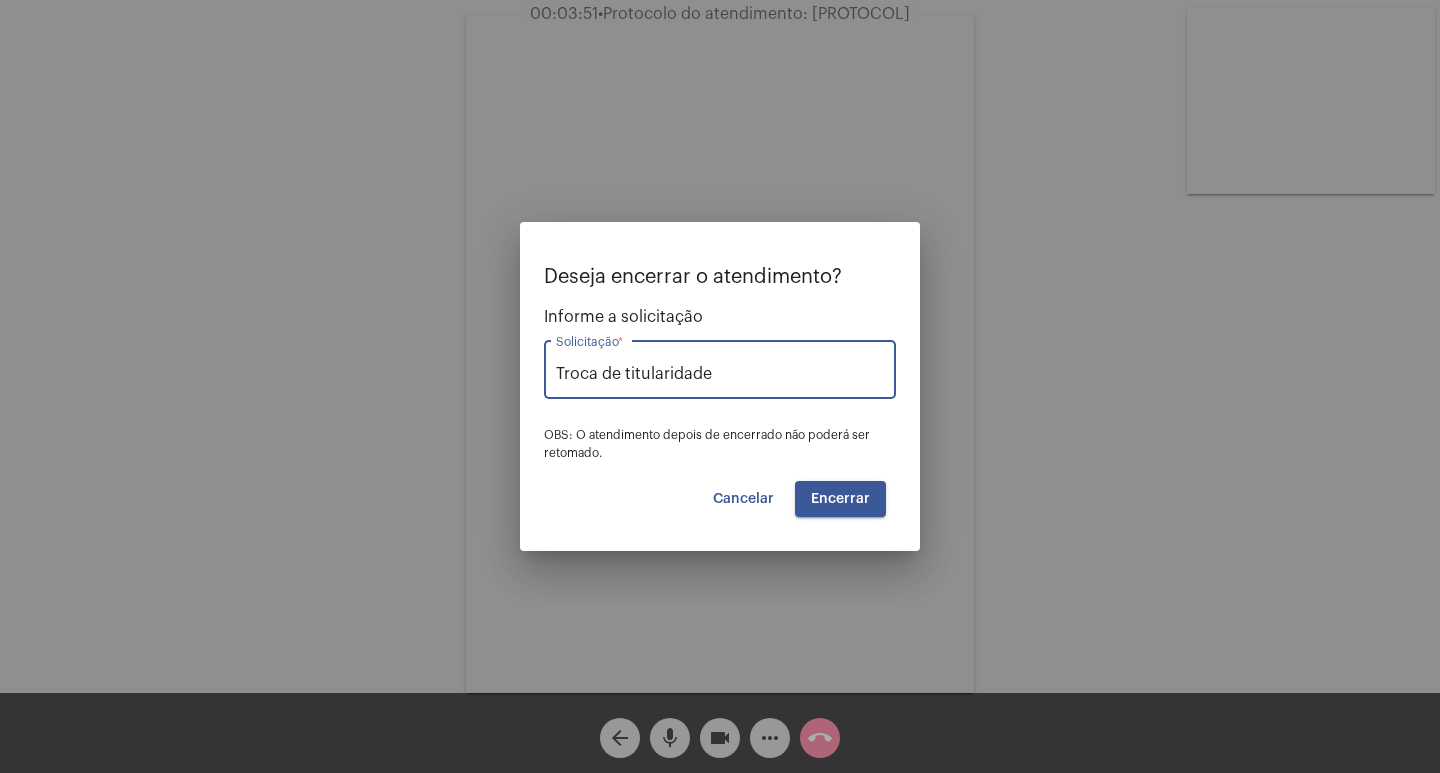 click on "Encerrar" at bounding box center (840, 499) 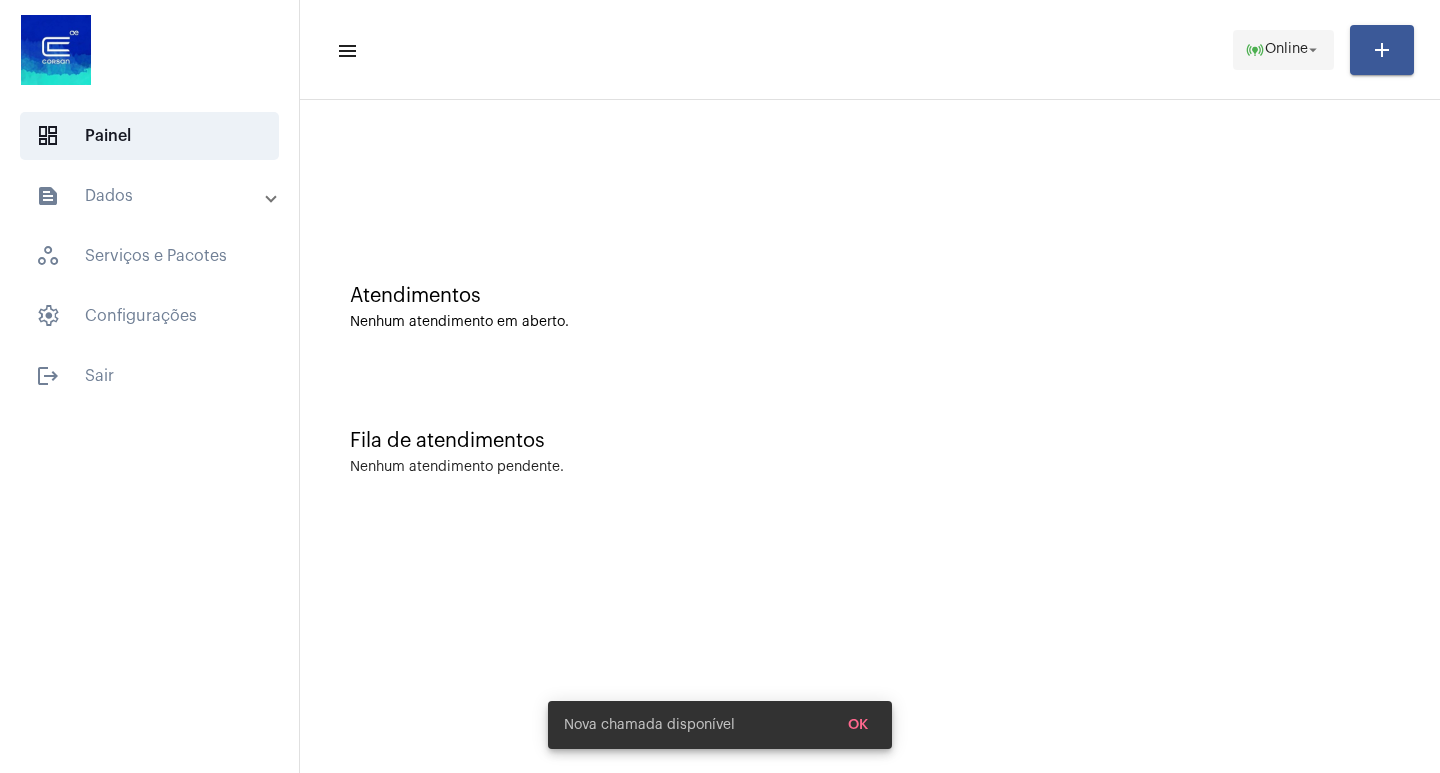 click on "online_prediction  Online arrow_drop_down" 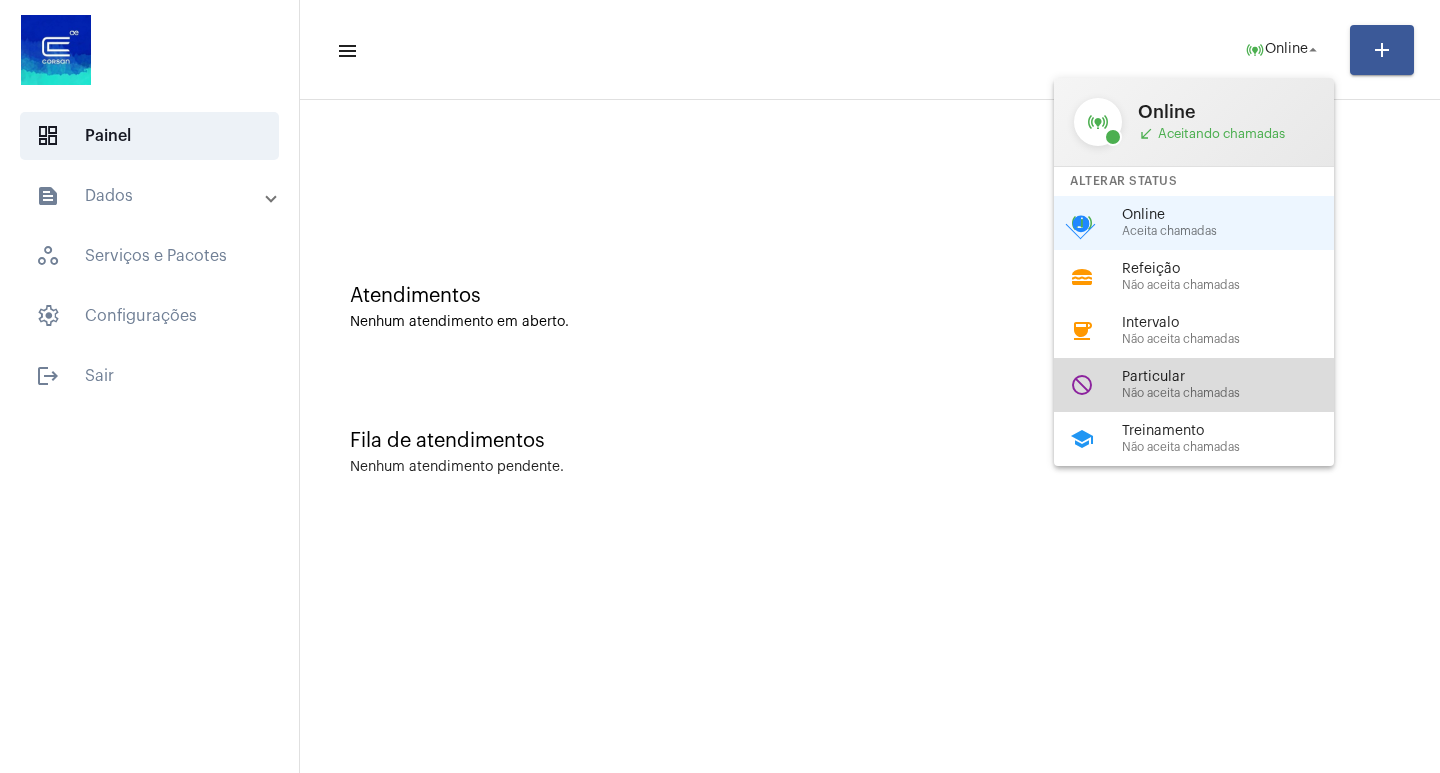 click on "Não aceita chamadas" at bounding box center [1236, 393] 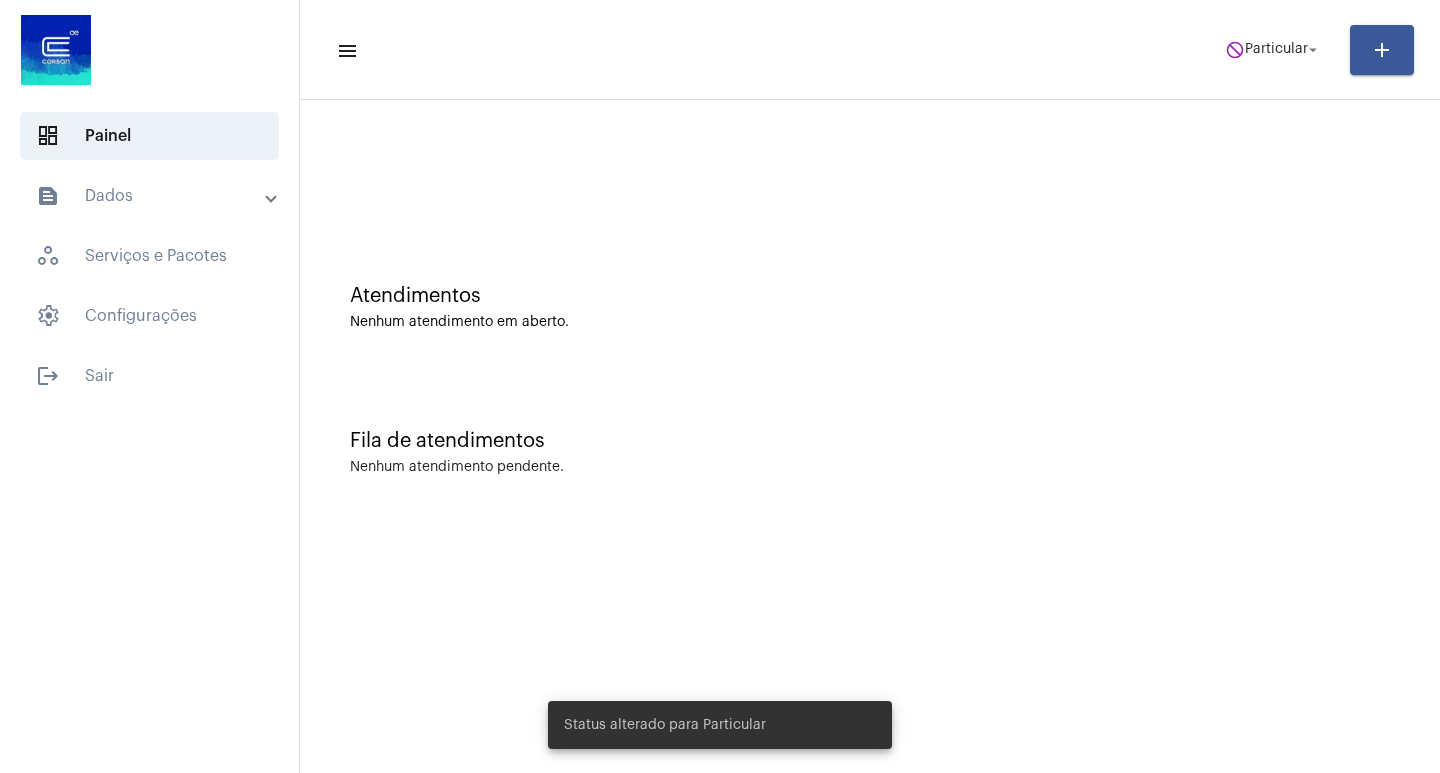 click on "Atendimentos Nenhum atendimento em aberto." 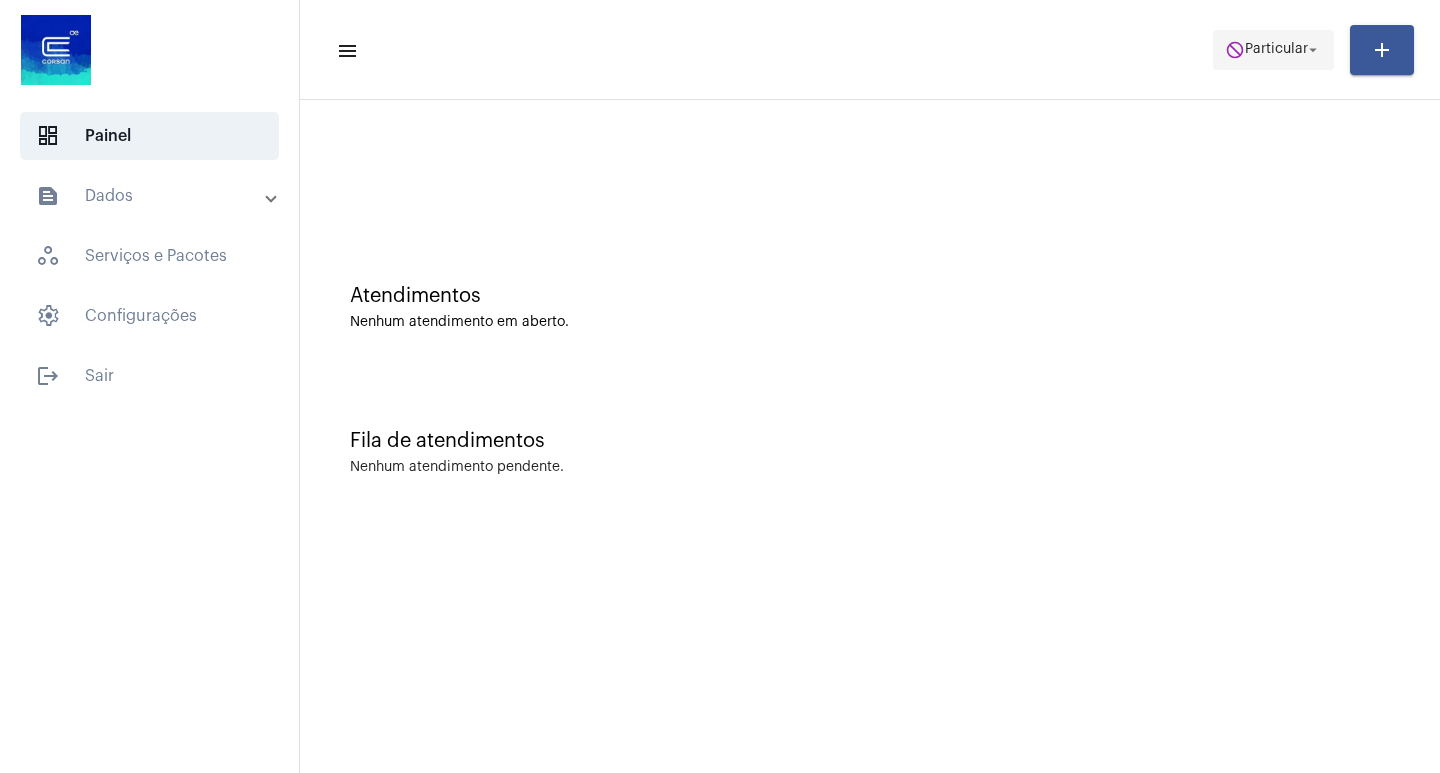 click on "do_not_disturb  Particular arrow_drop_down" 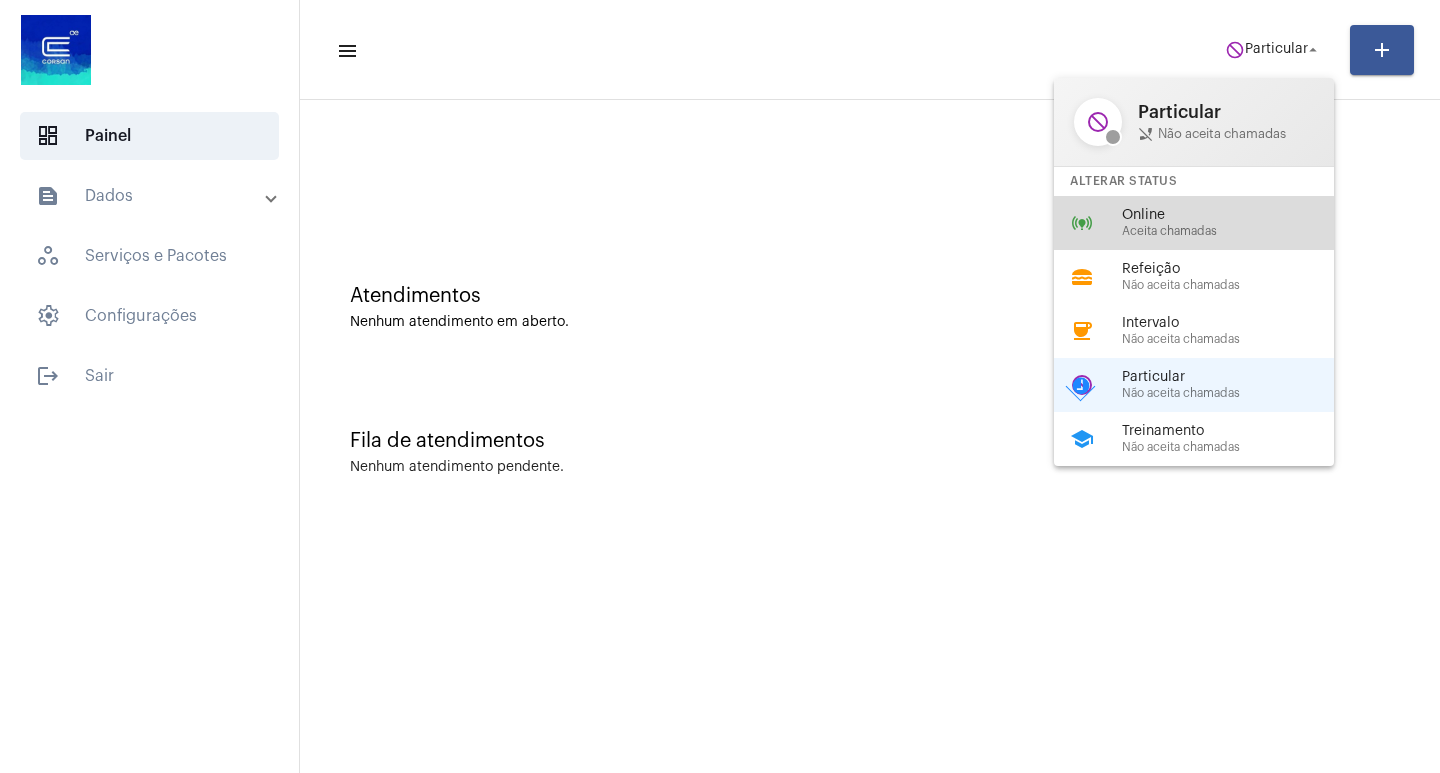 click on "online_prediction  Online Aceita chamadas" at bounding box center [1210, 223] 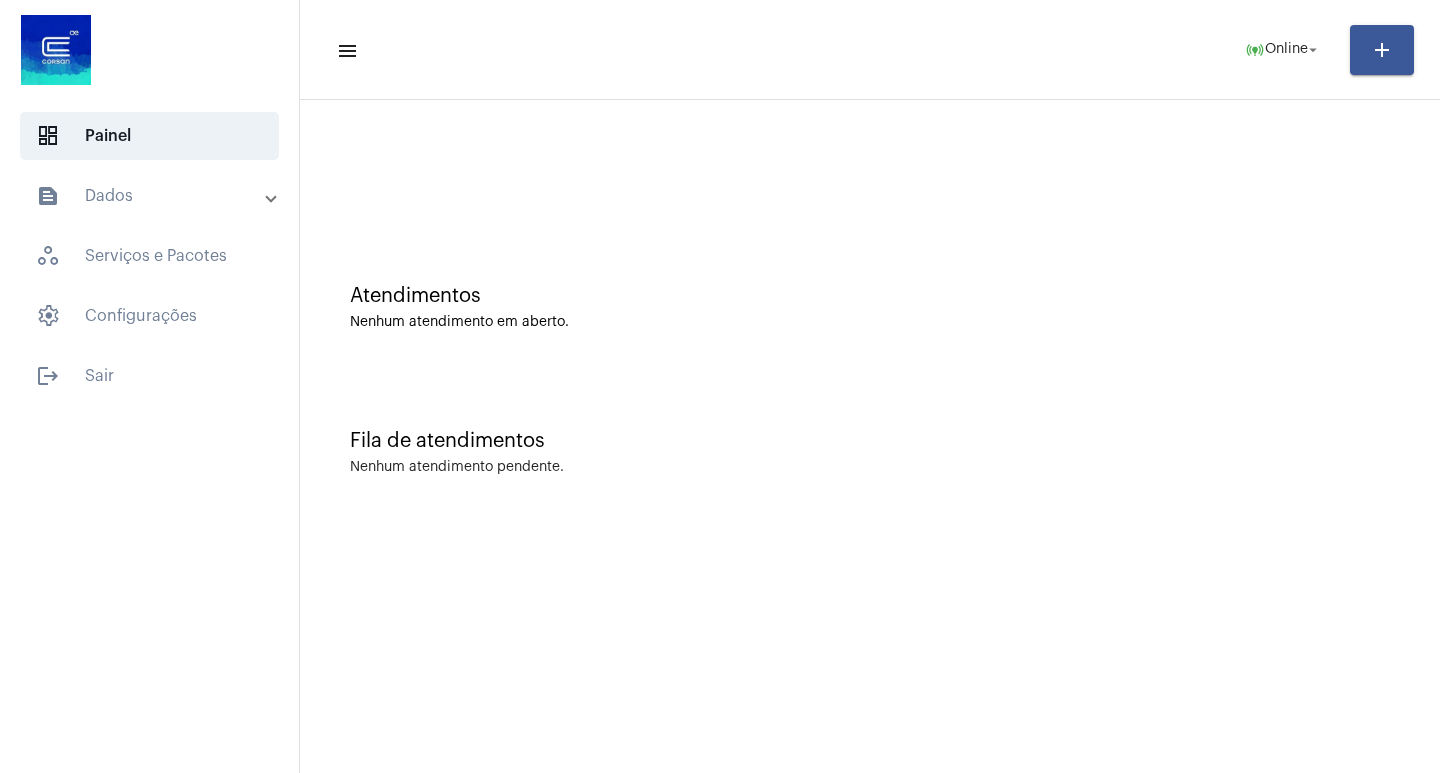 click on "text_snippet_outlined  Dados" at bounding box center [155, 196] 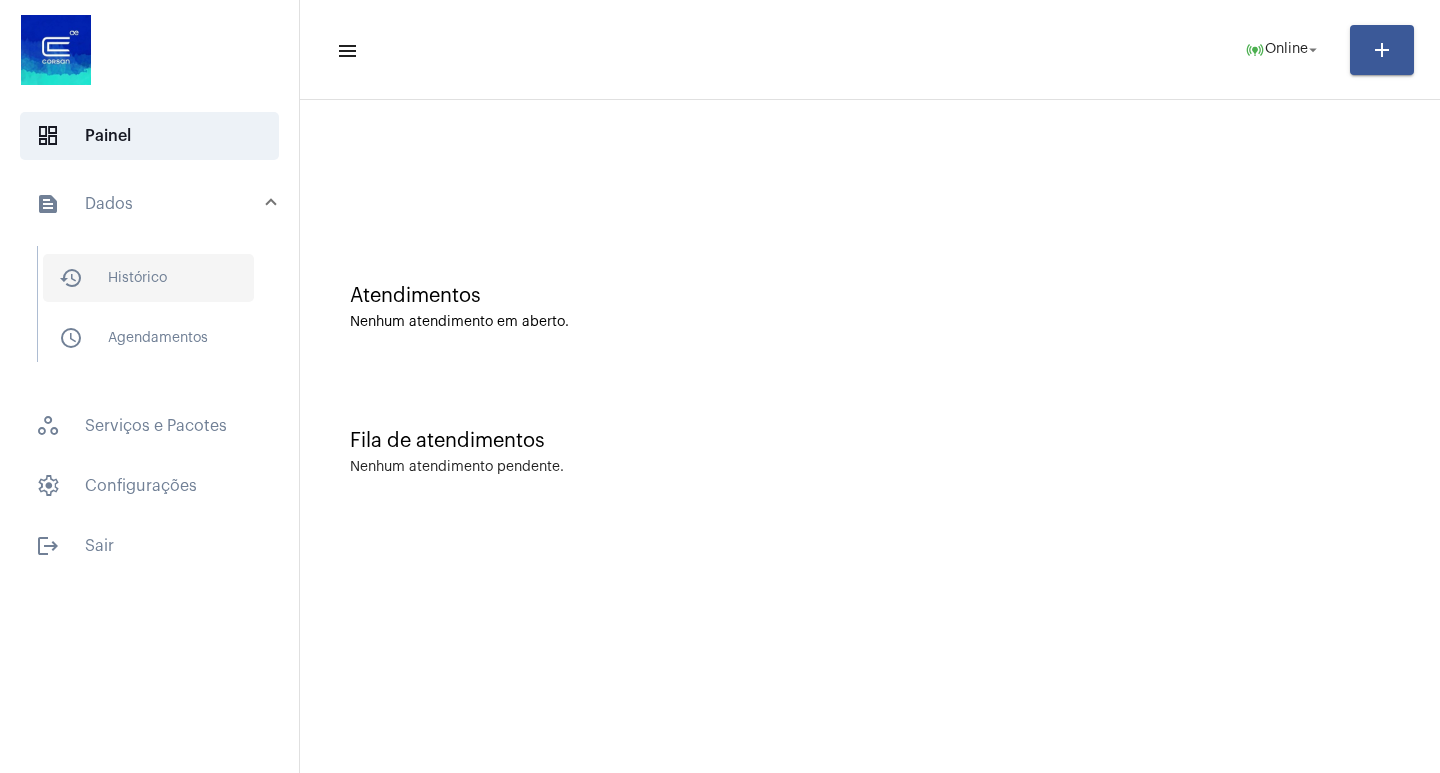 click on "history_outlined  Histórico" at bounding box center (148, 278) 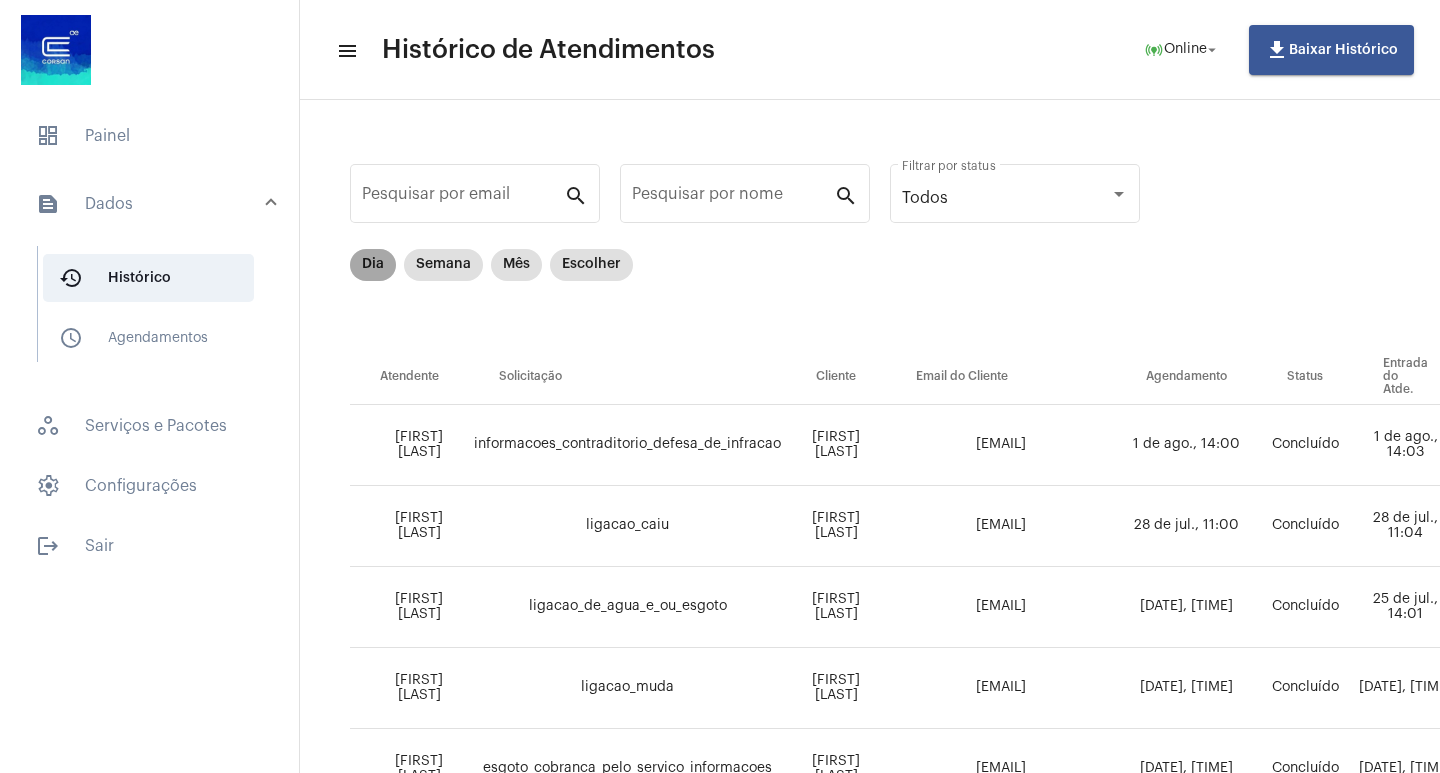click on "Dia" at bounding box center [373, 265] 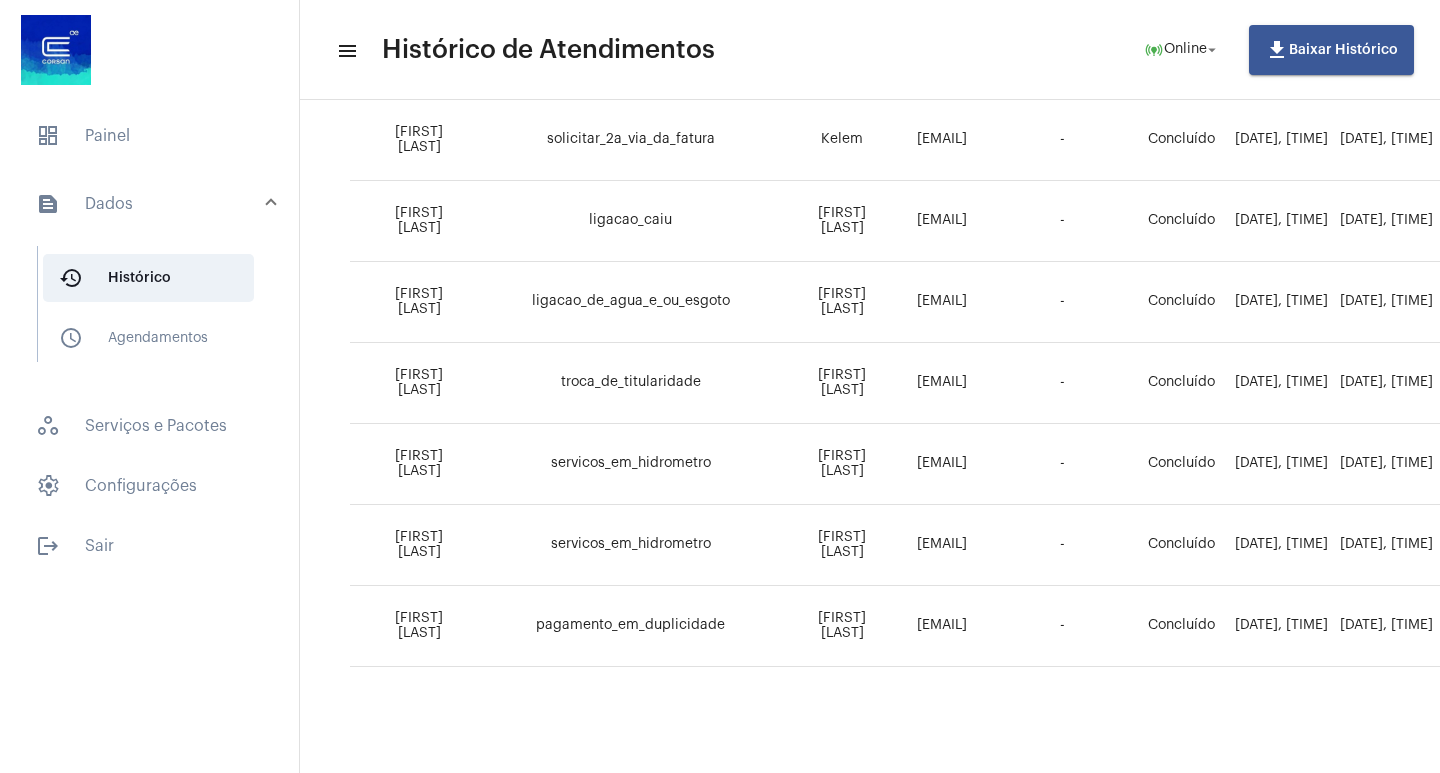 scroll, scrollTop: 725, scrollLeft: 0, axis: vertical 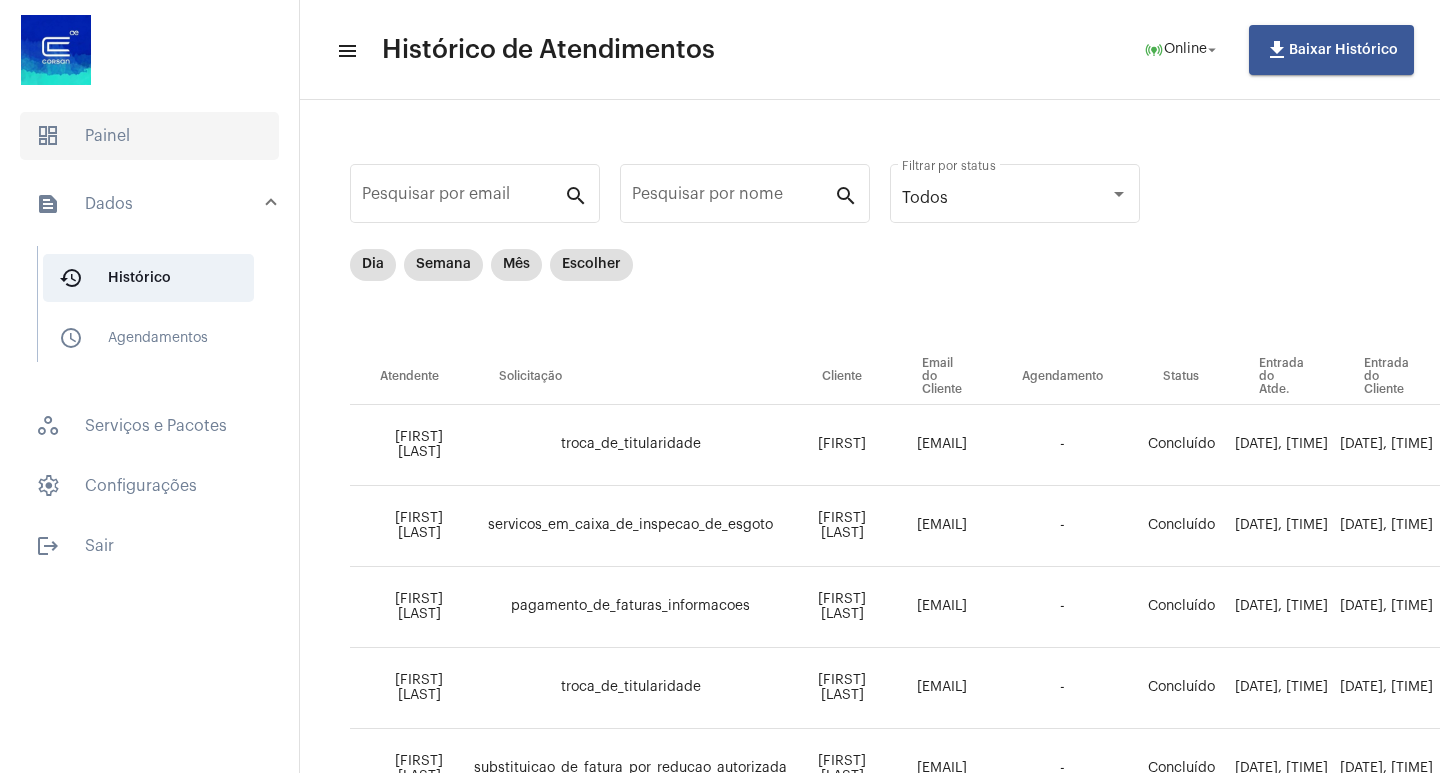 click on "dashboard   Painel" 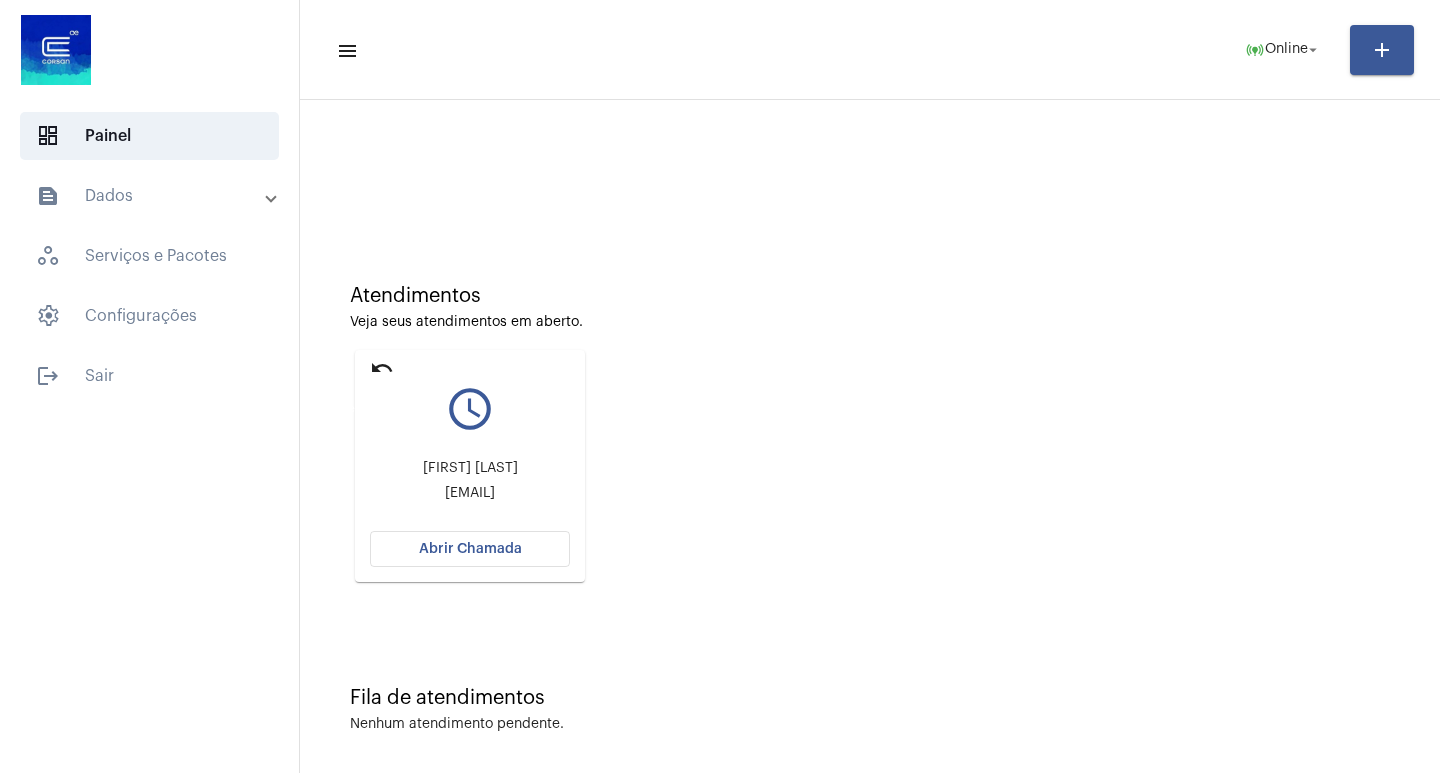 click on "undo" 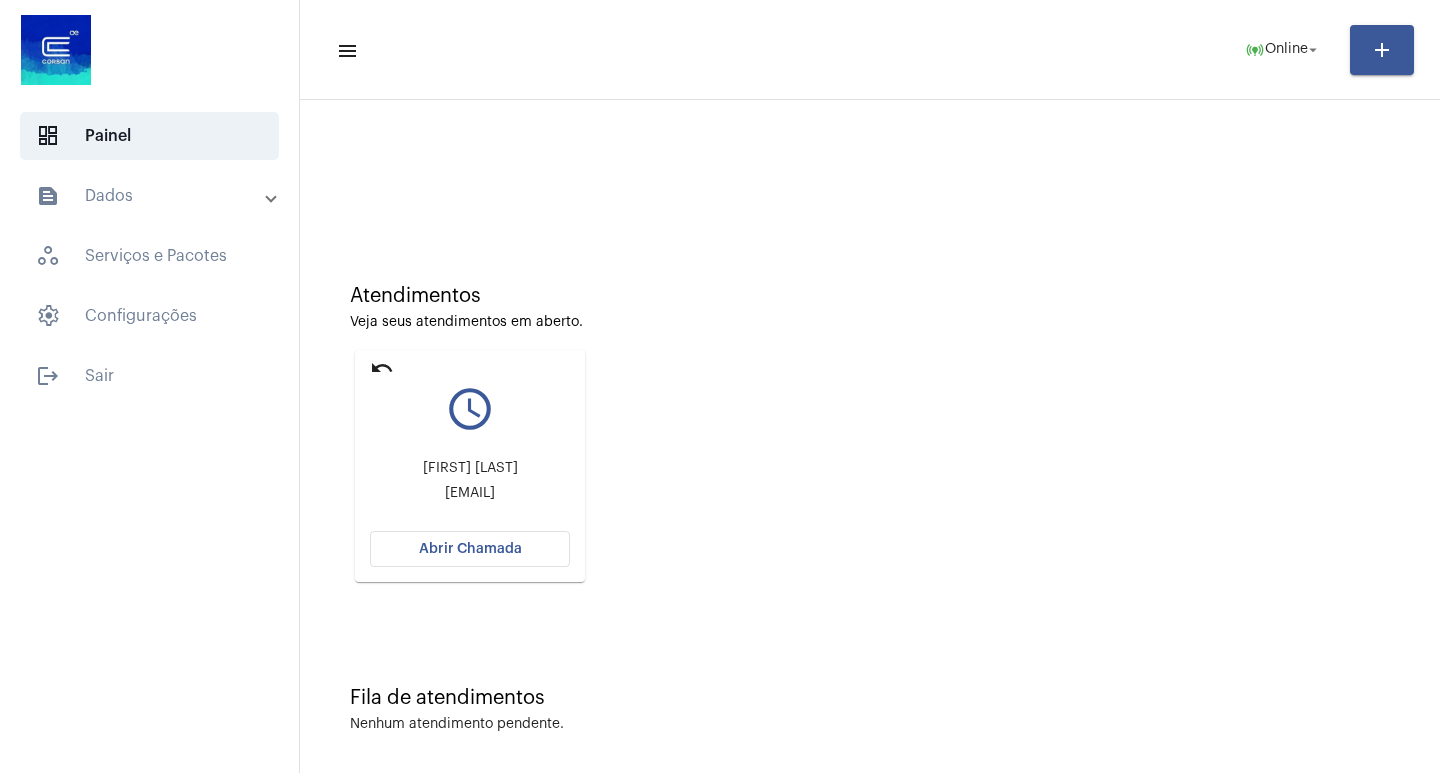 click on "undo query_builder Juliano Acadroli acadroliengenharia@yahoo.com.br Abrir Chamada" 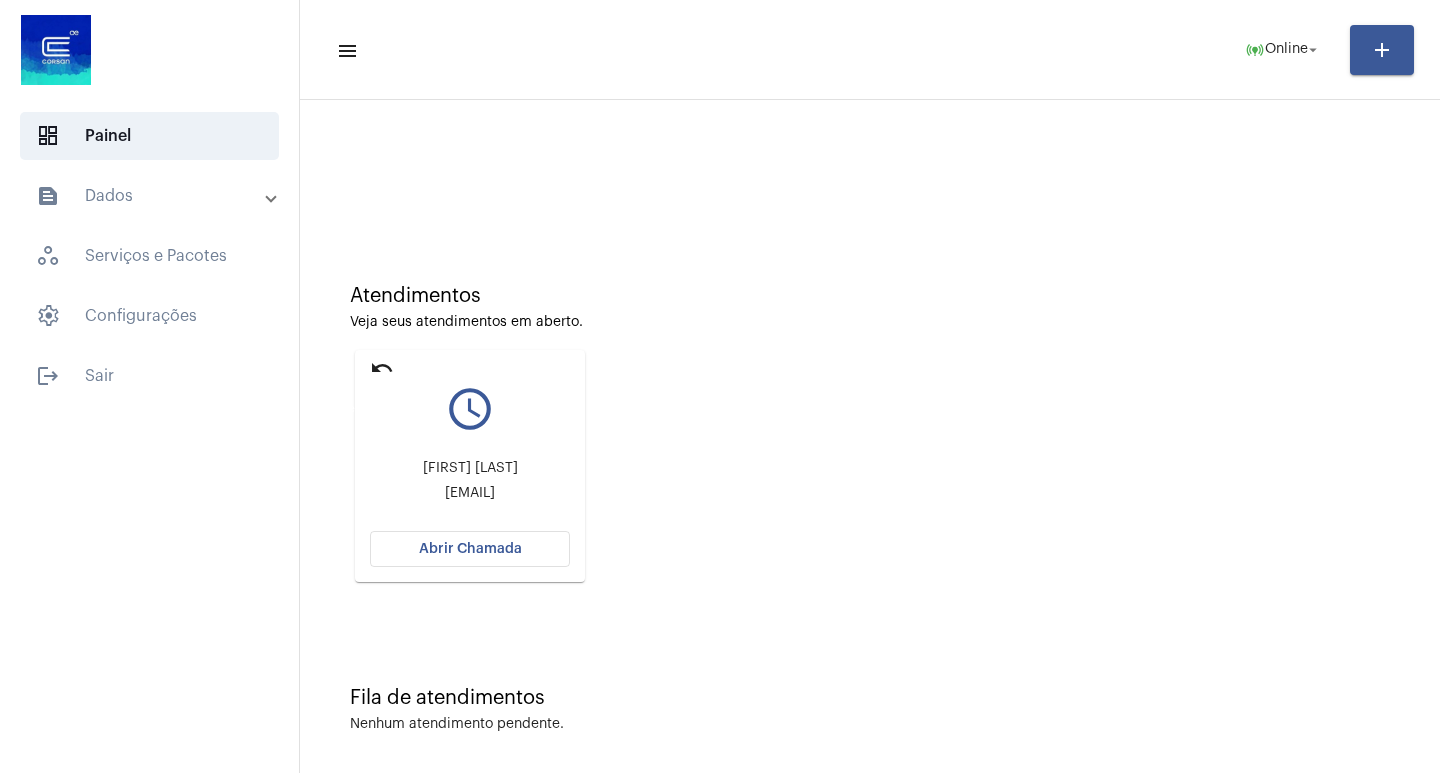 click on "undo" 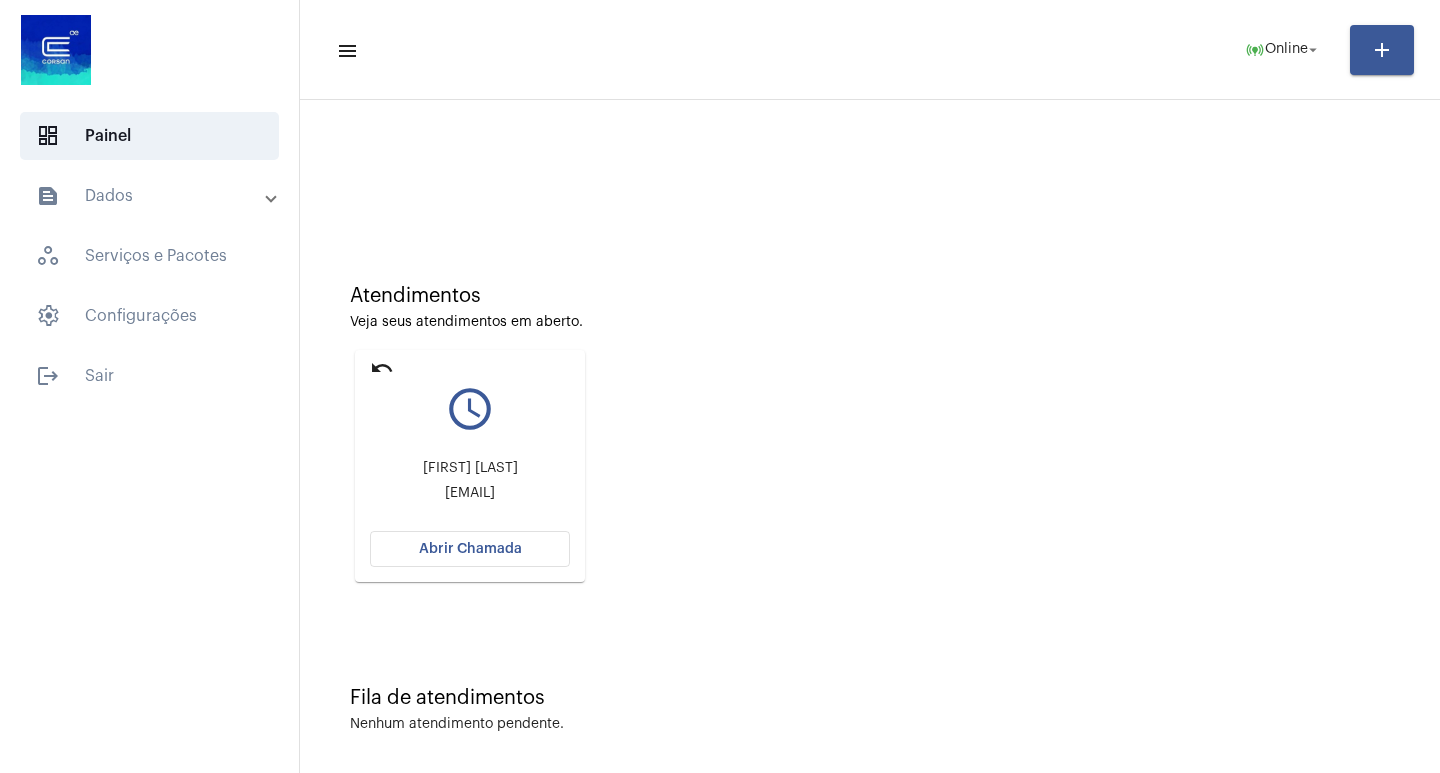 click on "undo query_builder Juliano Acadroli acadroliengenharia@yahoo.com.br Abrir Chamada" 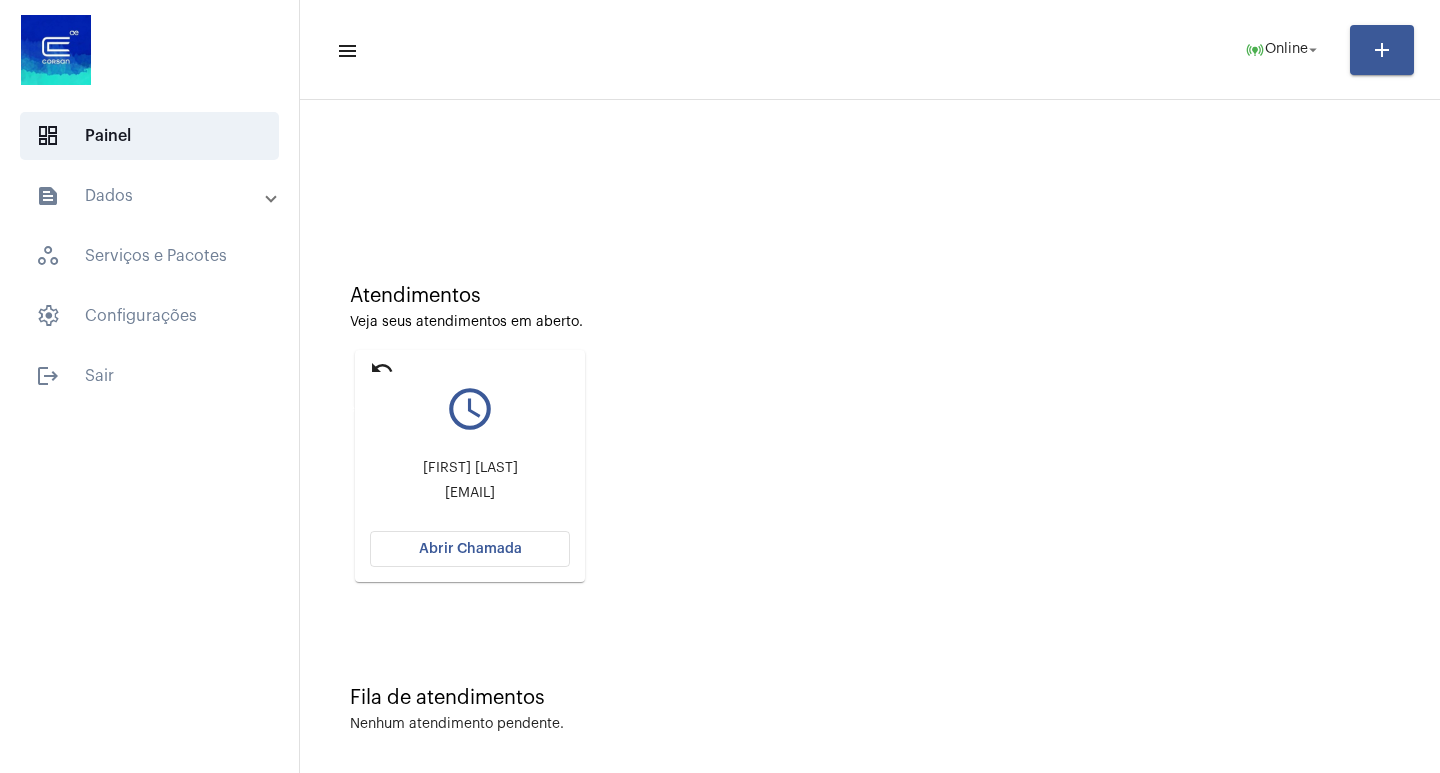 click on "undo" 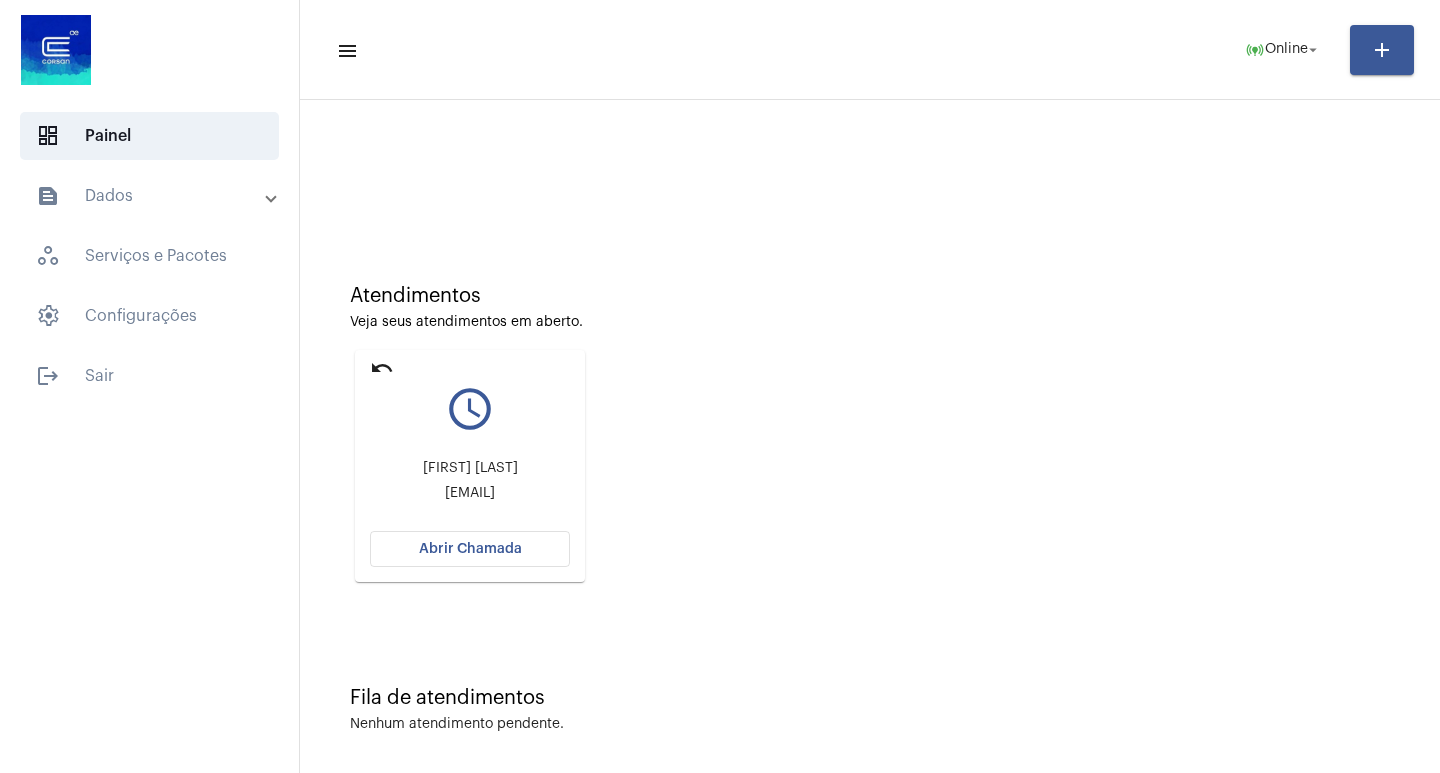 drag, startPoint x: 361, startPoint y: 363, endPoint x: 375, endPoint y: 363, distance: 14 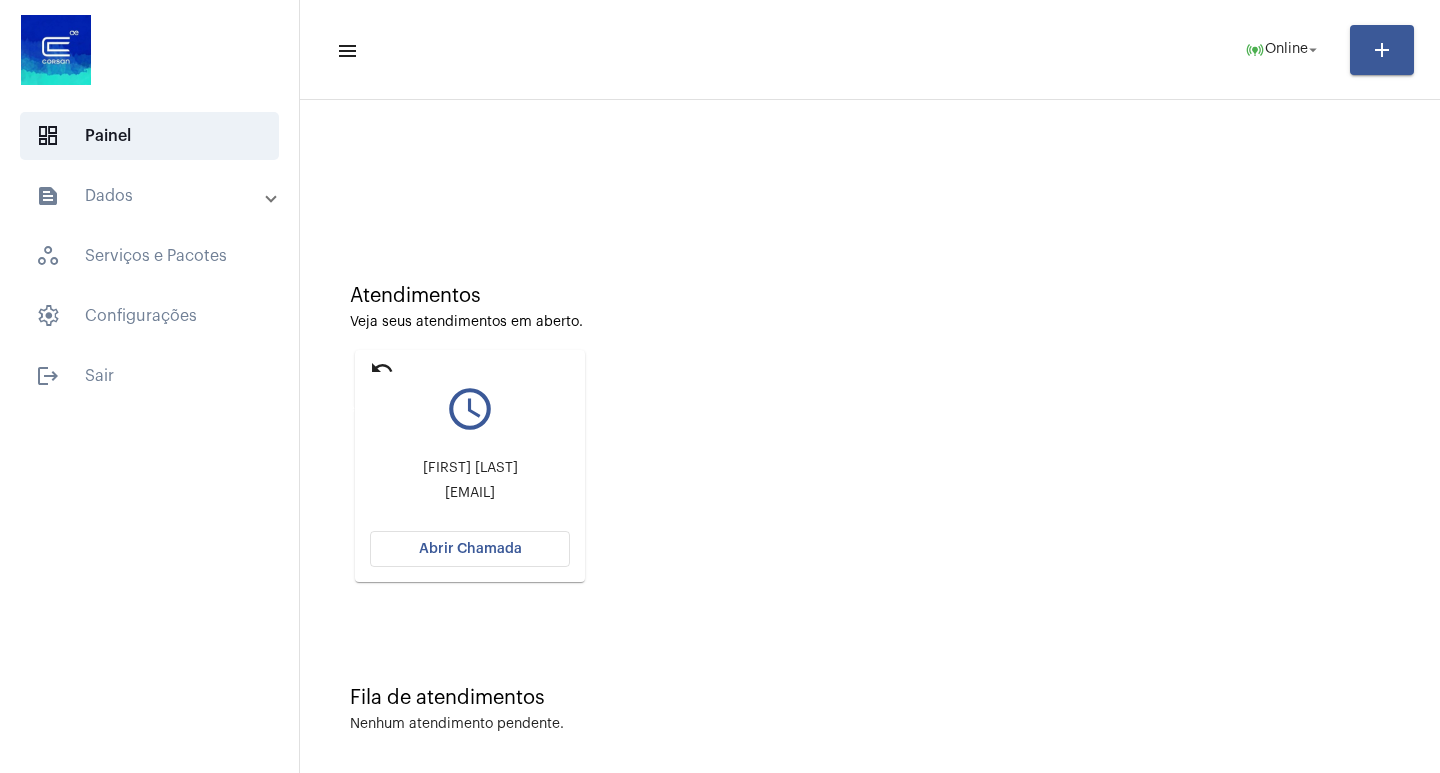 click on "undo" 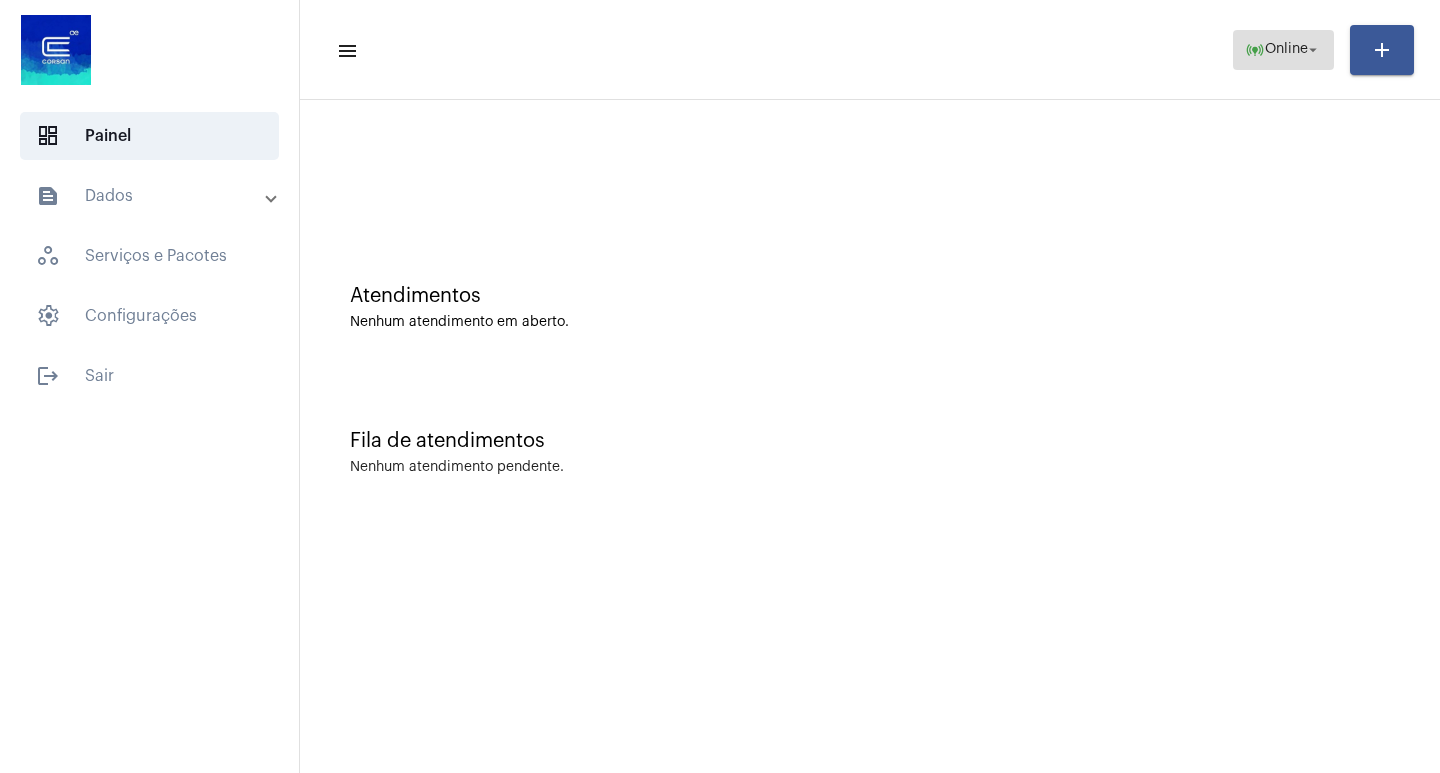 click on "Online" 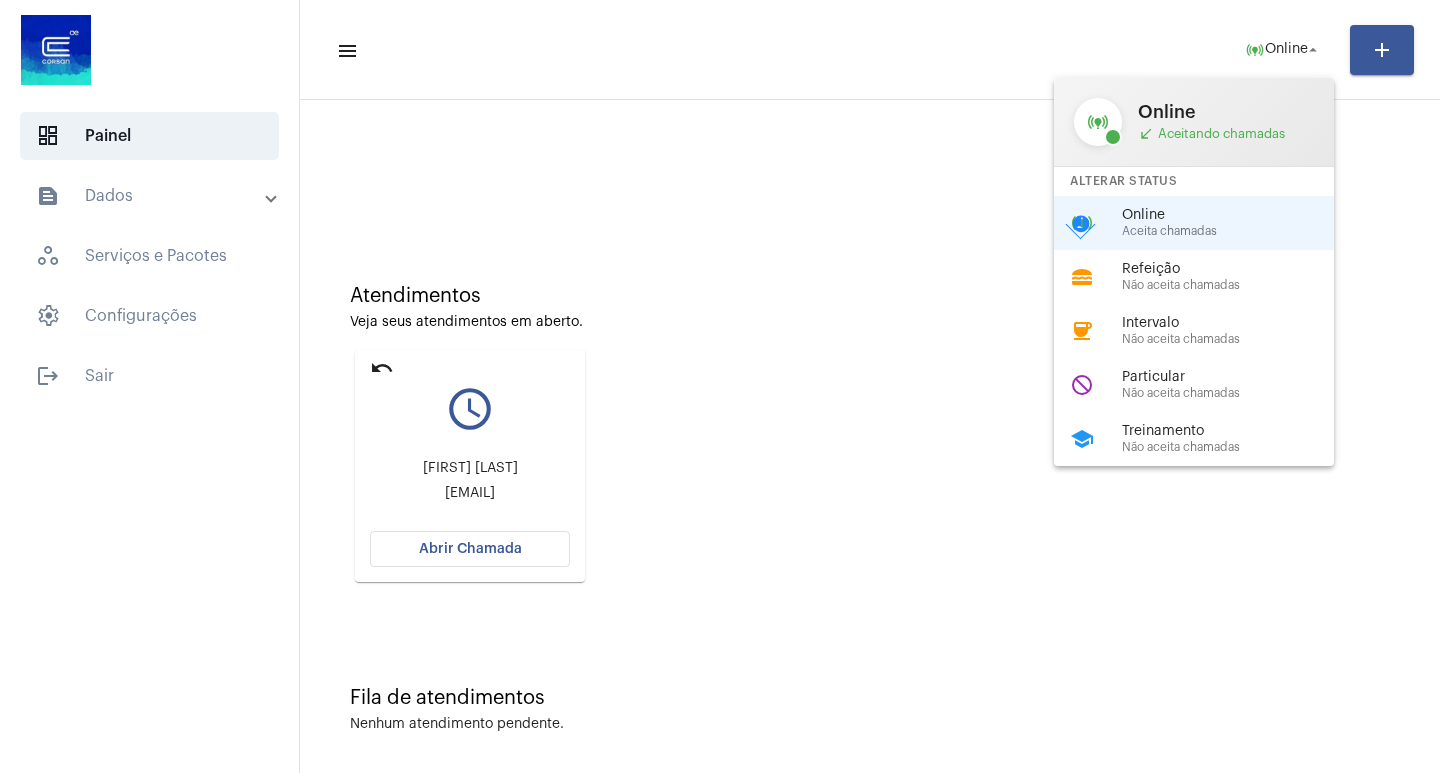 click at bounding box center [720, 386] 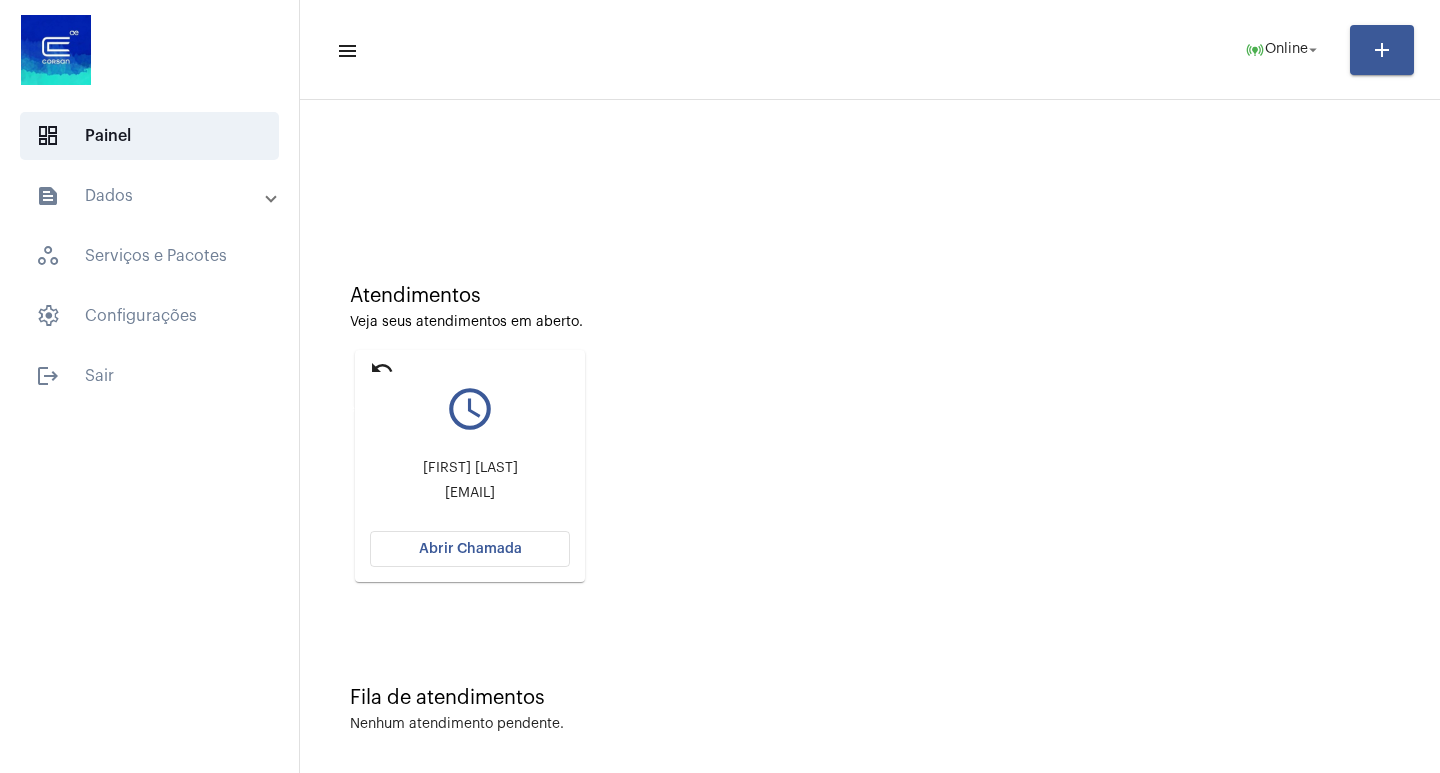 click on "undo" 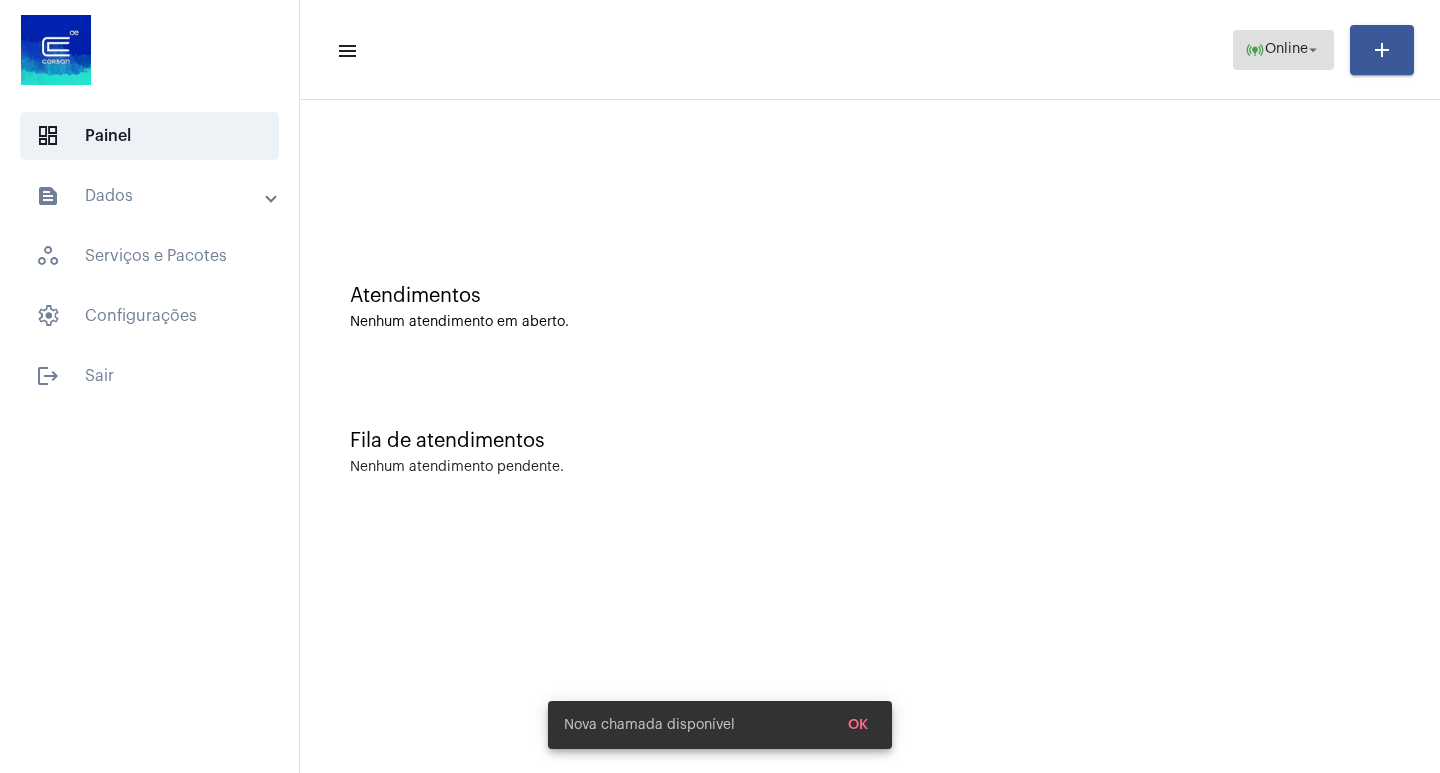 click on "online_prediction  Online arrow_drop_down" 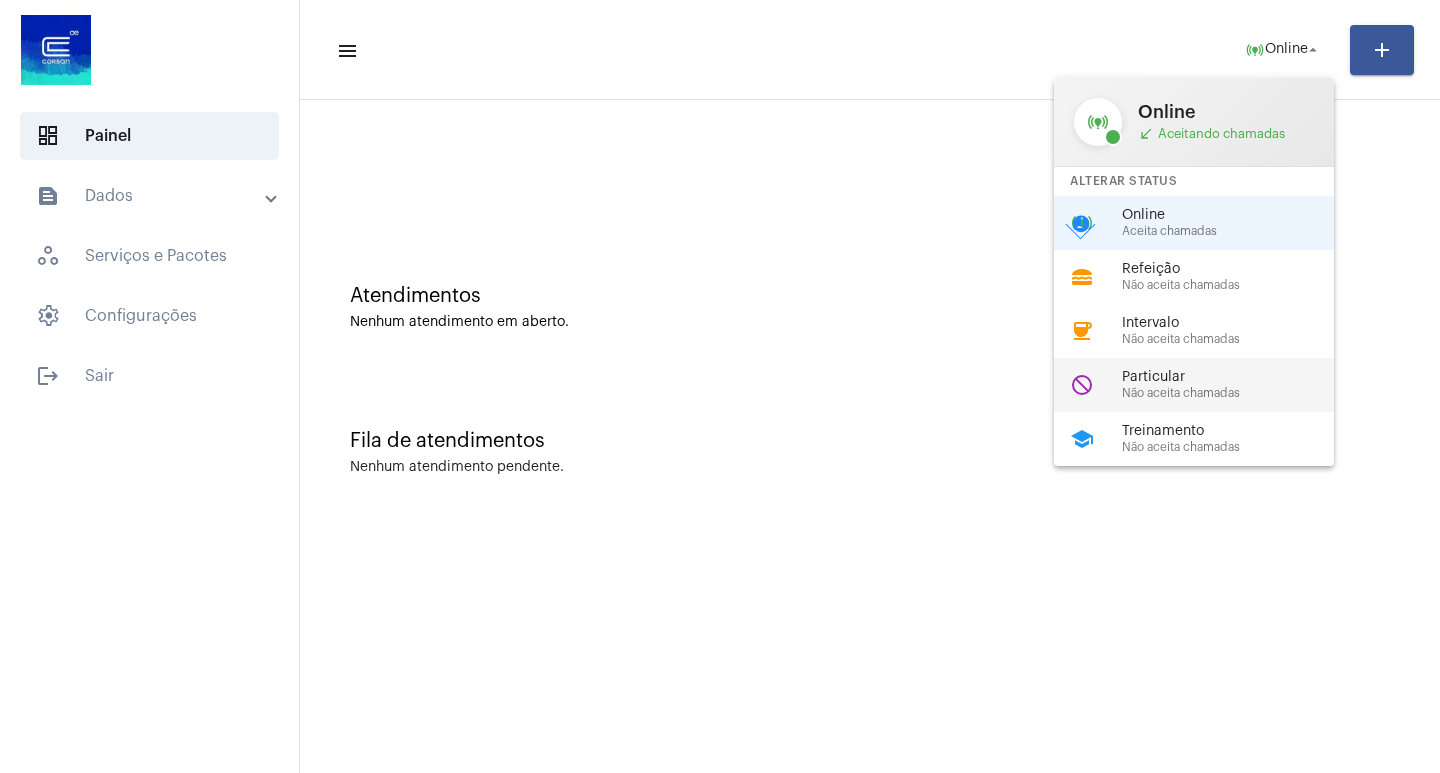 click on "Particular" at bounding box center (1236, 377) 